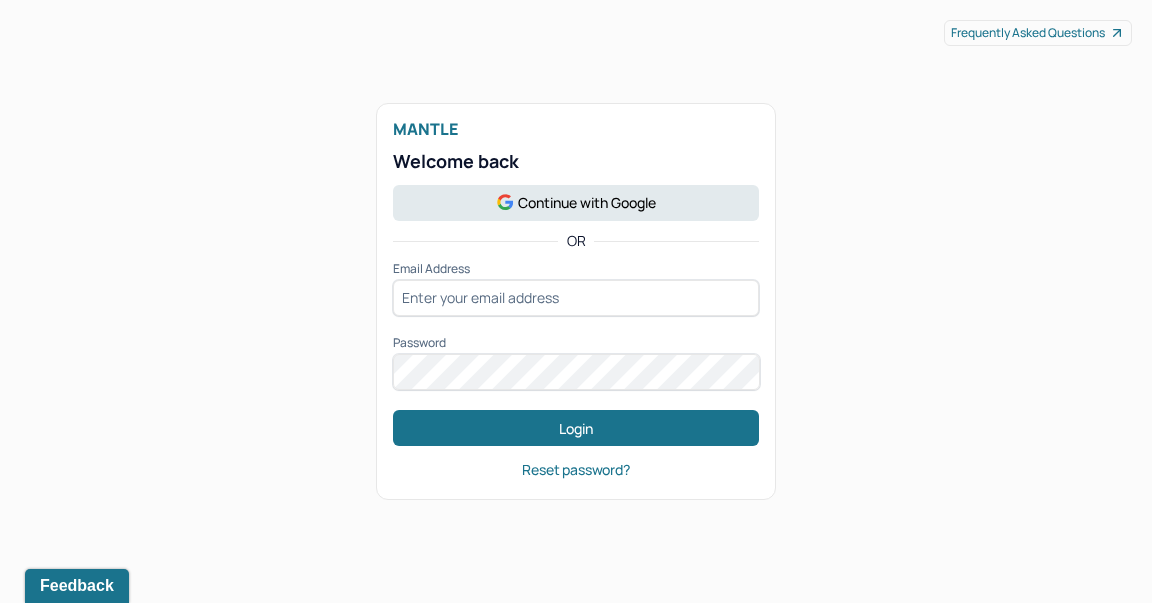 scroll, scrollTop: 0, scrollLeft: 0, axis: both 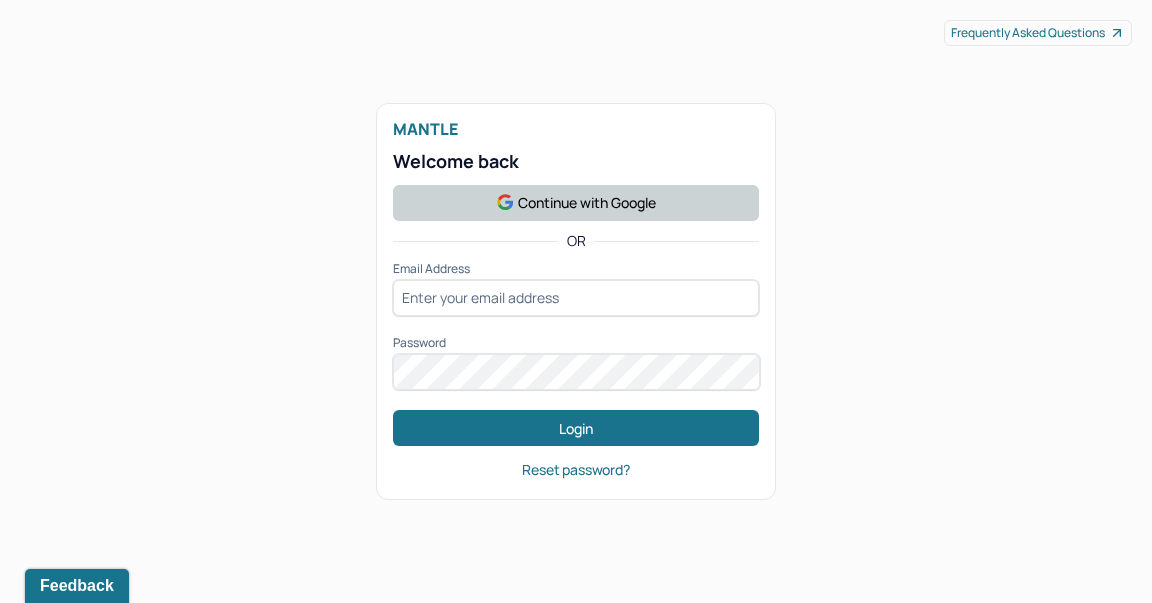 click on "Continue with Google" at bounding box center [576, 203] 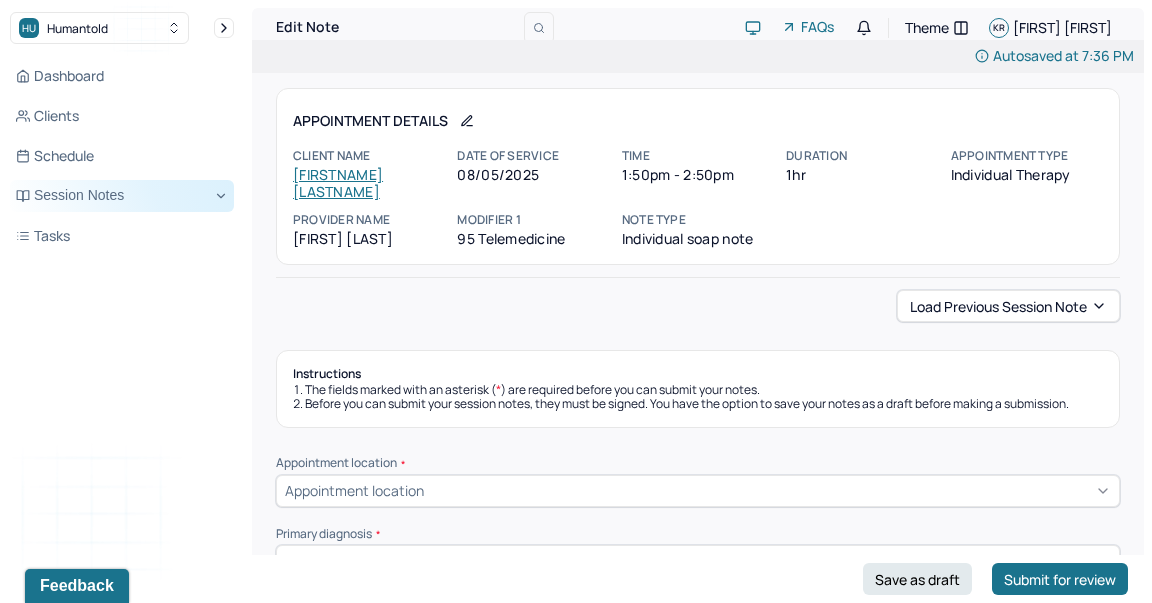 click on "Session Notes" at bounding box center [122, 196] 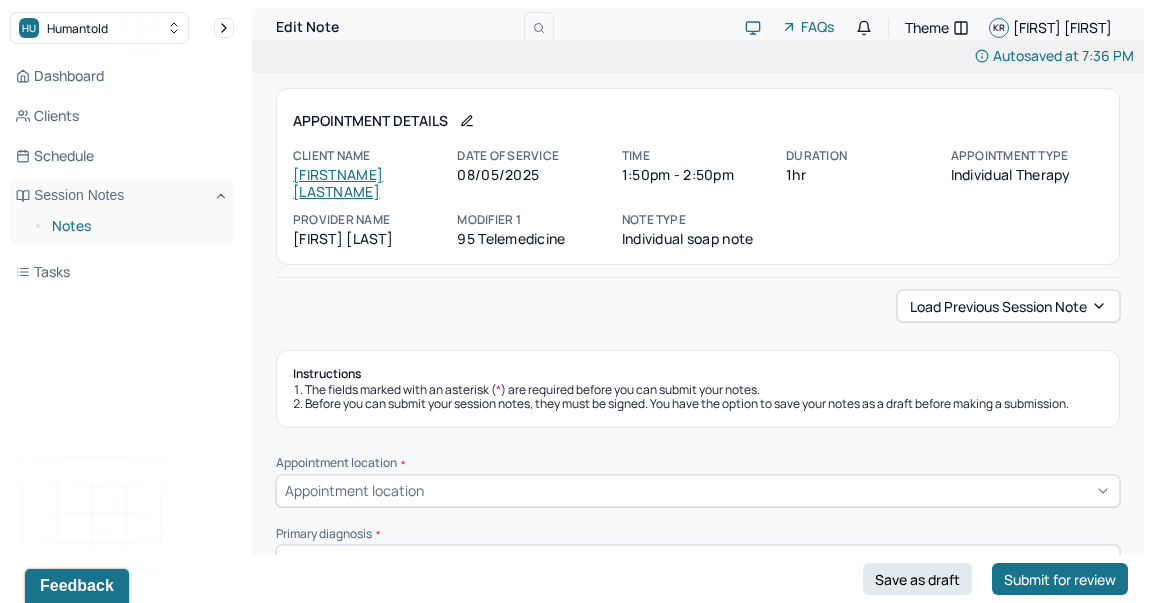 click on "Notes" at bounding box center [135, 226] 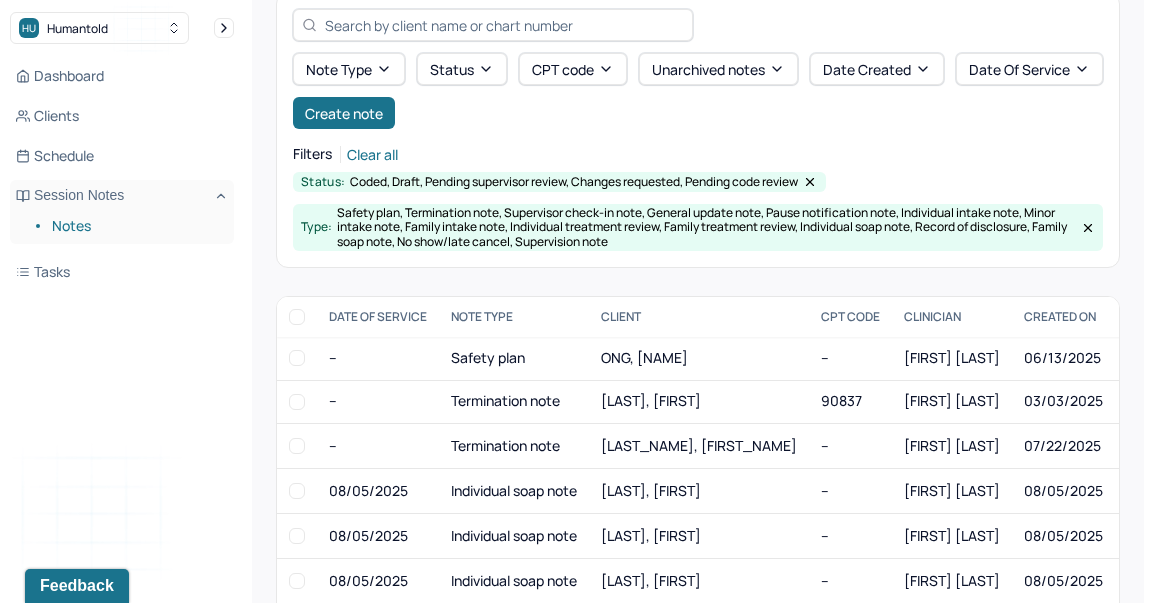 scroll, scrollTop: 83, scrollLeft: 0, axis: vertical 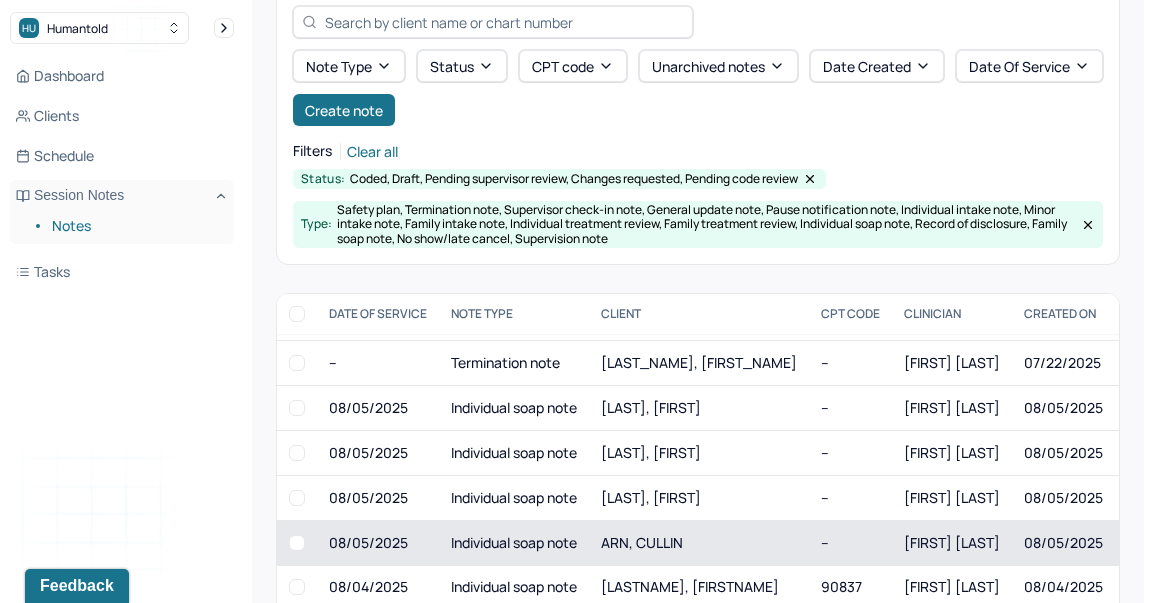 click on "ARN, CULLIN" at bounding box center [642, 542] 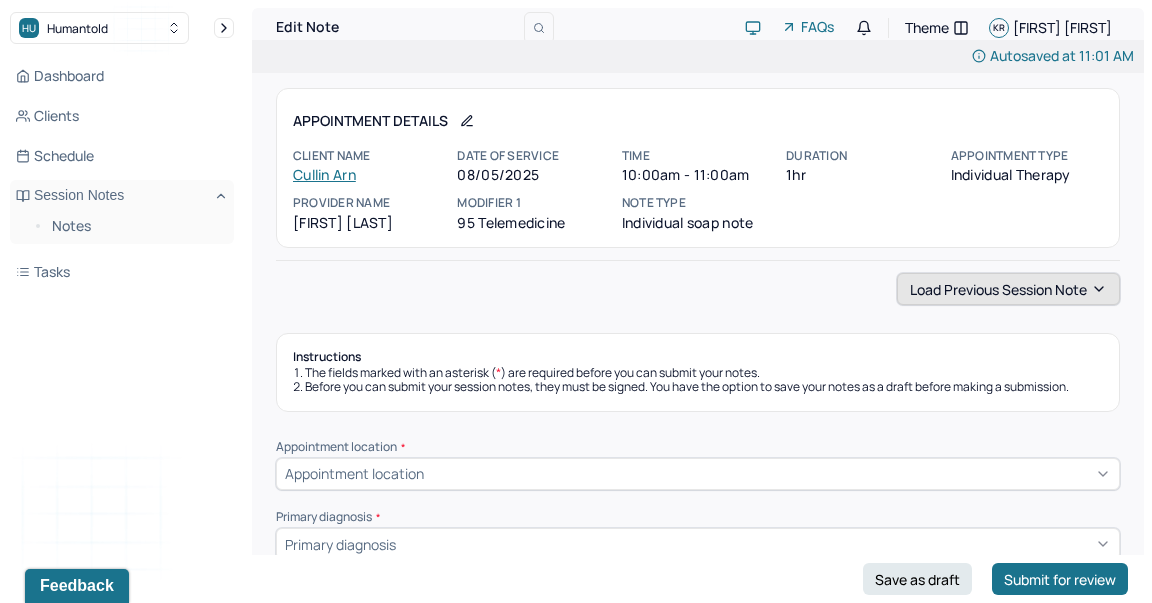 click on "Load previous session note" at bounding box center (1008, 289) 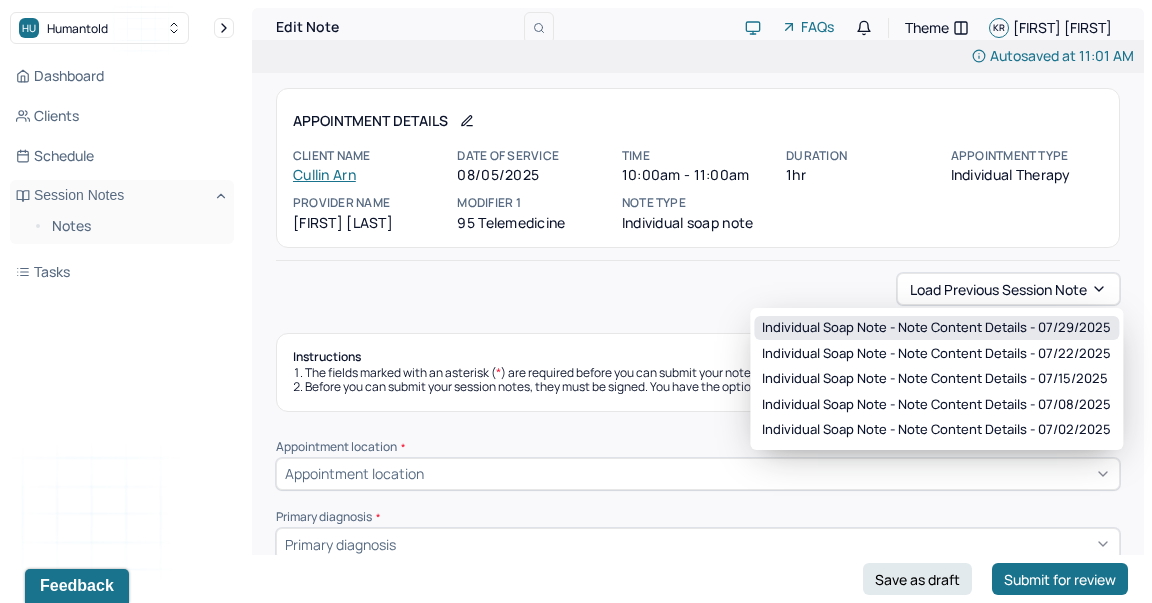 click on "Individual soap note - Note content Details - 07/29/2025" at bounding box center (936, 328) 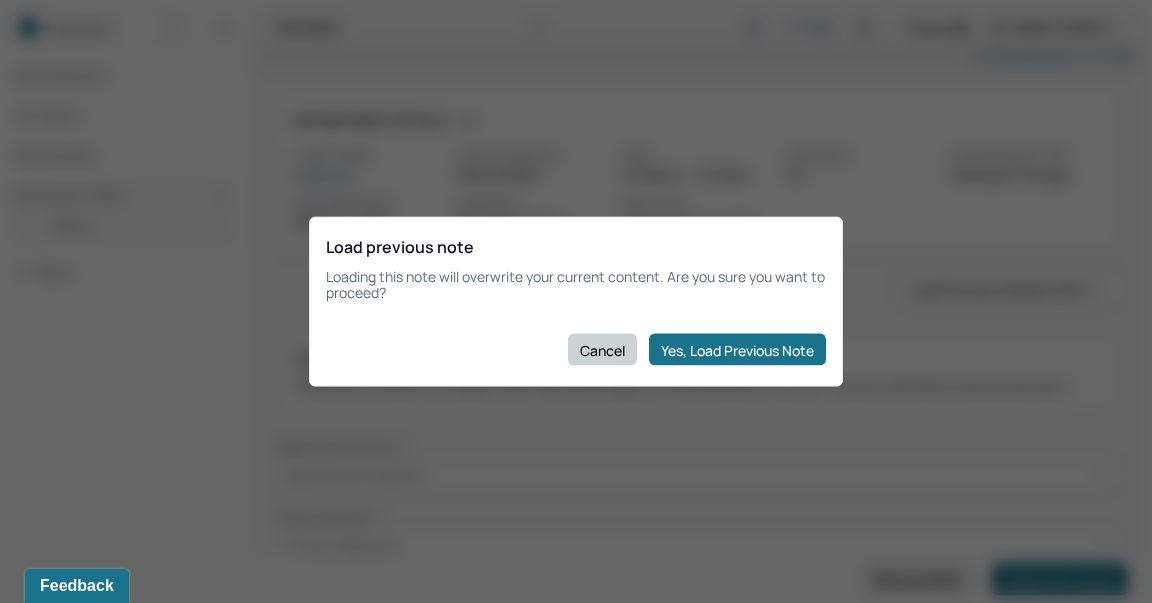 click on "Cancel" at bounding box center (602, 350) 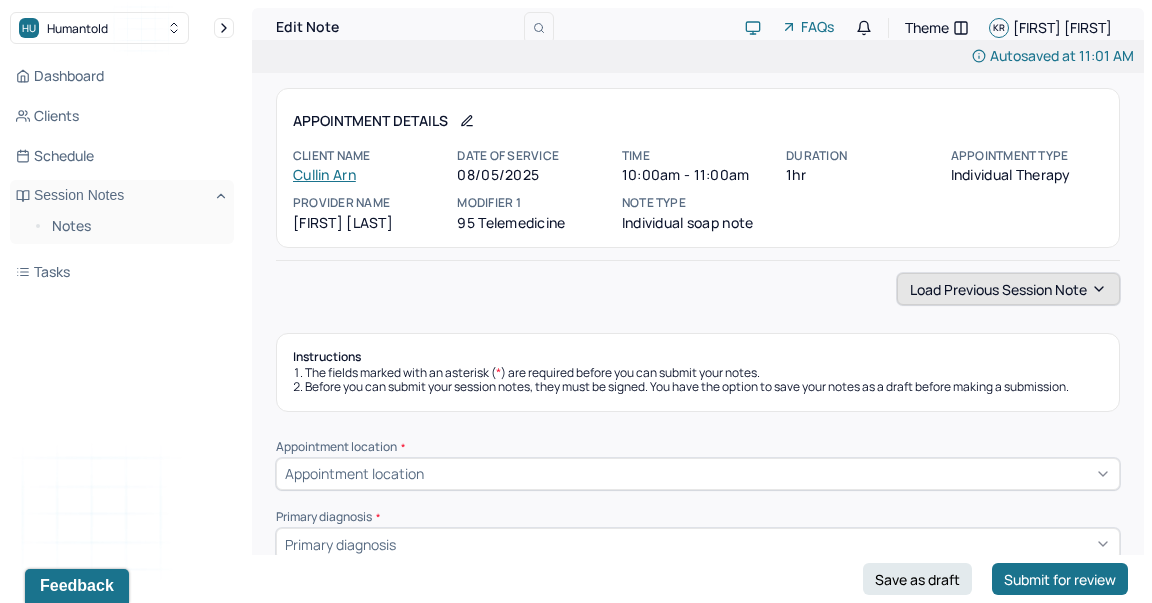 click on "Load previous session note" at bounding box center [1008, 289] 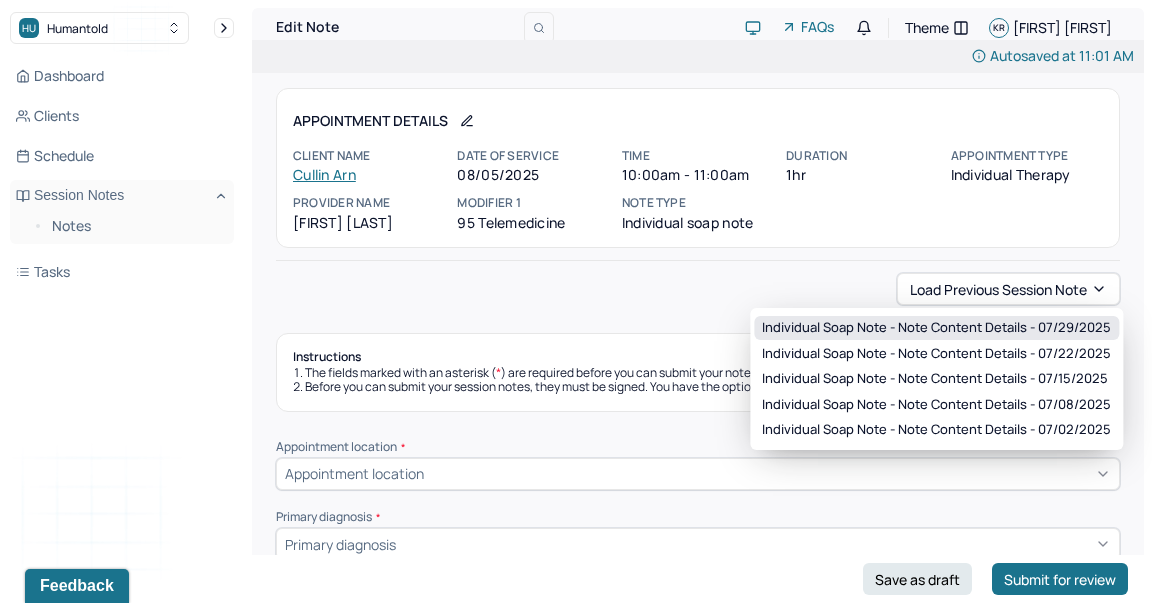 click on "Individual soap note - Note content Details - 07/29/2025" at bounding box center (936, 328) 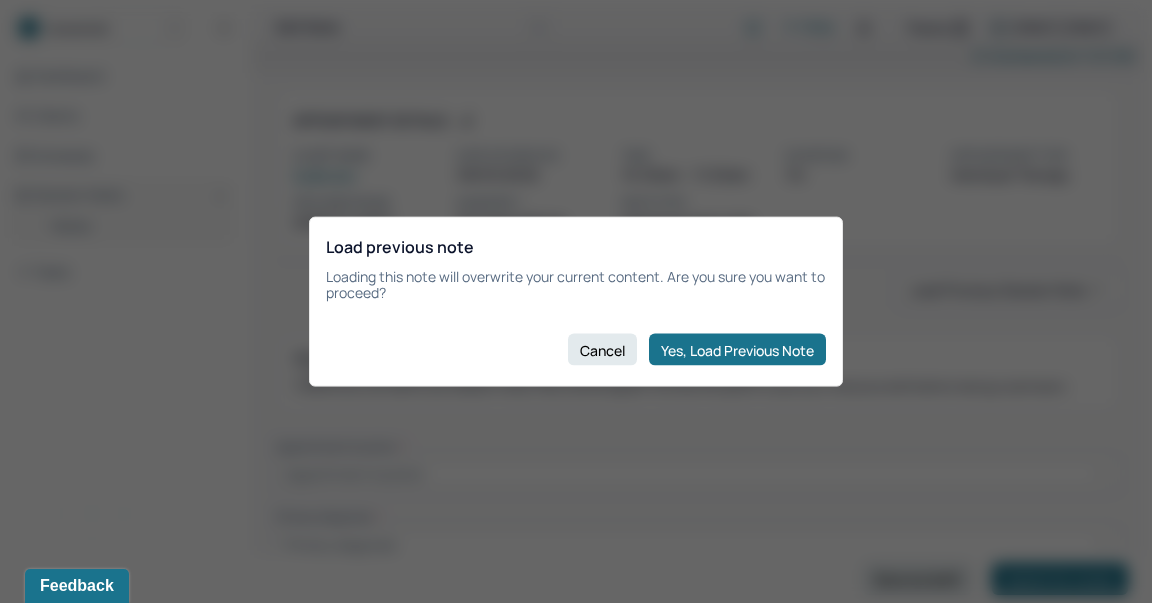 click on "Load previous note Loading this note will overwrite your current content. Are you sure you want to proceed? Cancel Yes, Load Previous Note" at bounding box center (576, 301) 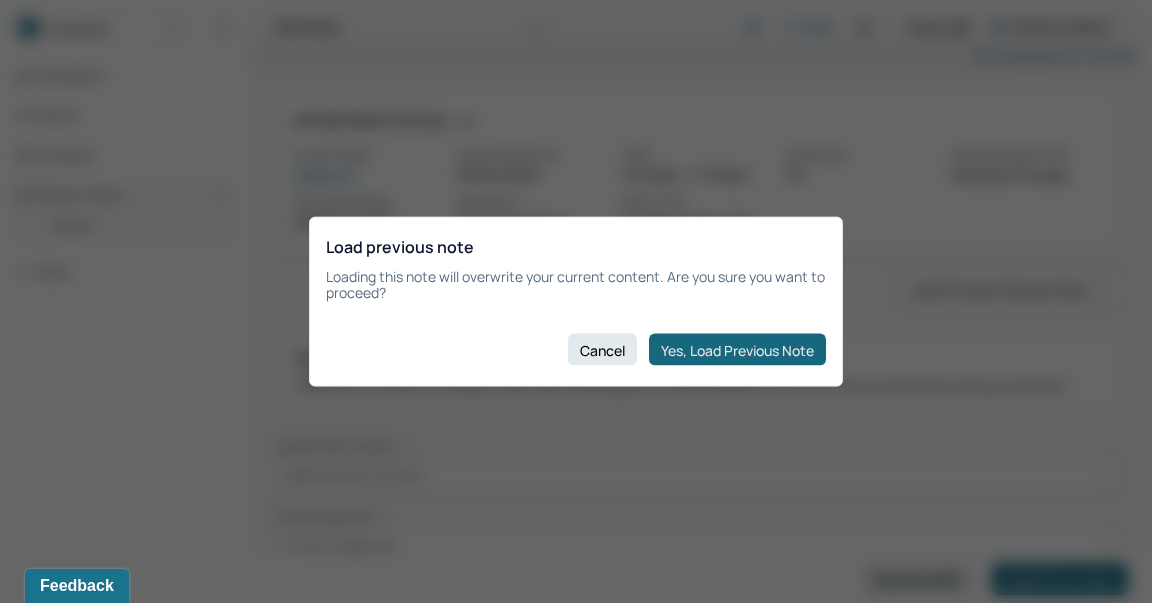 click on "Yes, Load Previous Note" at bounding box center (737, 350) 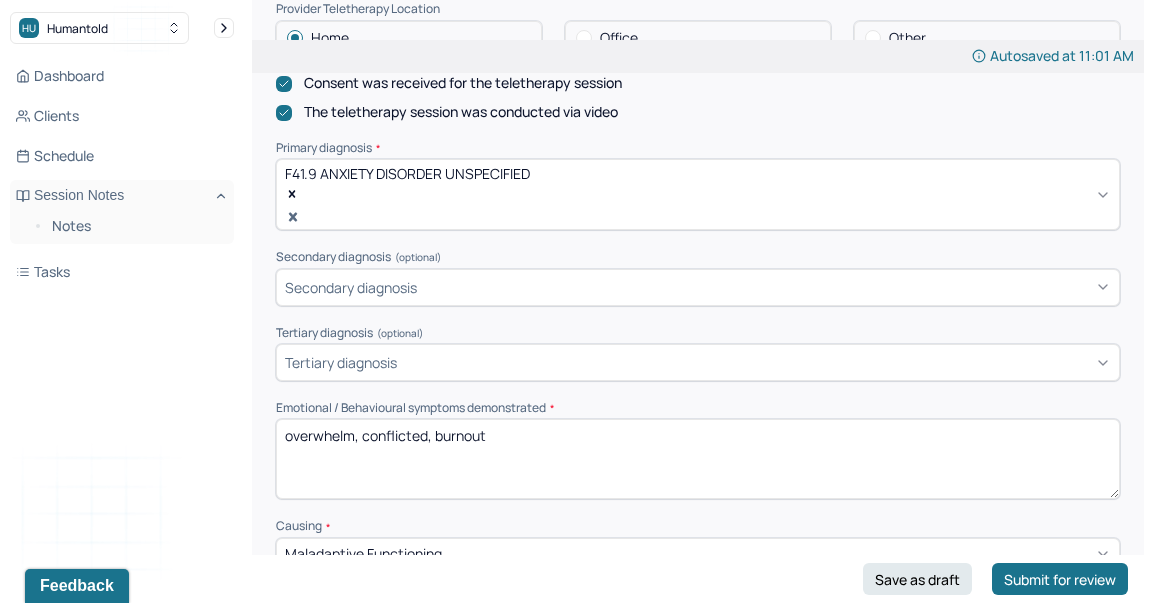 scroll, scrollTop: 632, scrollLeft: 0, axis: vertical 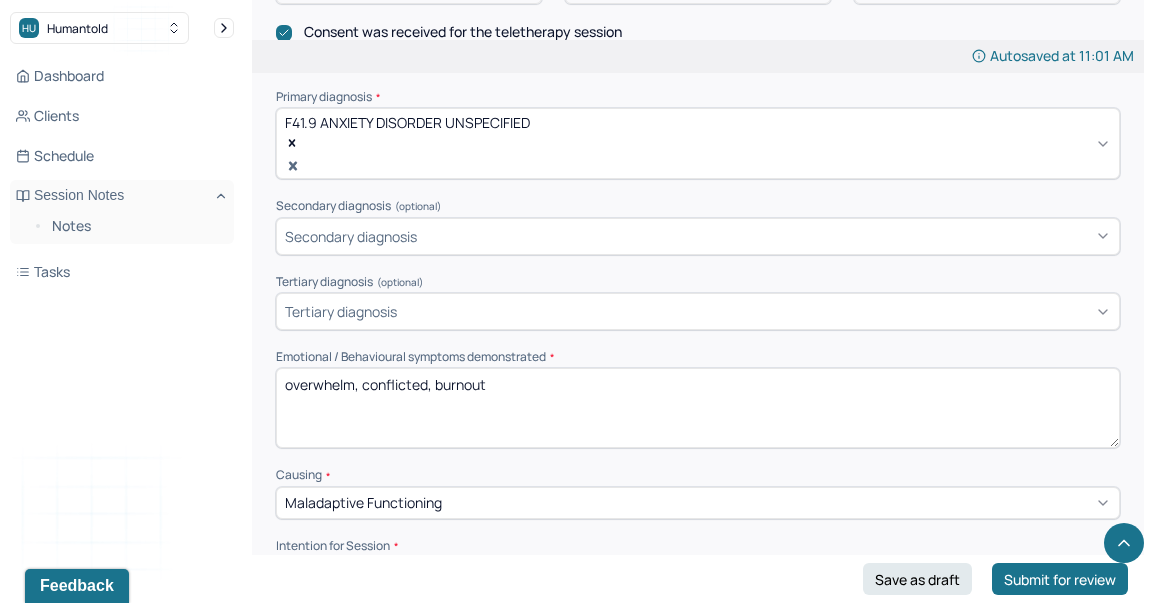 click on "overwhelm, conflicted, burnout" at bounding box center (698, 408) 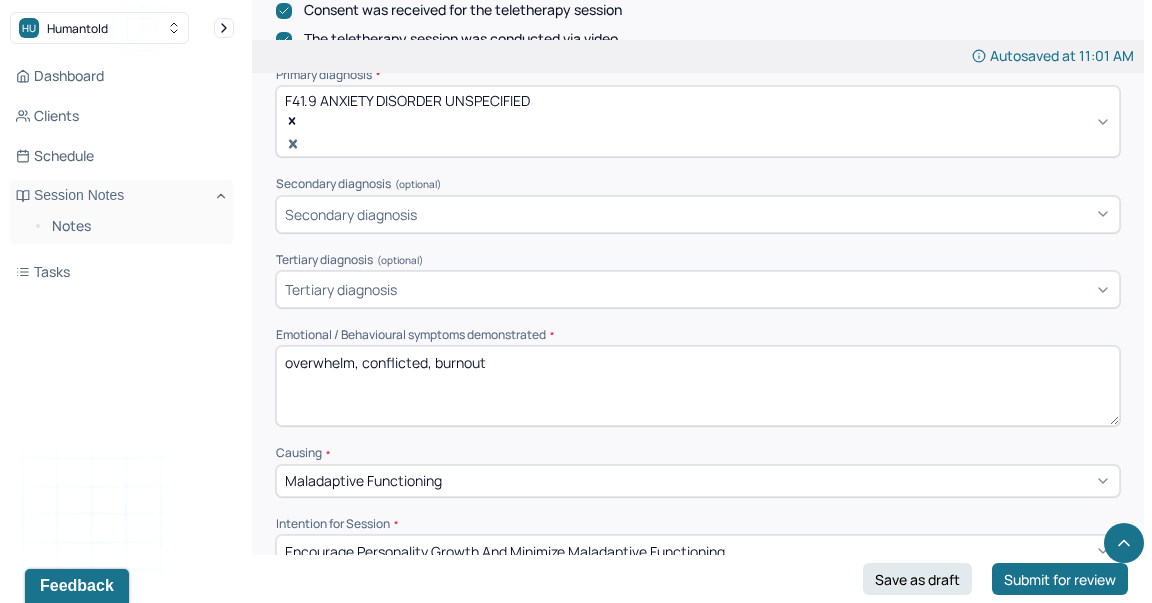 scroll, scrollTop: 662, scrollLeft: 0, axis: vertical 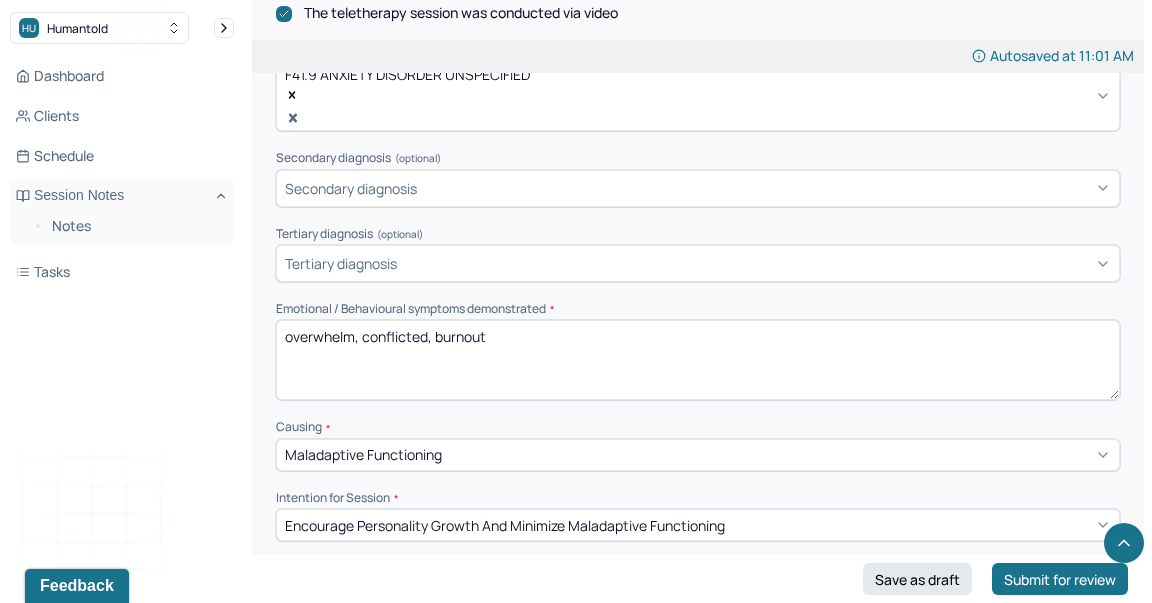 click on "overwhelm, conflicted, burnout" at bounding box center [698, 360] 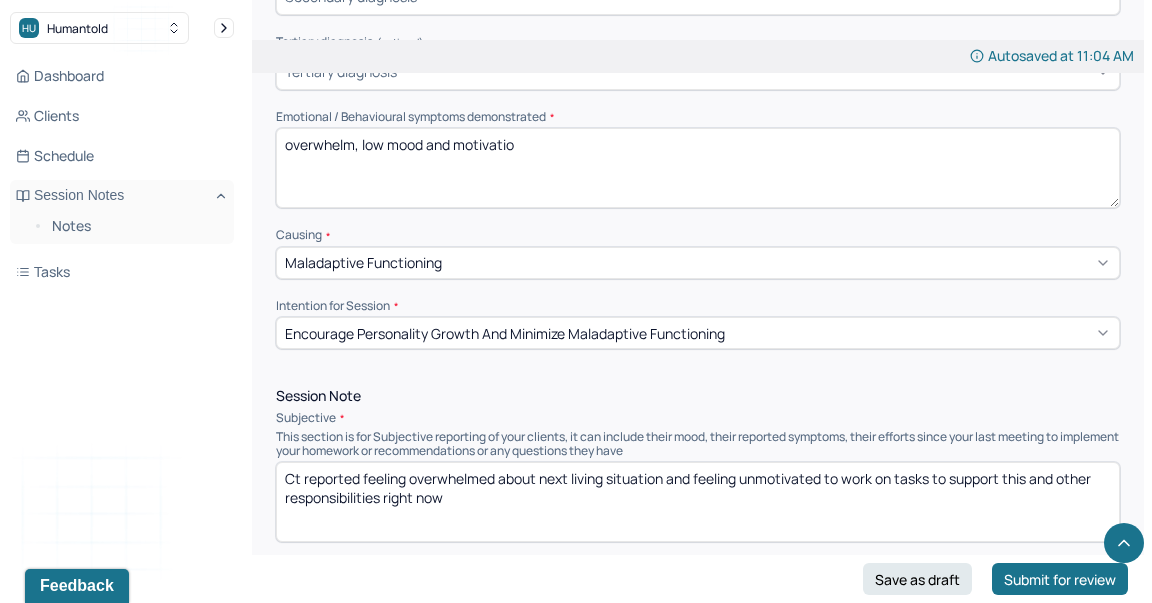 scroll, scrollTop: 874, scrollLeft: 0, axis: vertical 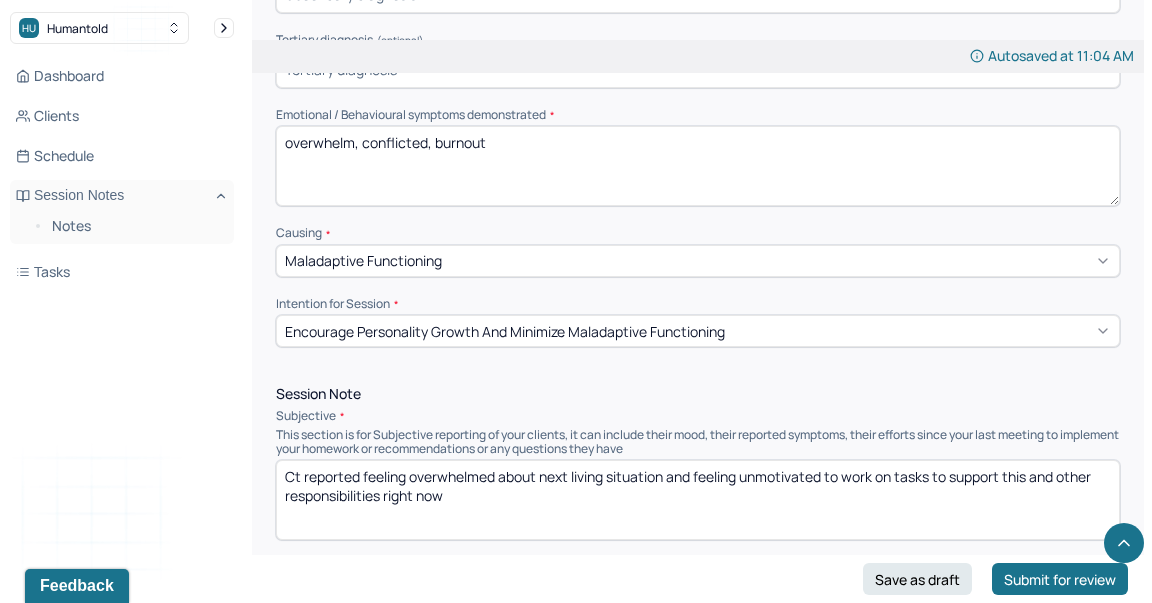 click on "overwhelm, low mood and motivation" at bounding box center [698, 166] 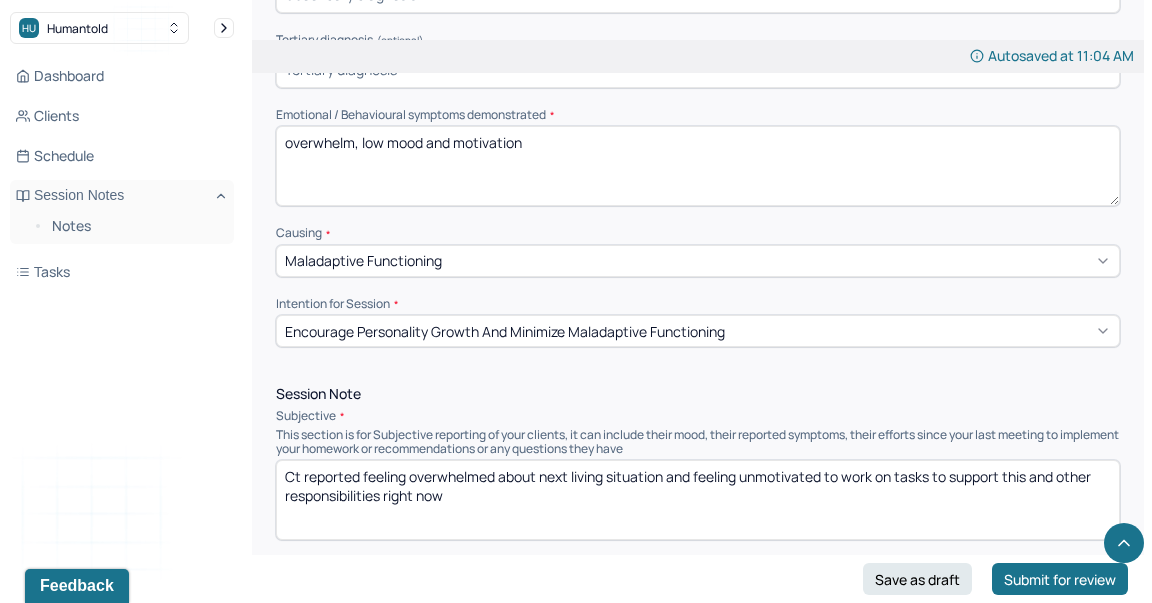 type on "overwhelm, low mood and motivation" 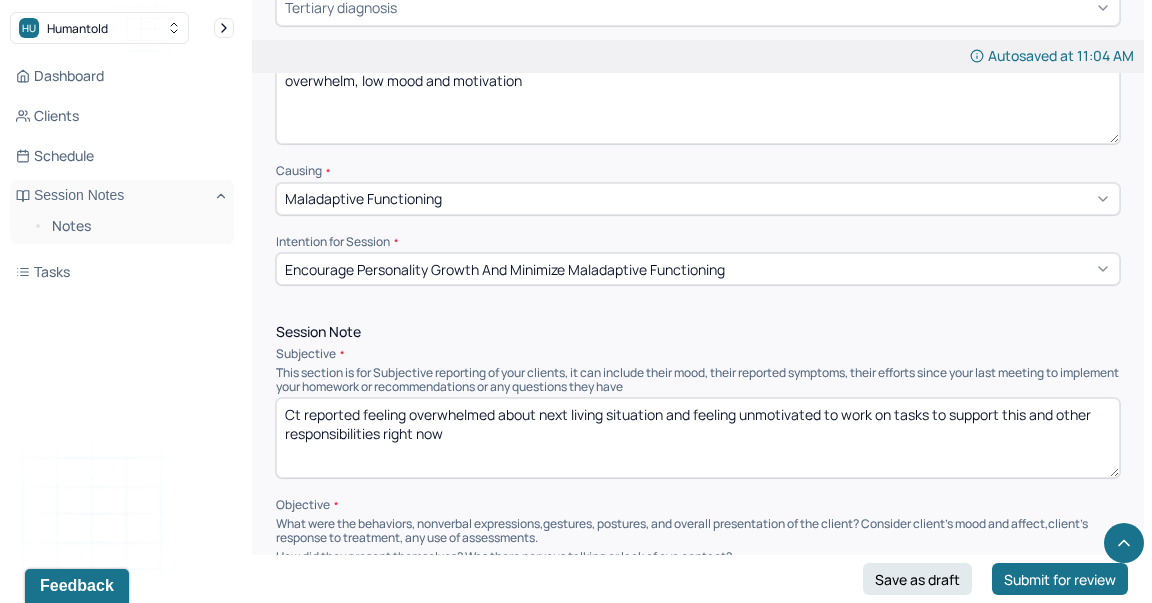 scroll, scrollTop: 946, scrollLeft: 0, axis: vertical 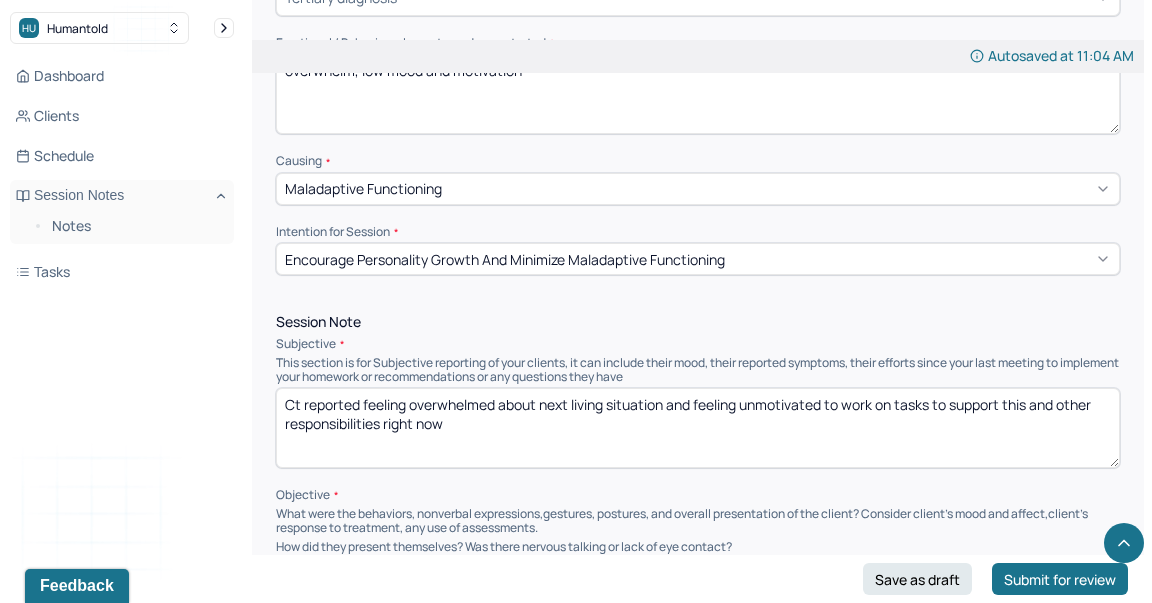 click on "Ct reported feeling overwhelmed about next living situation and feeling unmotivated to work on tasks to support this and other responsibilities right now" at bounding box center (698, 428) 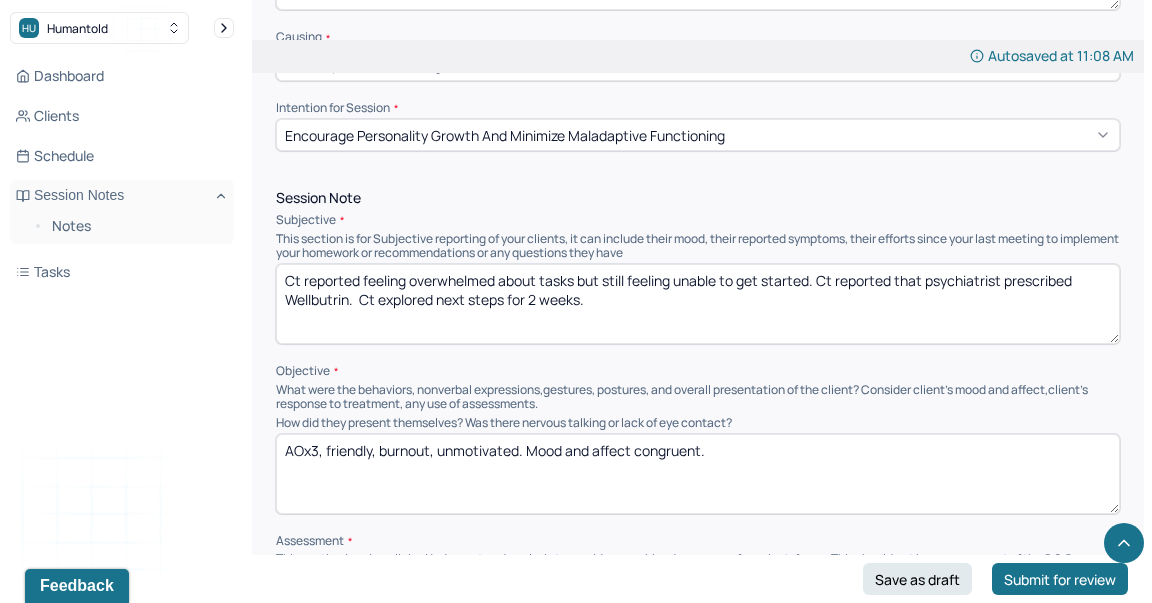 scroll, scrollTop: 1089, scrollLeft: 0, axis: vertical 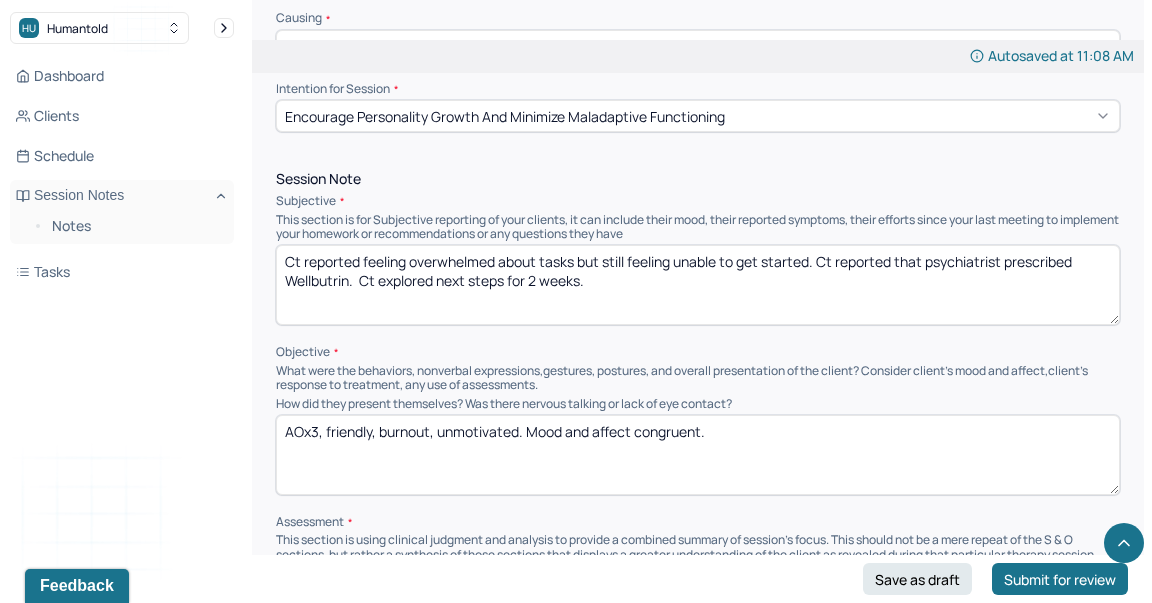 type on "Ct reported feeling overwhelmed about tasks but still feeling unable to get started. Ct reported that psychiatrist prescribed Wellbutrin.  Ct explored next steps for 2 weeks." 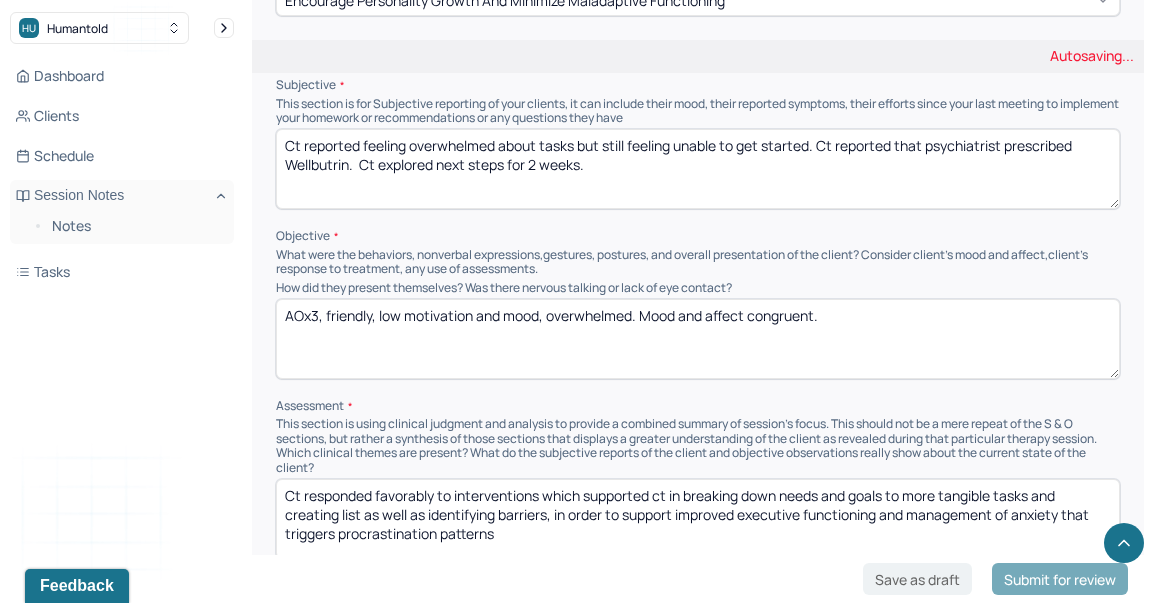 scroll, scrollTop: 1255, scrollLeft: 0, axis: vertical 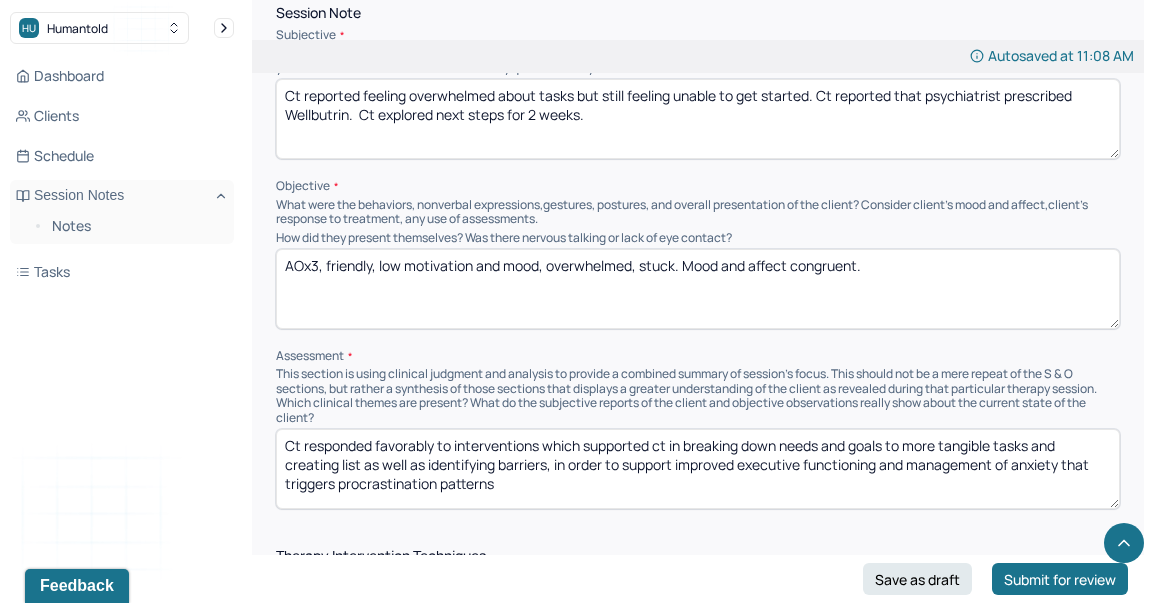 type on "AOx3, friendly, low motivation and mood, overwhelmed, stuck. Mood and affect congruent." 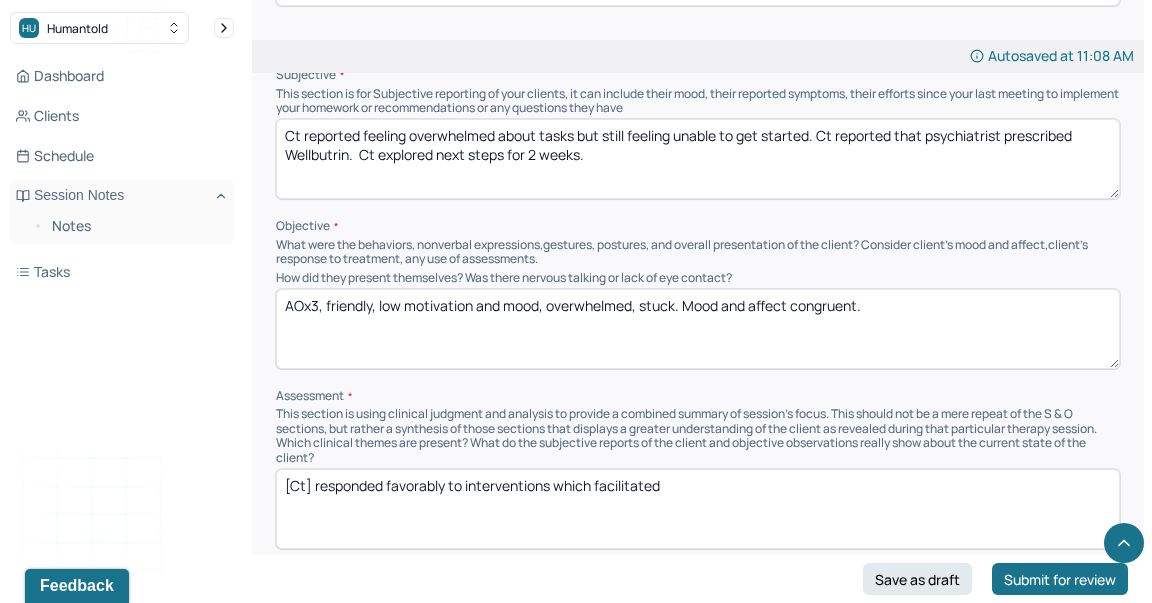scroll, scrollTop: 1241, scrollLeft: 0, axis: vertical 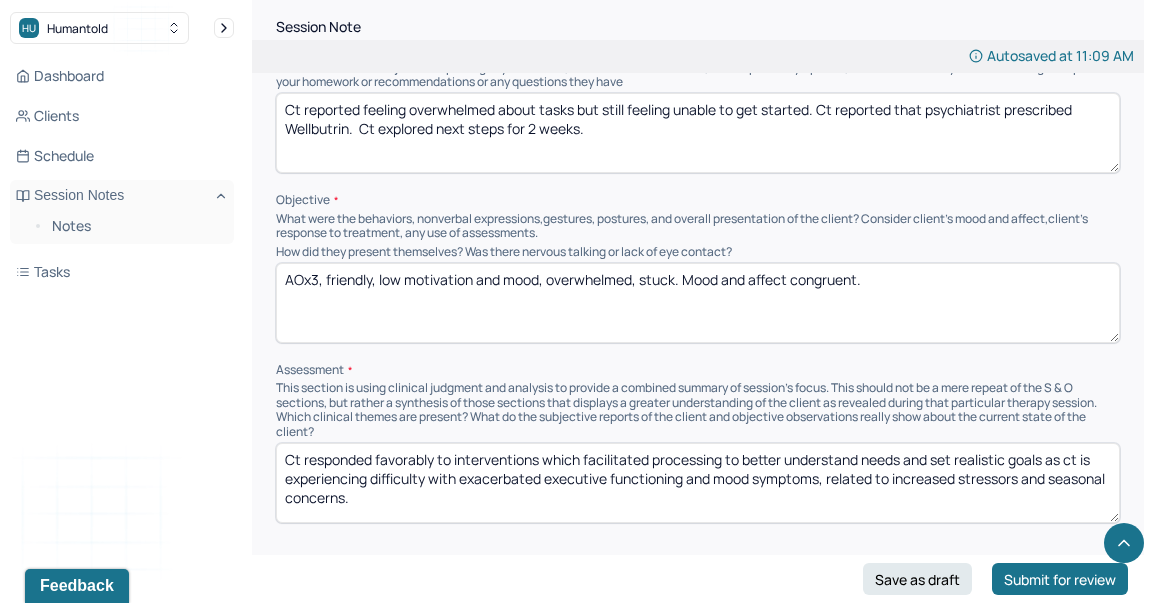 click on "Ct responded favorably to interventions which facilitated processing to better understand needs and set realistic goals as ct is experiencing difficulty with exacerbated executive functioning and mood symptoms, related to increased stressors and seasonal" at bounding box center [698, 483] 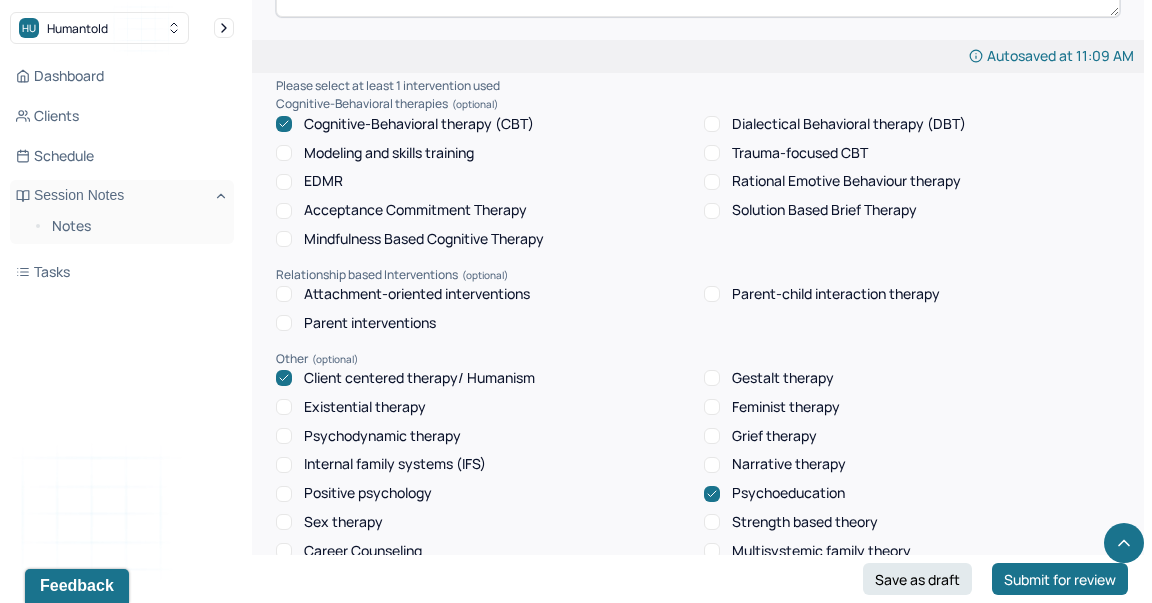 scroll, scrollTop: 1860, scrollLeft: 0, axis: vertical 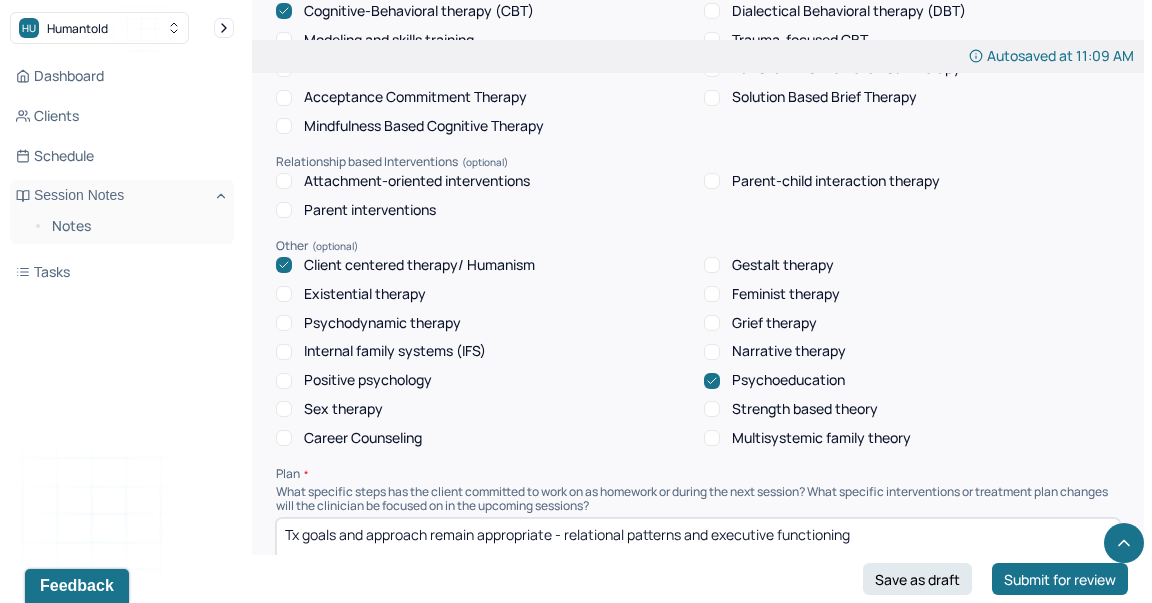 type on "[STATE] responded favorably to interventions which facilitated processing to better understand needs and set realistic goals as [STATE] is experiencing difficulty with exacerbated executive functioning and mood symptoms, related to increased stressors and seasonal difficulties." 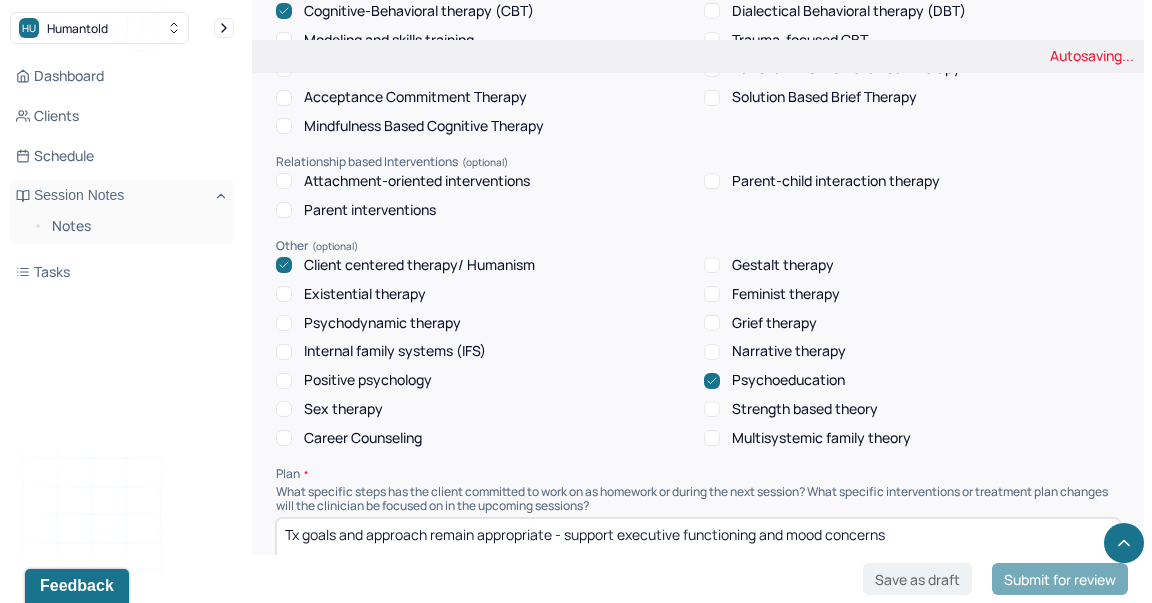 click on "Tx goals and approach remain appropriate - relational patterns and executive functioning" at bounding box center [698, 558] 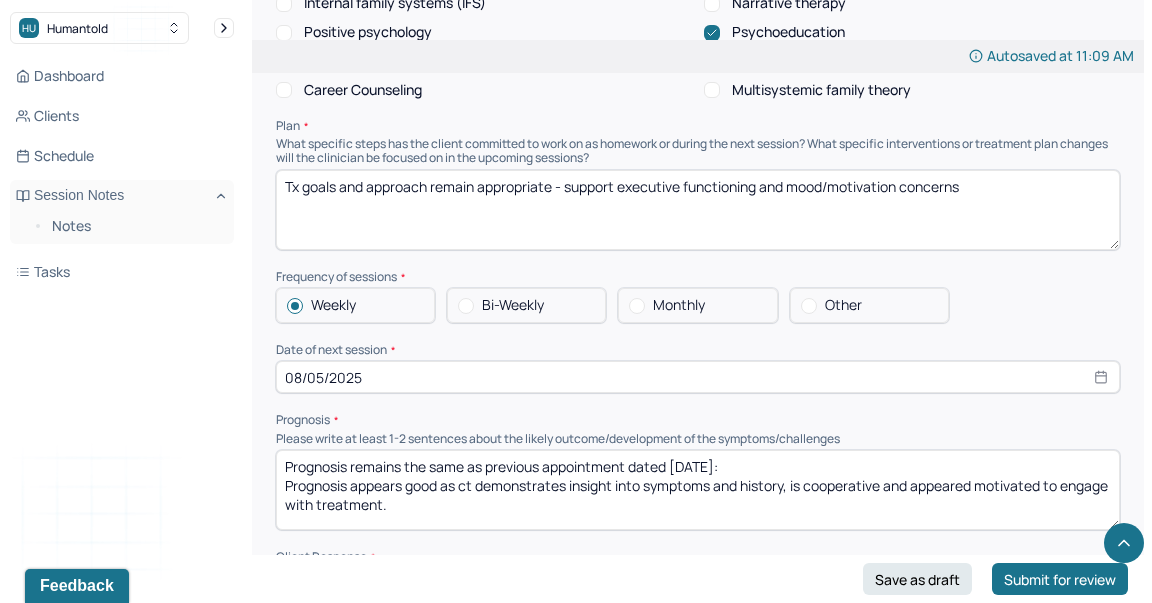 scroll, scrollTop: 2223, scrollLeft: 0, axis: vertical 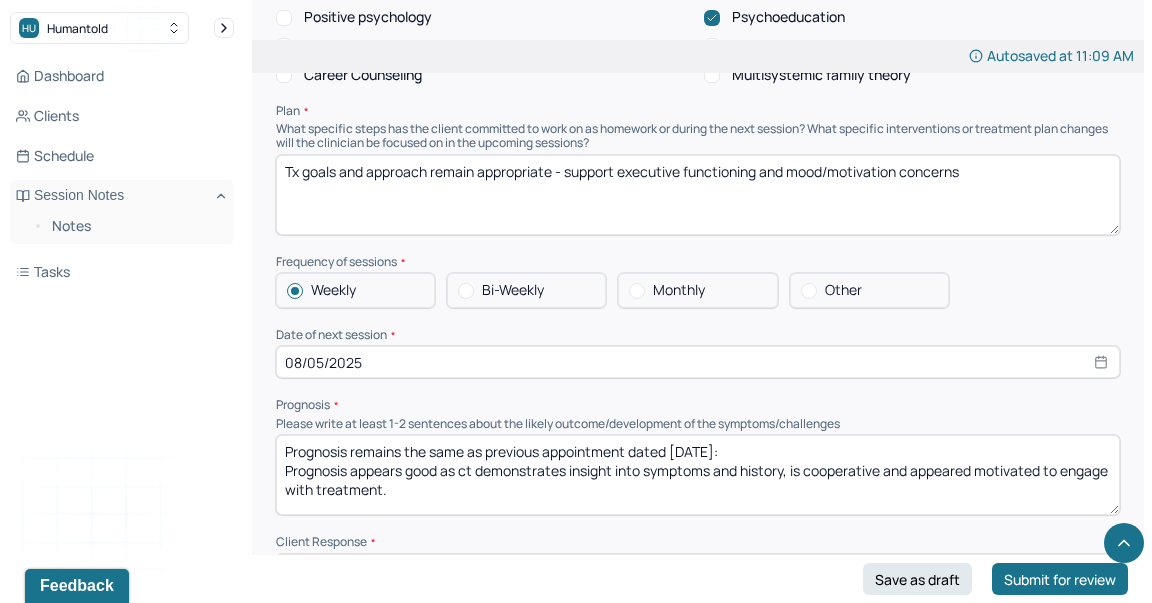 type on "Tx goals and approach remain appropriate - support executive functioning and mood/motivation concerns" 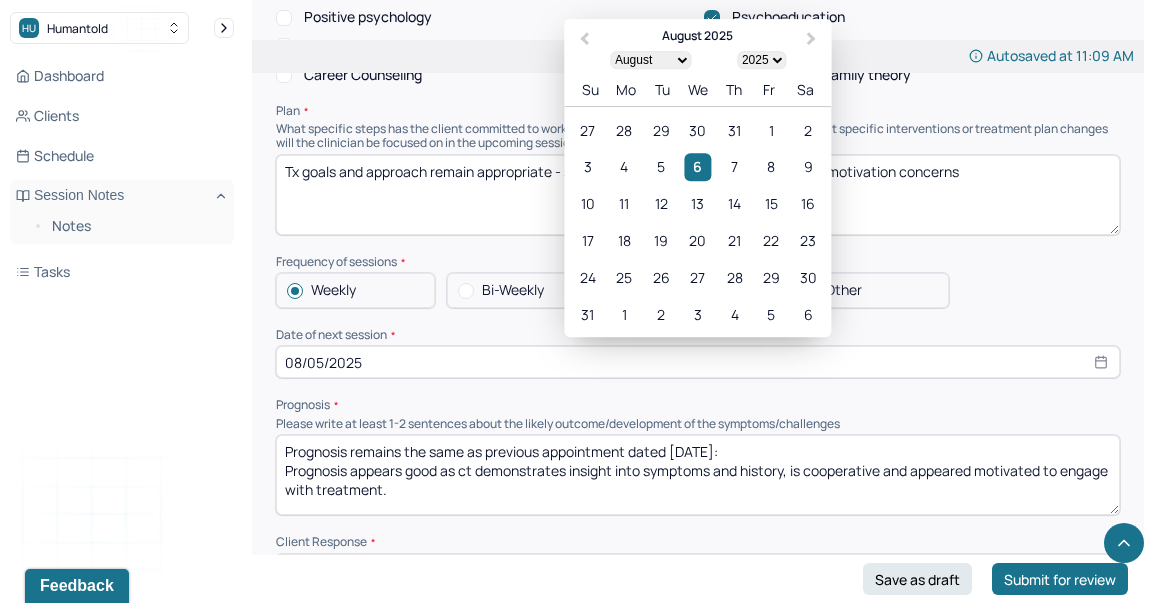 click on "08/05/2025" at bounding box center (698, 362) 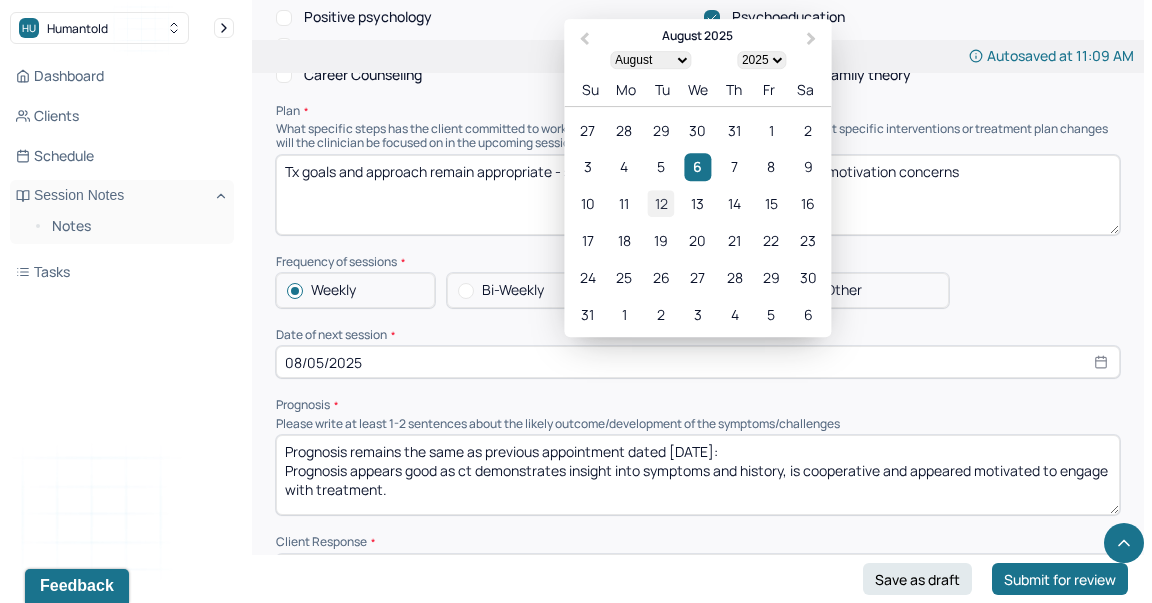 click on "12" at bounding box center (661, 204) 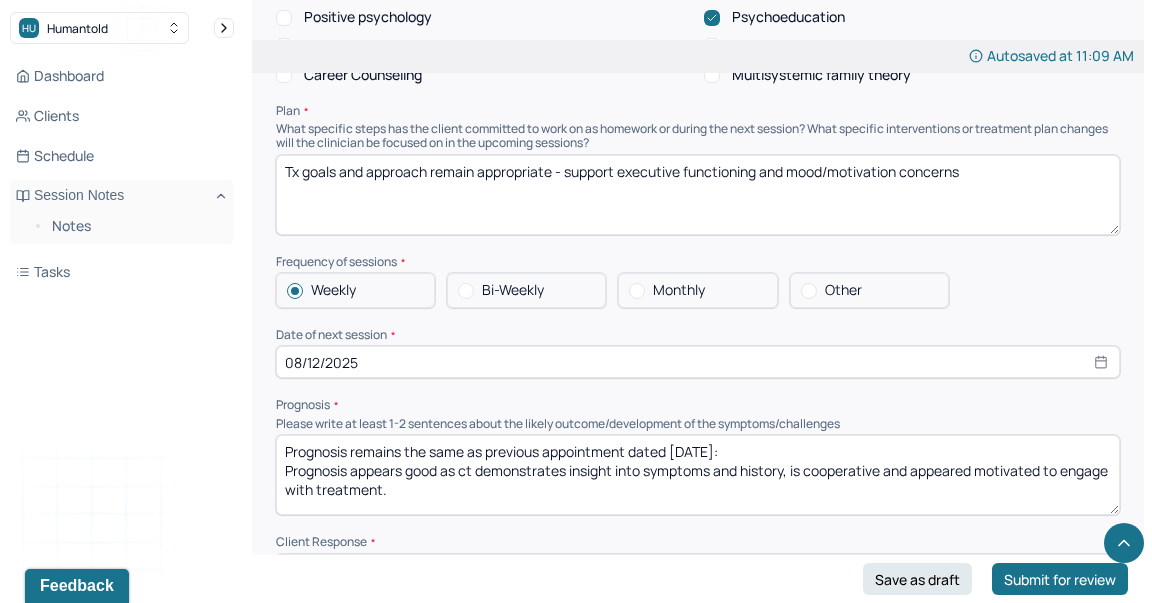 click on "Prognosis remains the same as previous appointment dated [DATE]:
Prognosis appears good as ct demonstrates insight into symptoms and history, is cooperative and appeared motivated to engage with treatment." at bounding box center [698, 475] 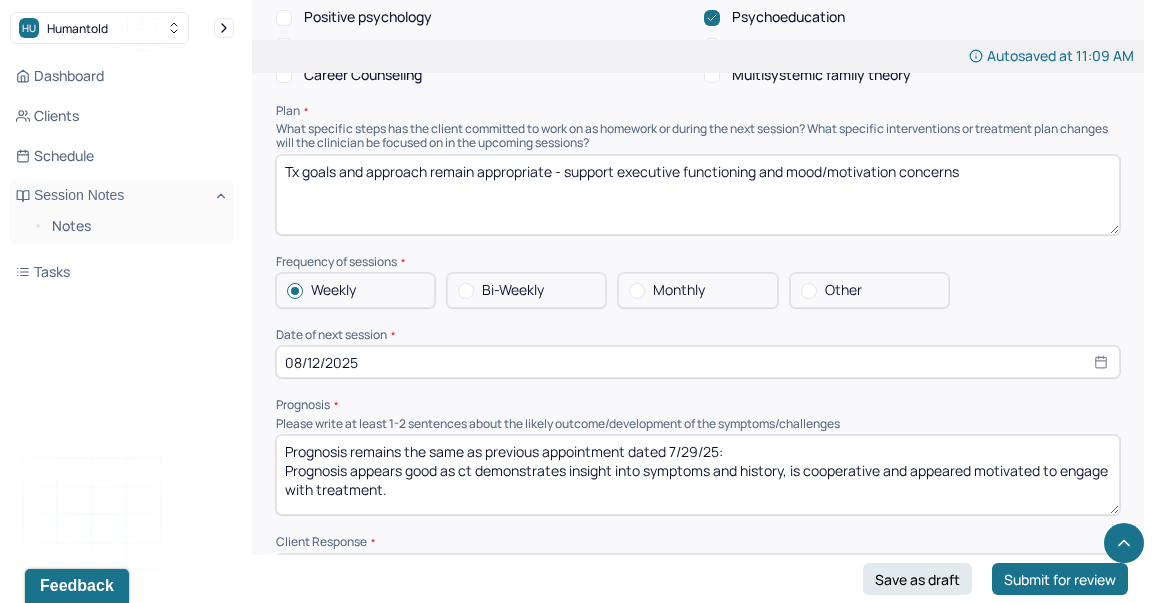 scroll, scrollTop: 9, scrollLeft: 0, axis: vertical 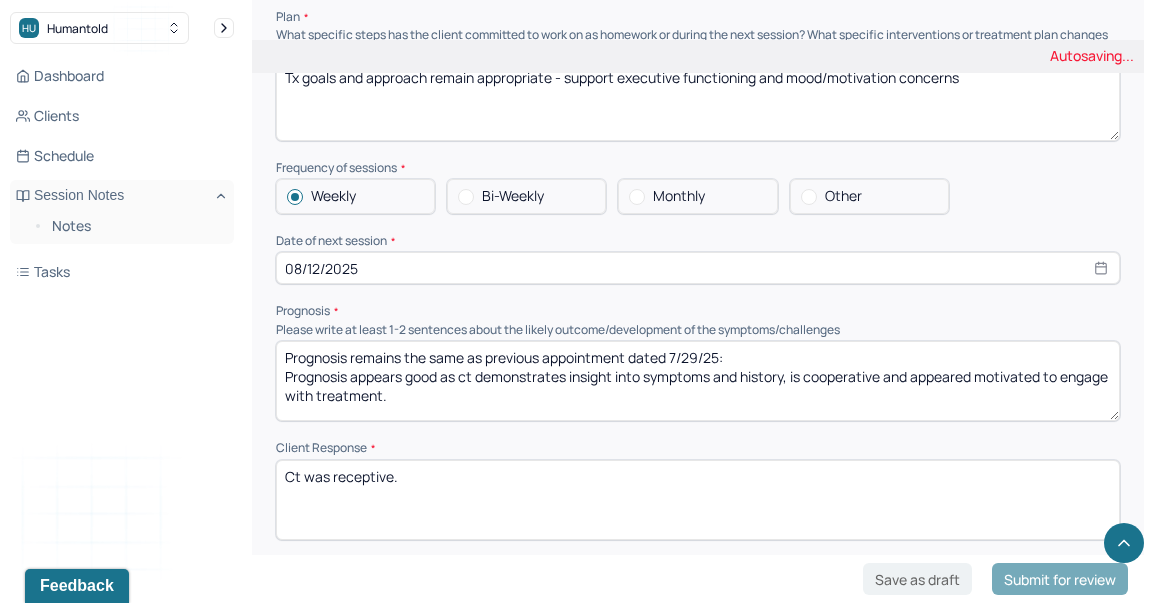 type on "Prognosis remains the same as previous appointment dated 7/29/25:
Prognosis appears good as ct demonstrates insight into symptoms and history, is cooperative and appeared motivated to engage with treatment." 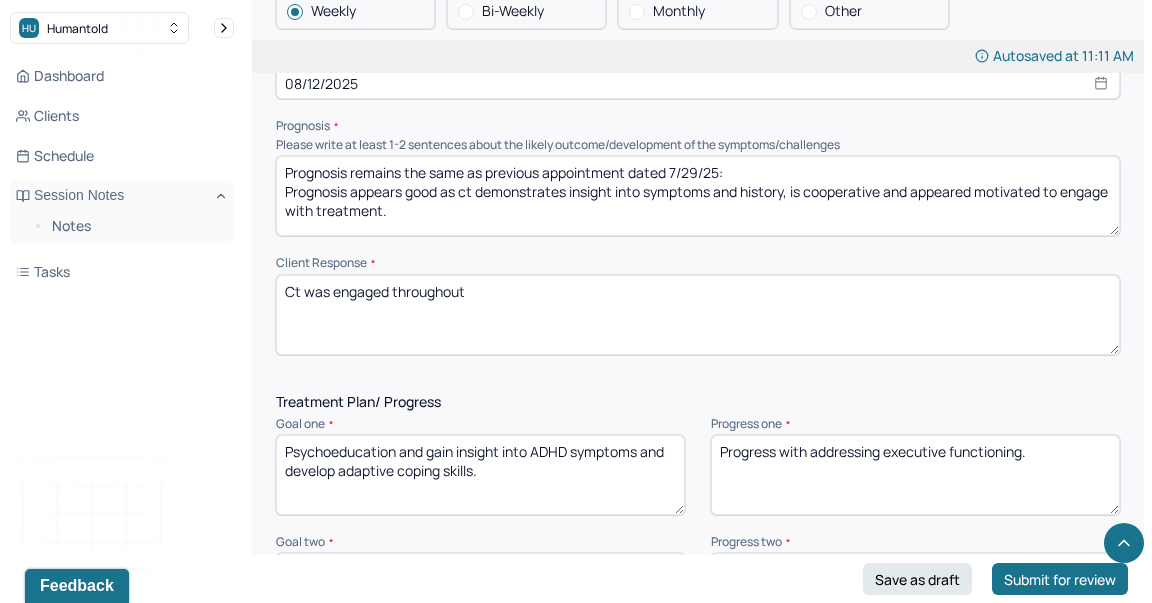 scroll, scrollTop: 2780, scrollLeft: 0, axis: vertical 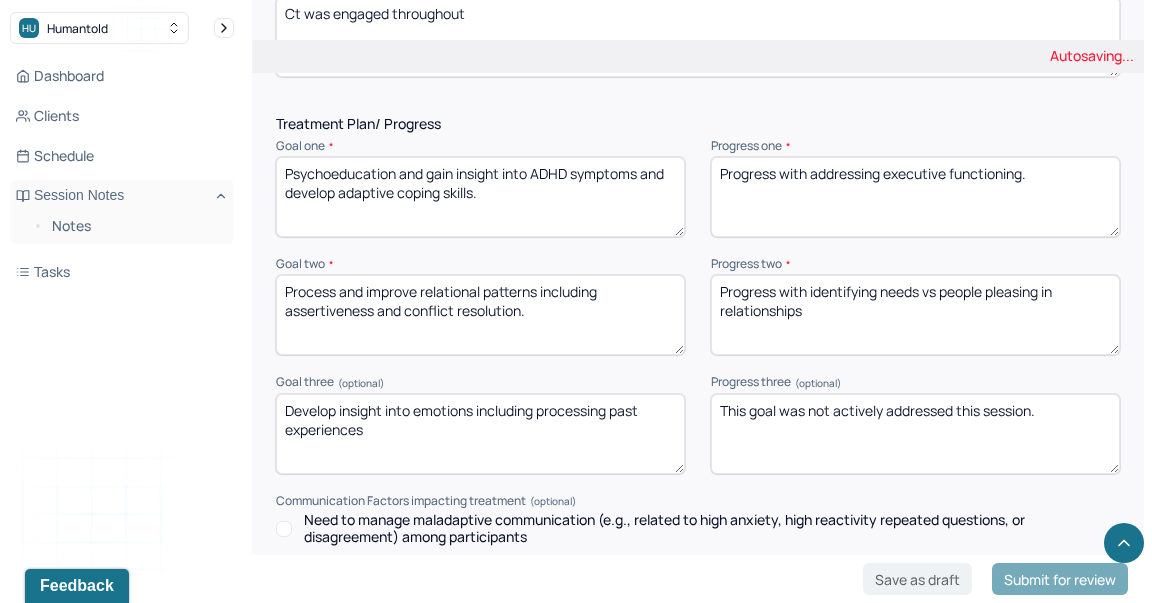 type on "Ct was engaged throughout" 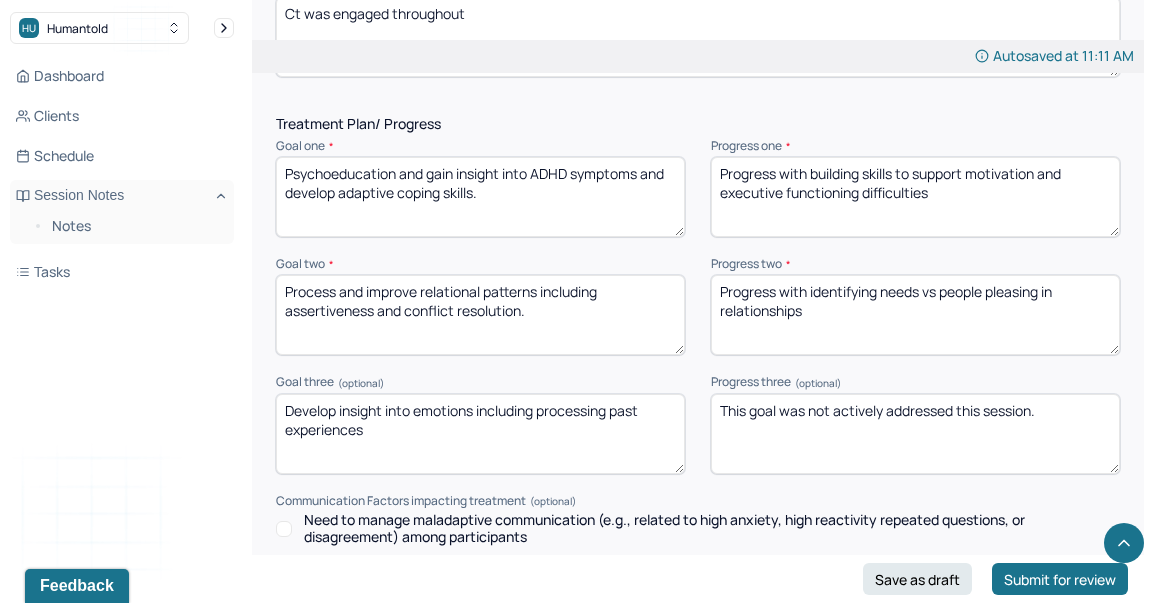 type on "Progress with building skills to support motivation and executive functioning difficulties" 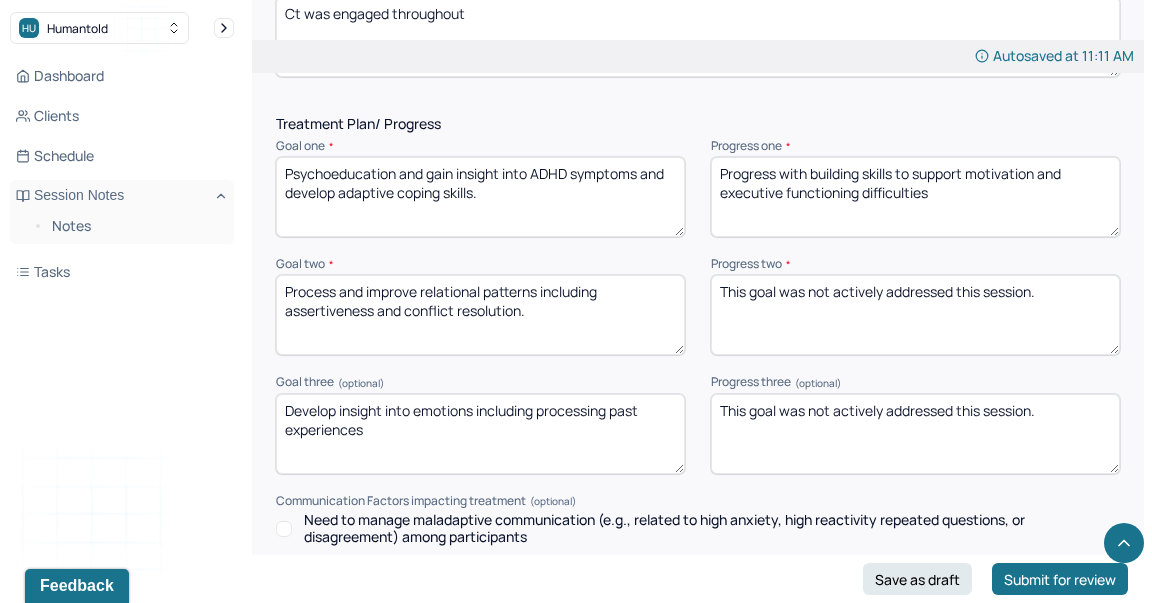 type on "This goal was not actively addressed this session." 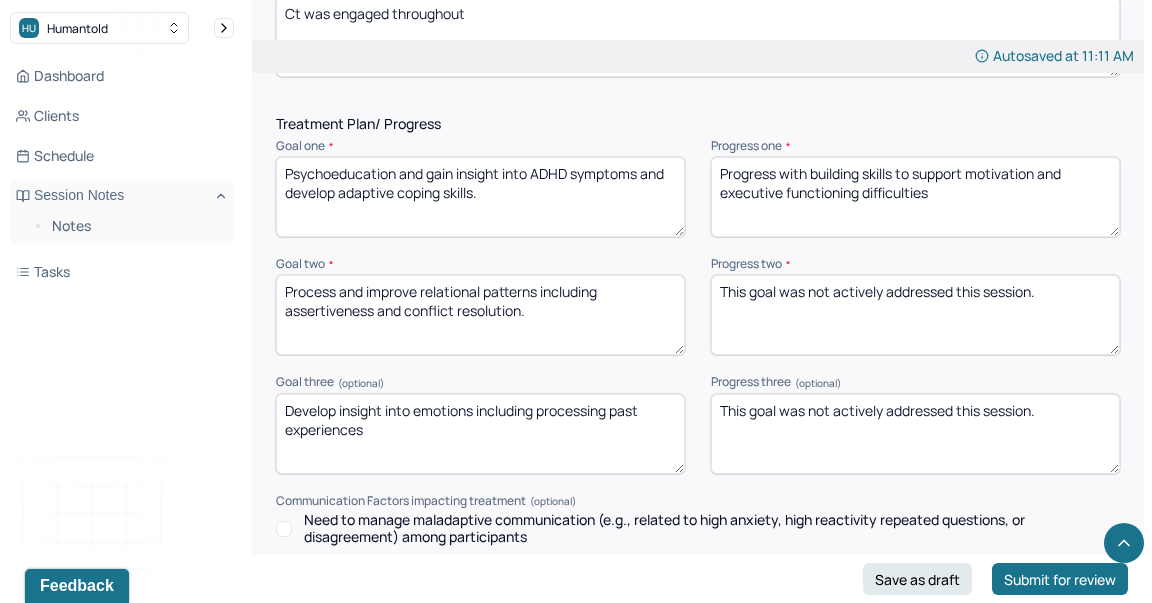 click on "This goal was not actively addressed this session." at bounding box center [915, 434] 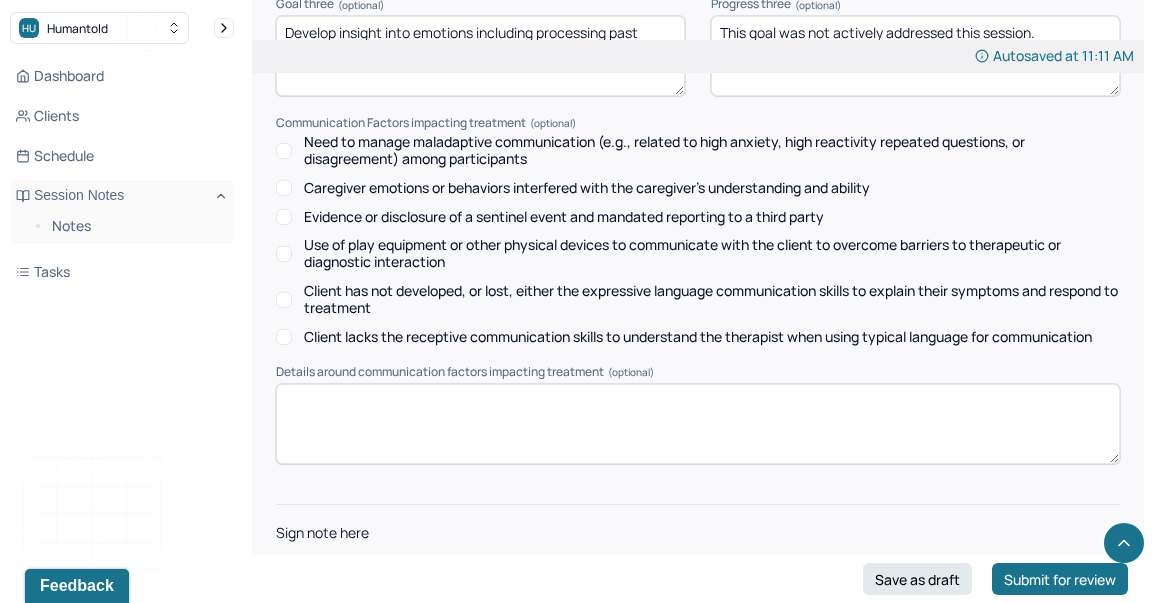 scroll, scrollTop: 3194, scrollLeft: 0, axis: vertical 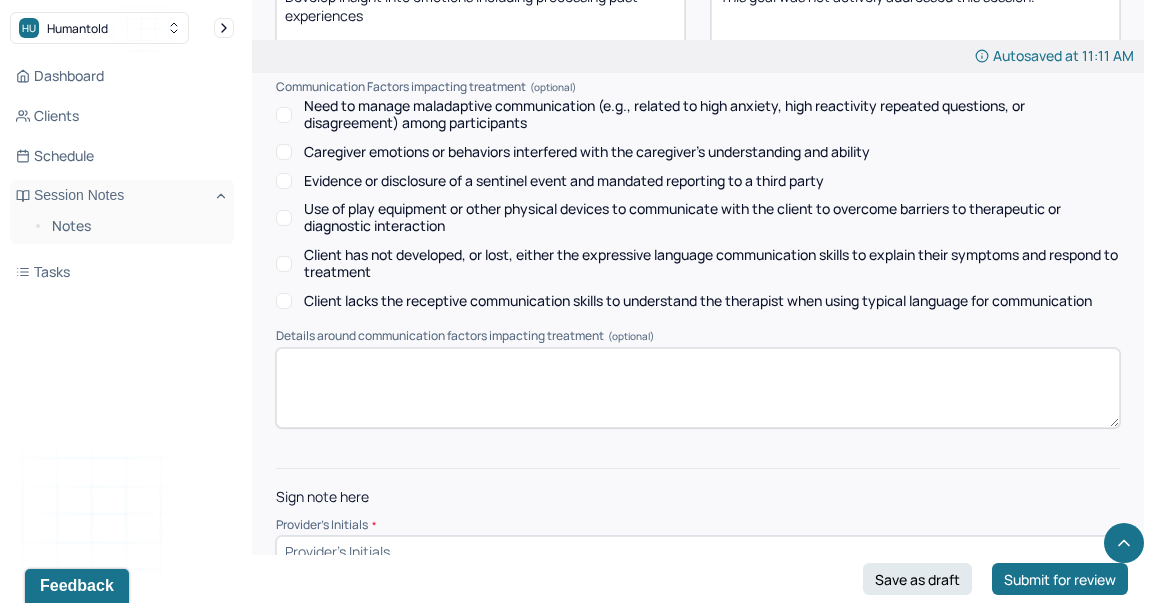 click at bounding box center (698, 552) 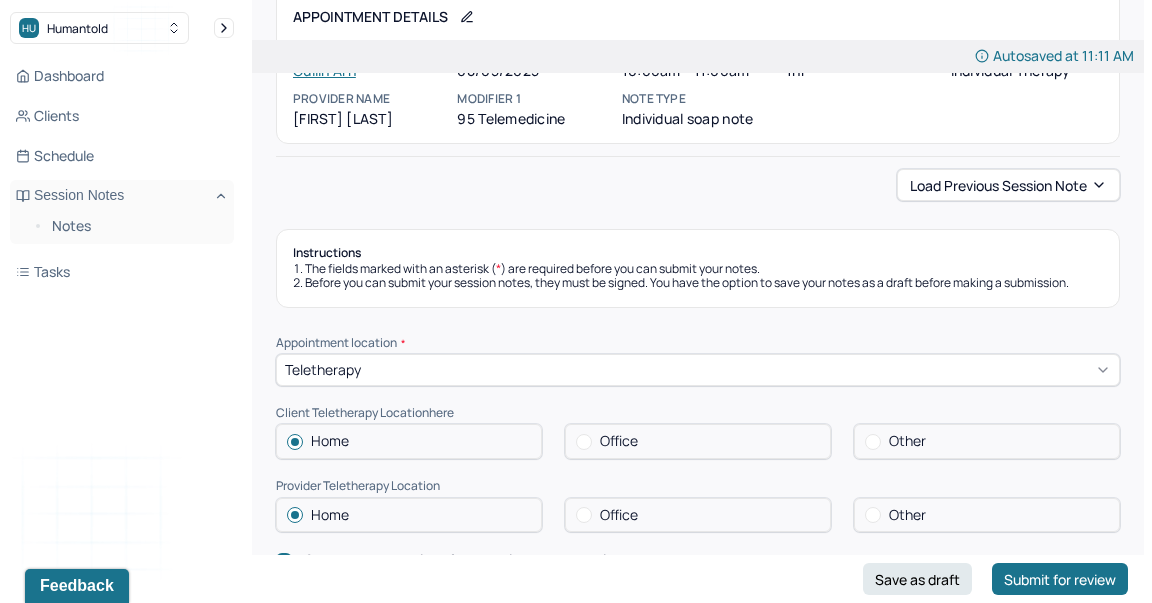 scroll, scrollTop: 112, scrollLeft: 0, axis: vertical 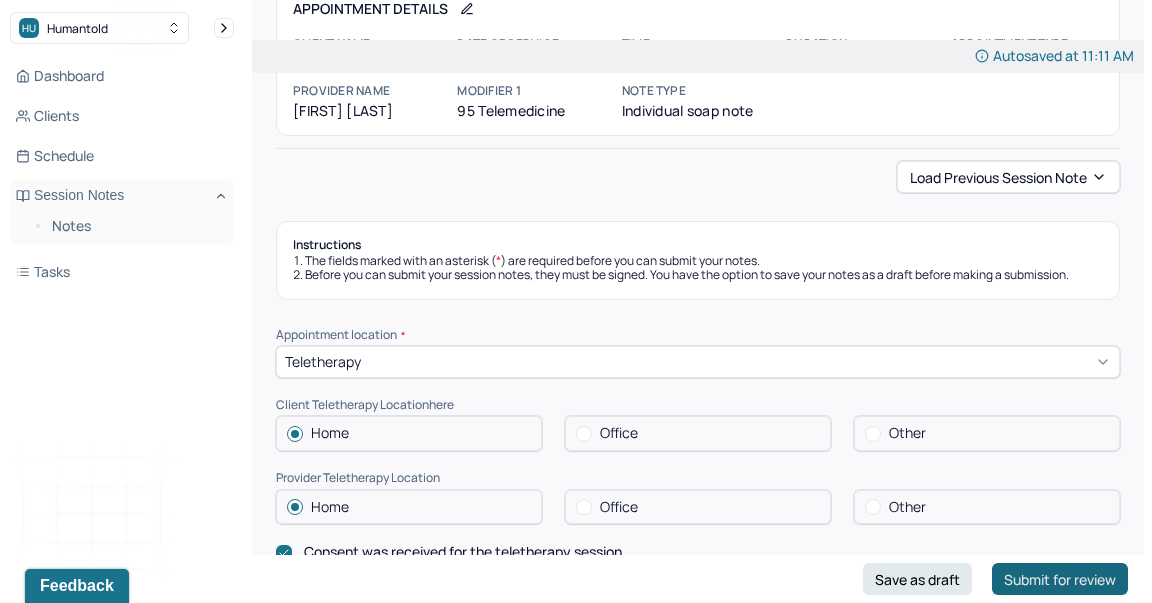 type on "KR" 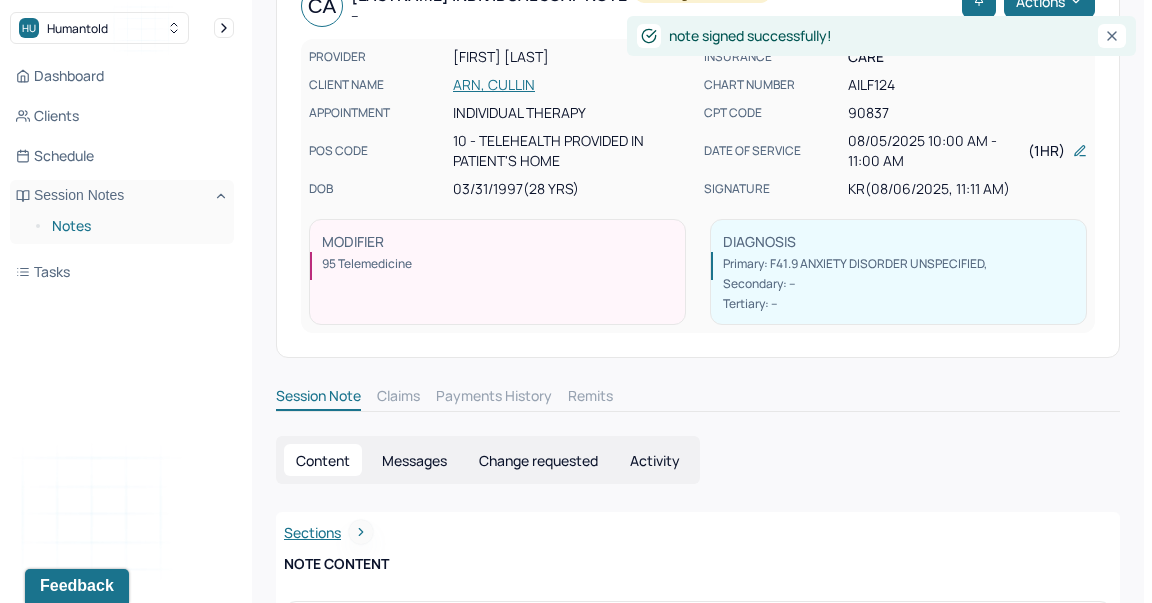 click on "Notes" at bounding box center (135, 226) 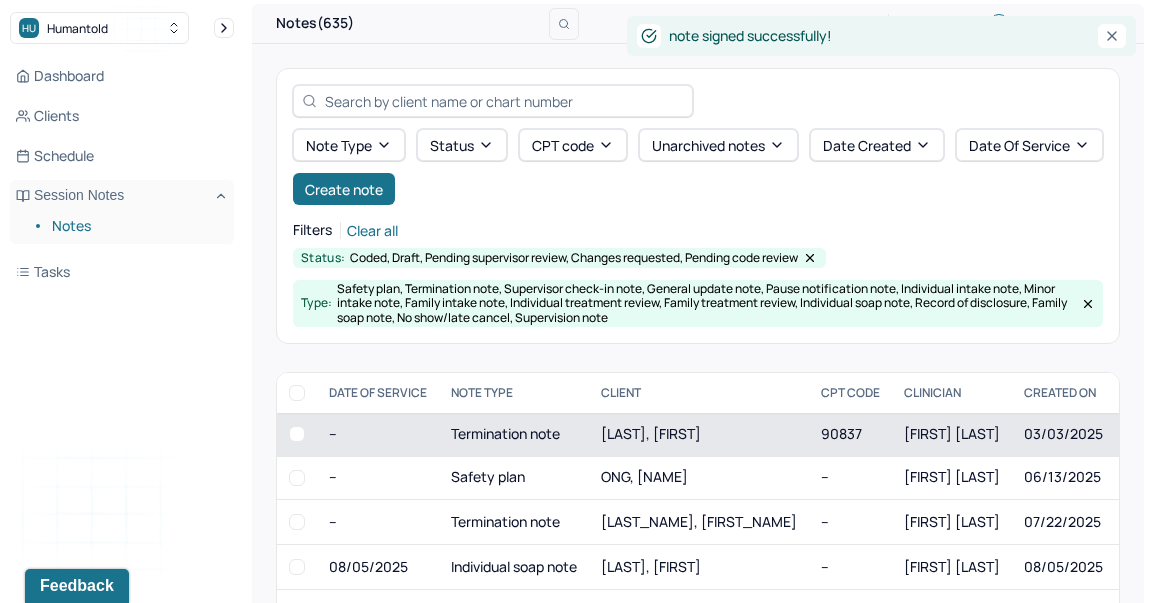 scroll, scrollTop: 112, scrollLeft: 0, axis: vertical 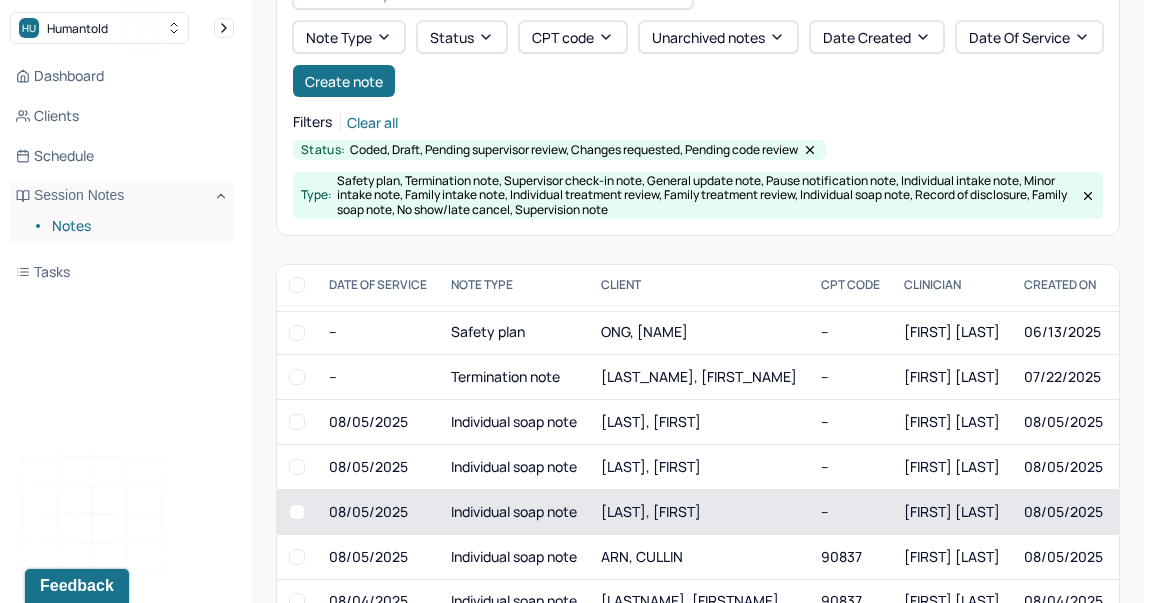 click on "[LAST], [FIRST]" at bounding box center [651, 511] 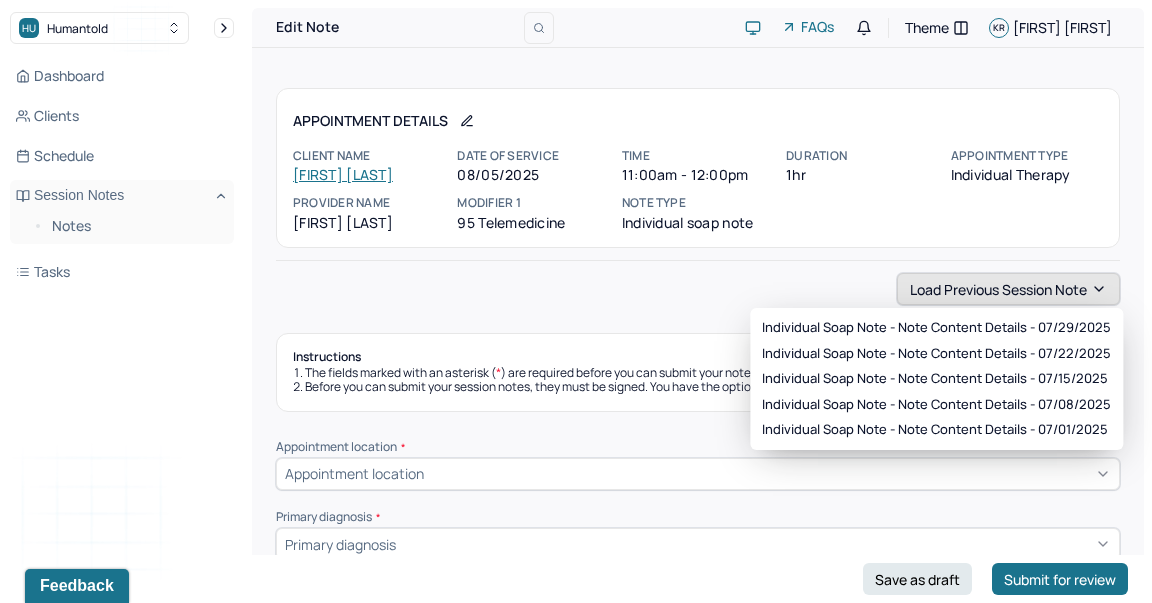 click on "Load previous session note" at bounding box center [1008, 289] 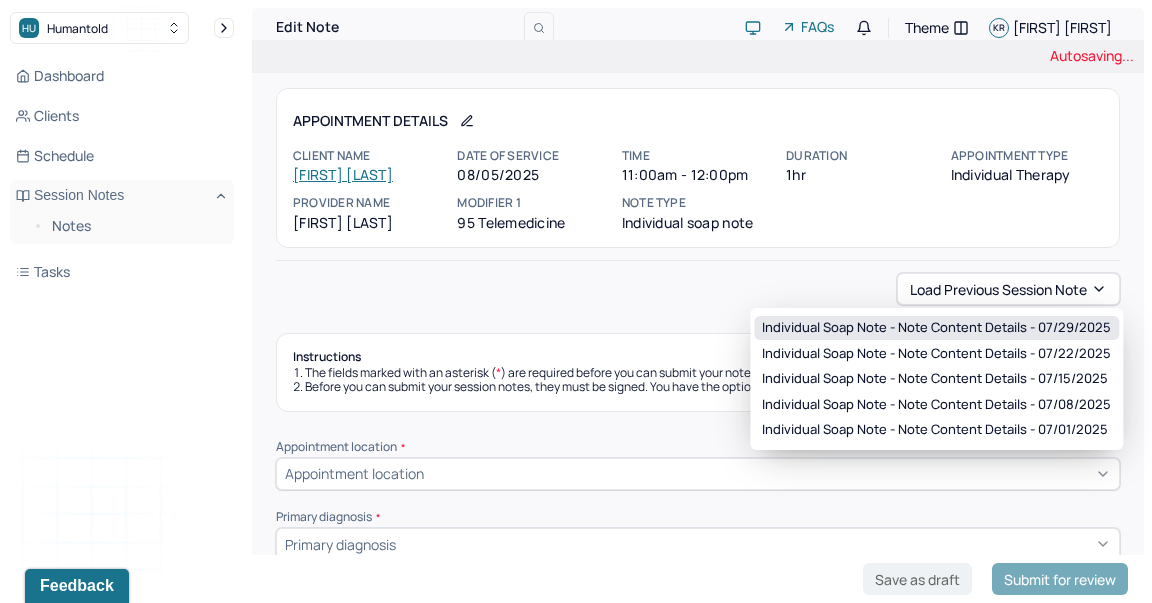 click on "Individual soap note - Note content Details - 07/29/2025" at bounding box center [936, 328] 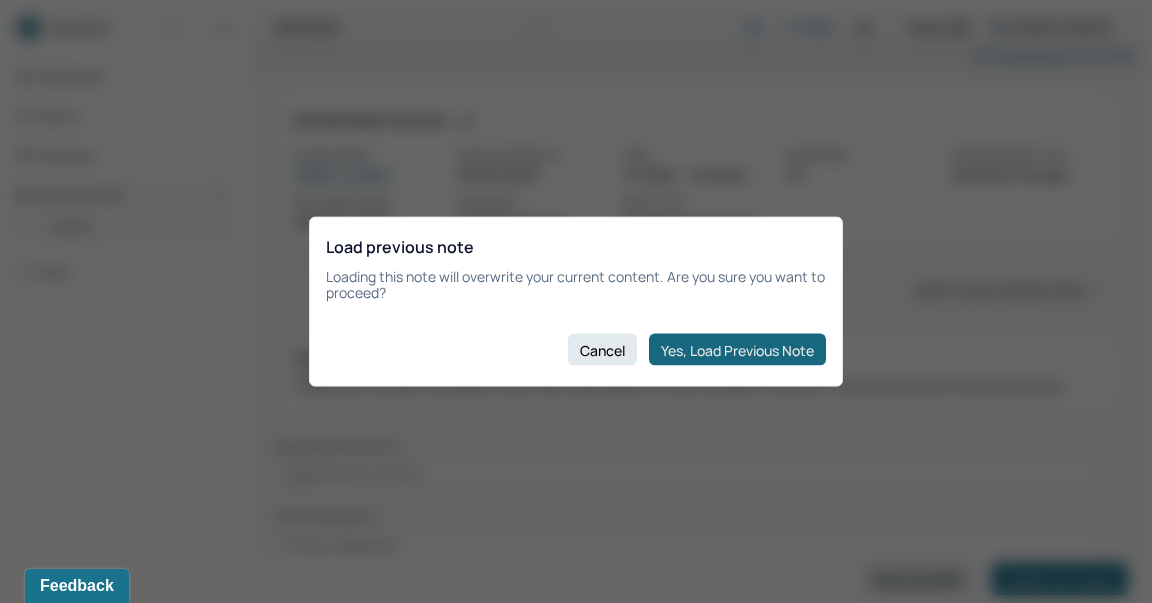 click on "Yes, Load Previous Note" at bounding box center (737, 350) 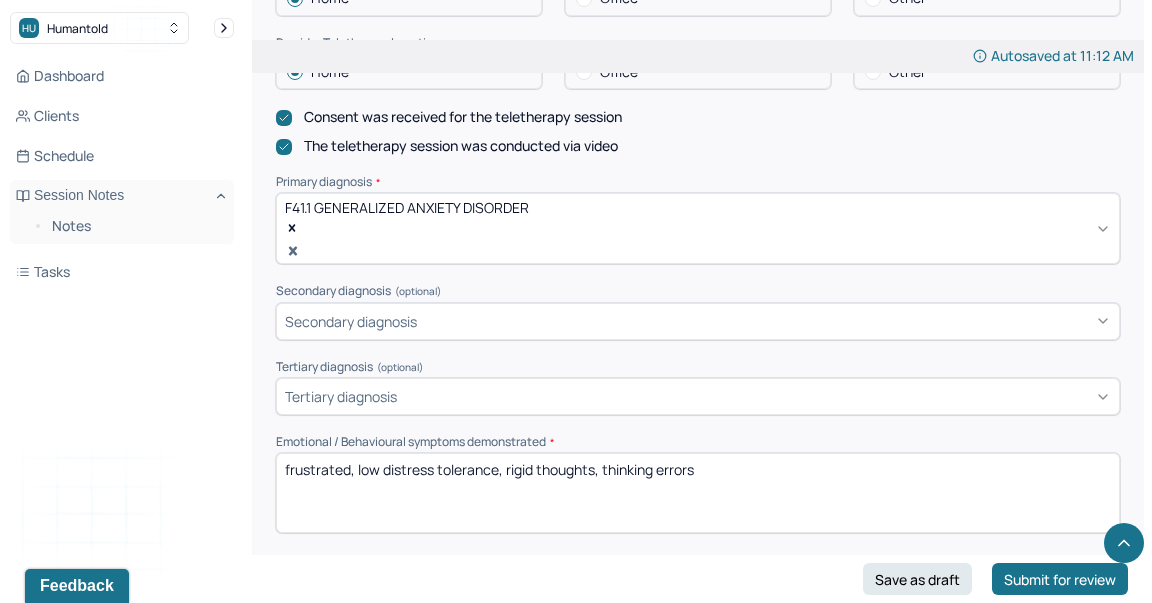 scroll, scrollTop: 653, scrollLeft: 0, axis: vertical 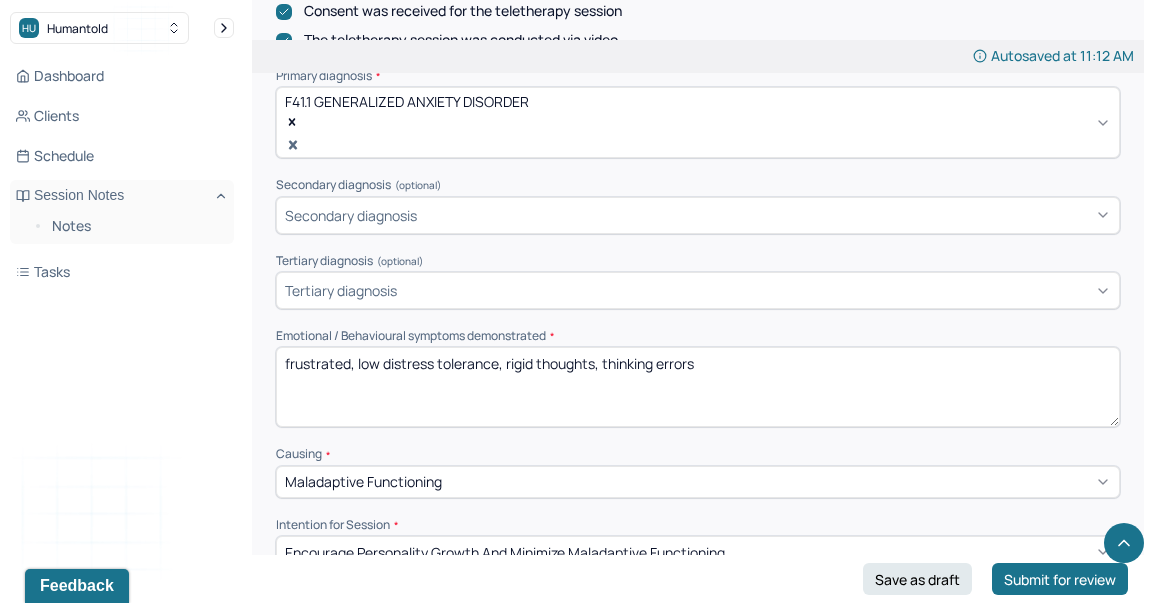 click on "frustrated, low distress tolerance, rigid thoughts, thinking errors" at bounding box center [698, 387] 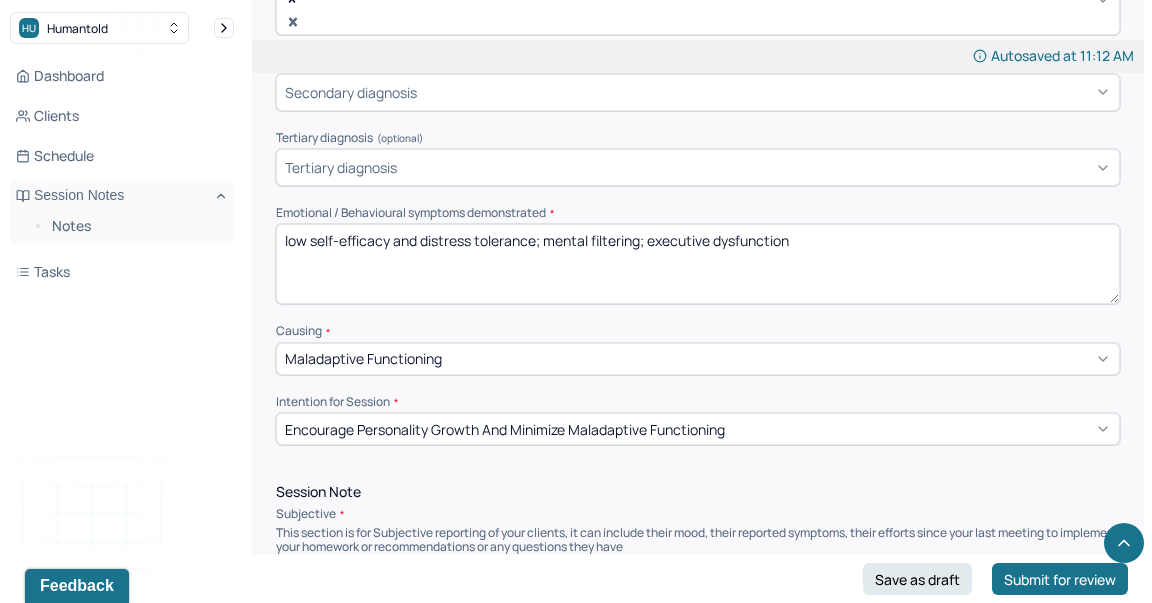 scroll, scrollTop: 879, scrollLeft: 0, axis: vertical 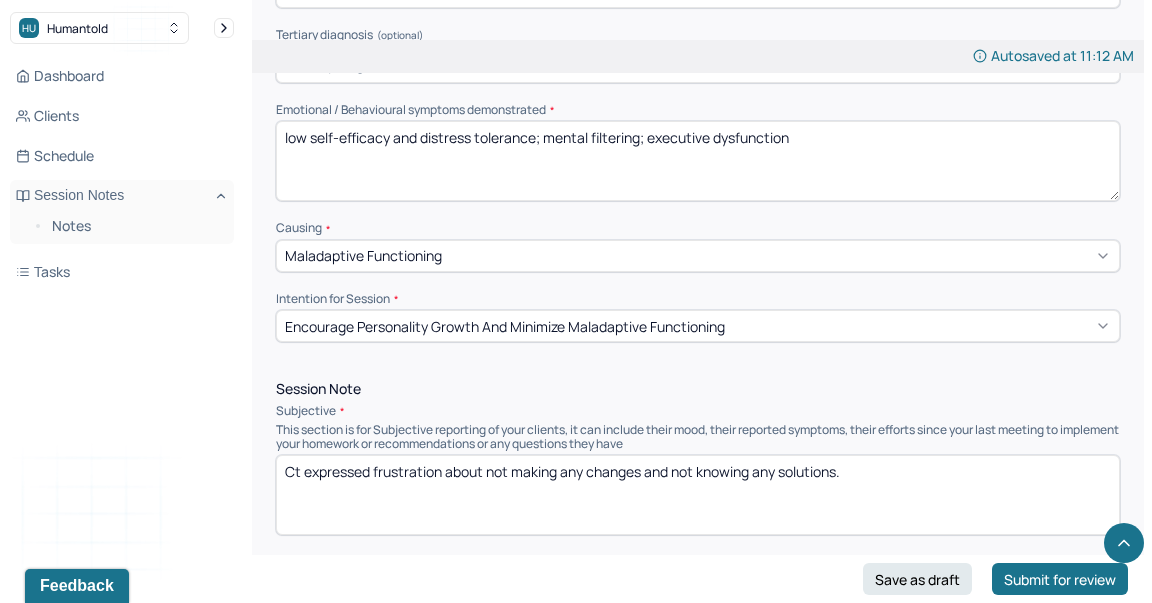 type on "low self-efficacy and distress tolerance; mental filtering; executive dysfunction" 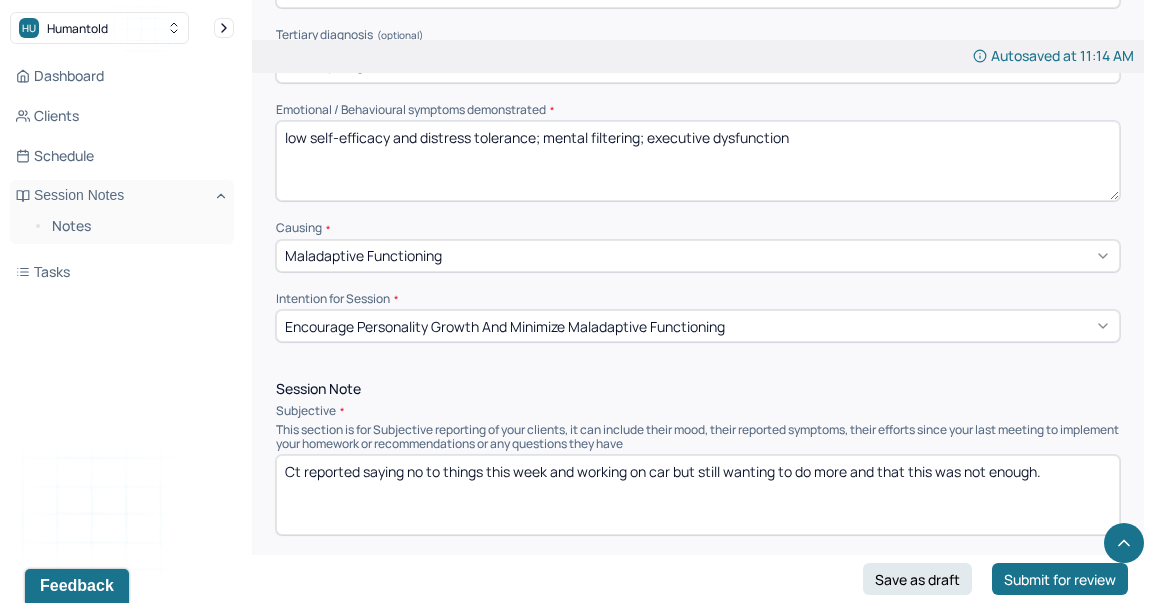 scroll, scrollTop: 1340, scrollLeft: 0, axis: vertical 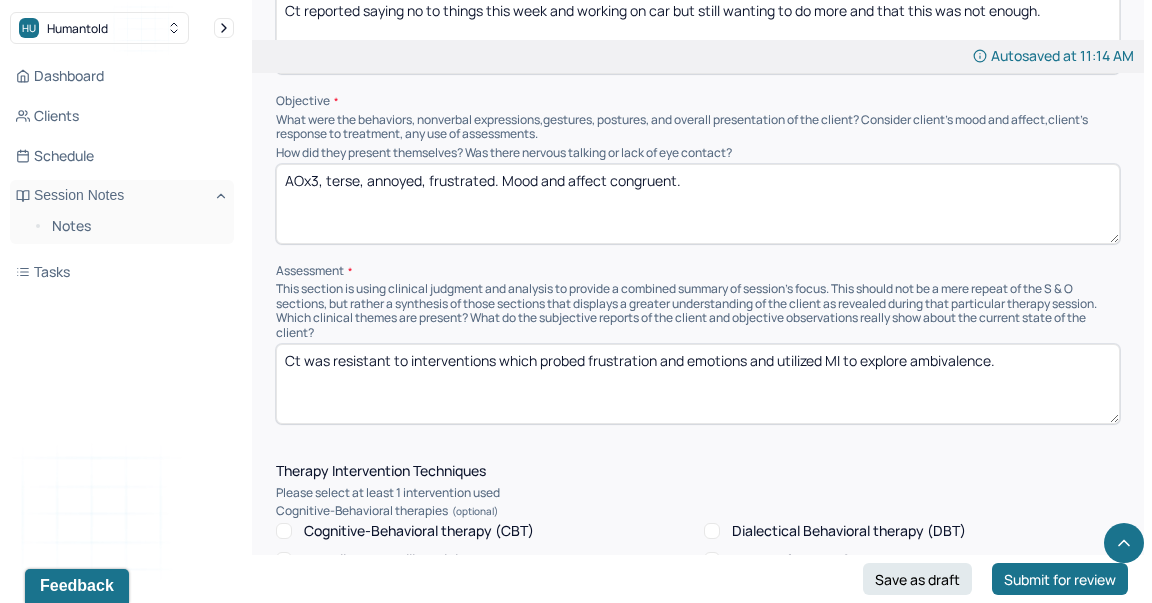 type on "Ct reported saying no to things this week and working on car but still wanting to do more and that this was not enough." 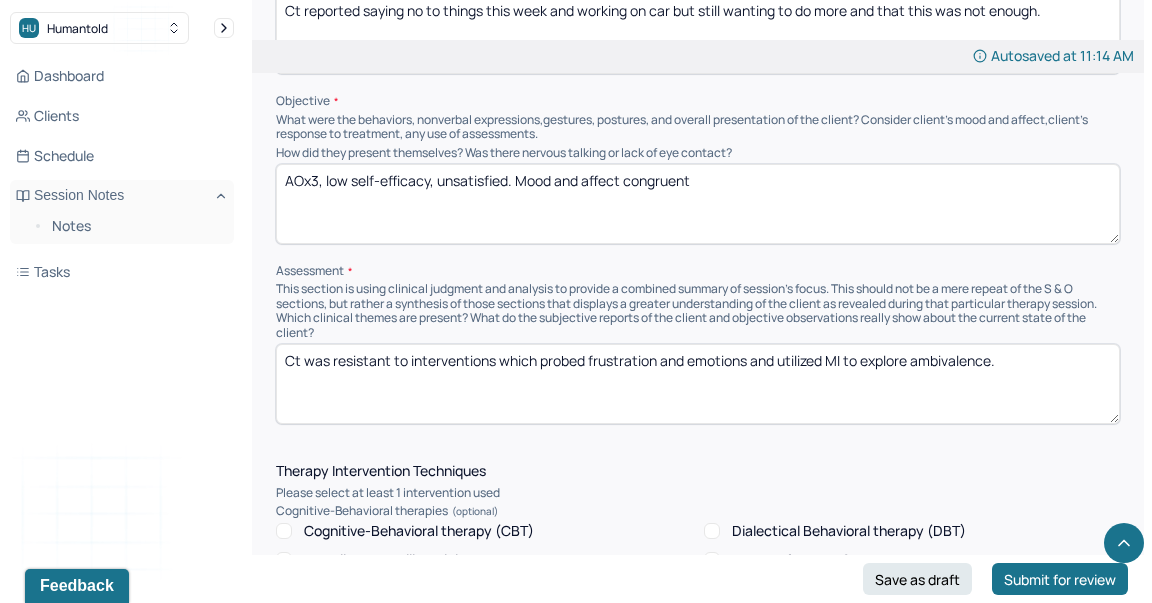 type on "AOx3, low self-efficacy, unsatisfied. Mood and affect congruent" 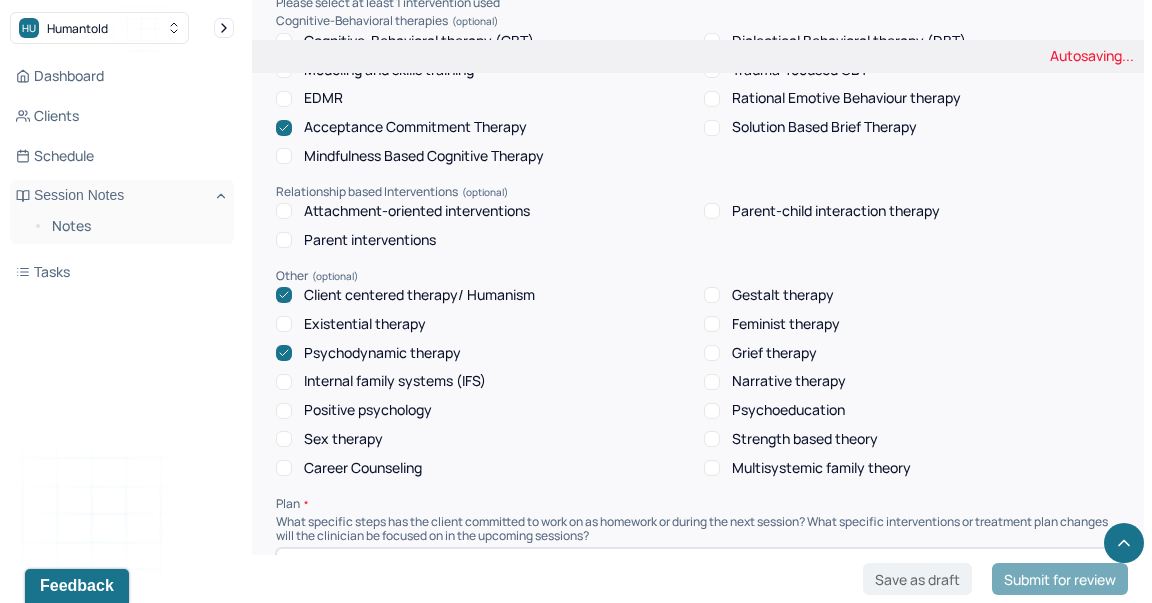 scroll, scrollTop: 2005, scrollLeft: 0, axis: vertical 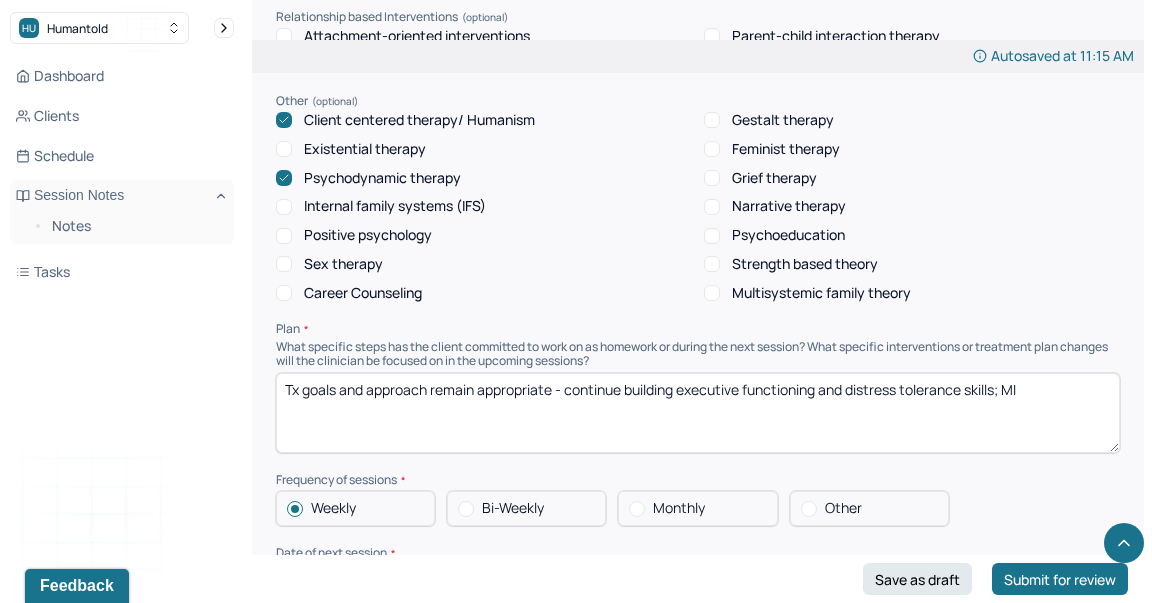 type on "Ct was moderately receptive to interventions which identified and explored progress while challenging ct mental filtering patterns and prompting reframes, as ct continues to struggle with resistance and ambivalence along with anxiety and executive dysfunction." 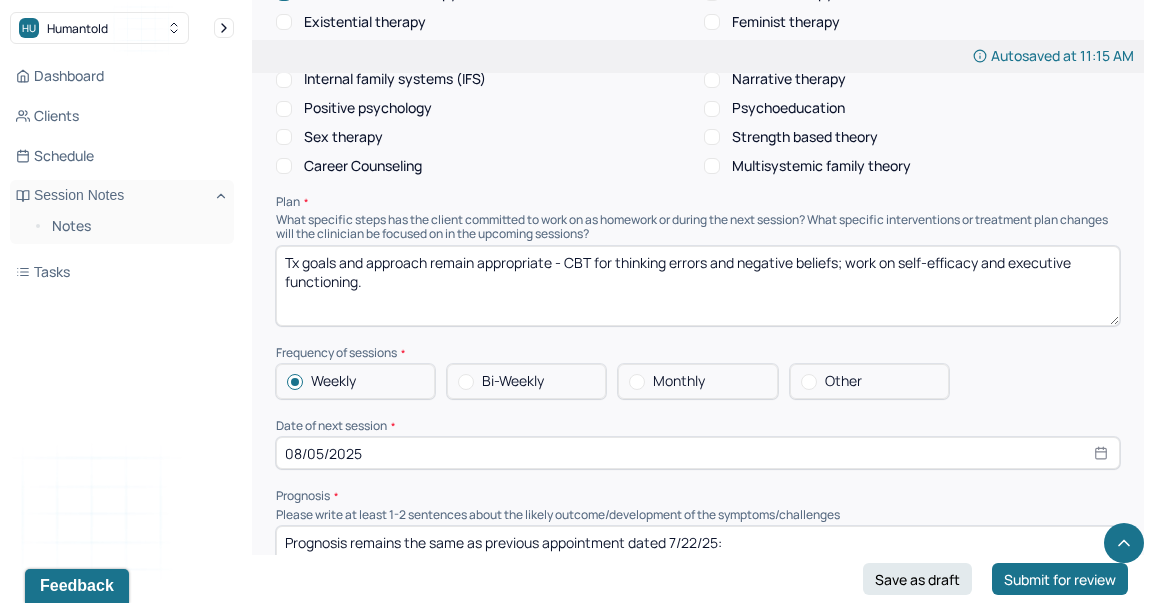 scroll, scrollTop: 2263, scrollLeft: 0, axis: vertical 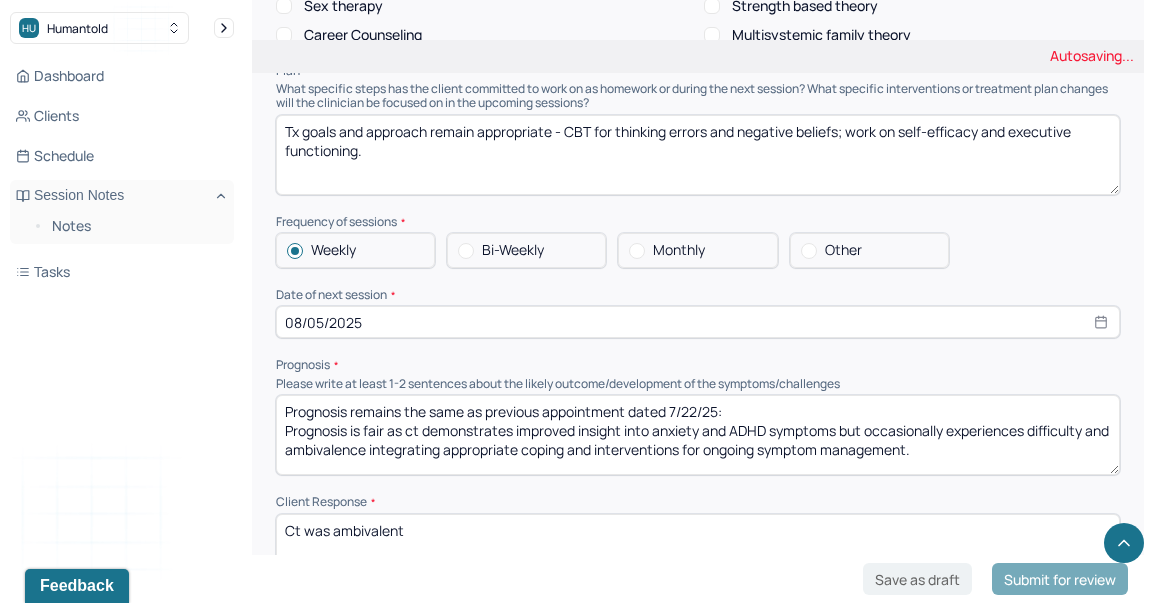 type on "Tx goals and approach remain appropriate - CBT for thinking errors and negative beliefs; work on self-efficacy and executive functioning." 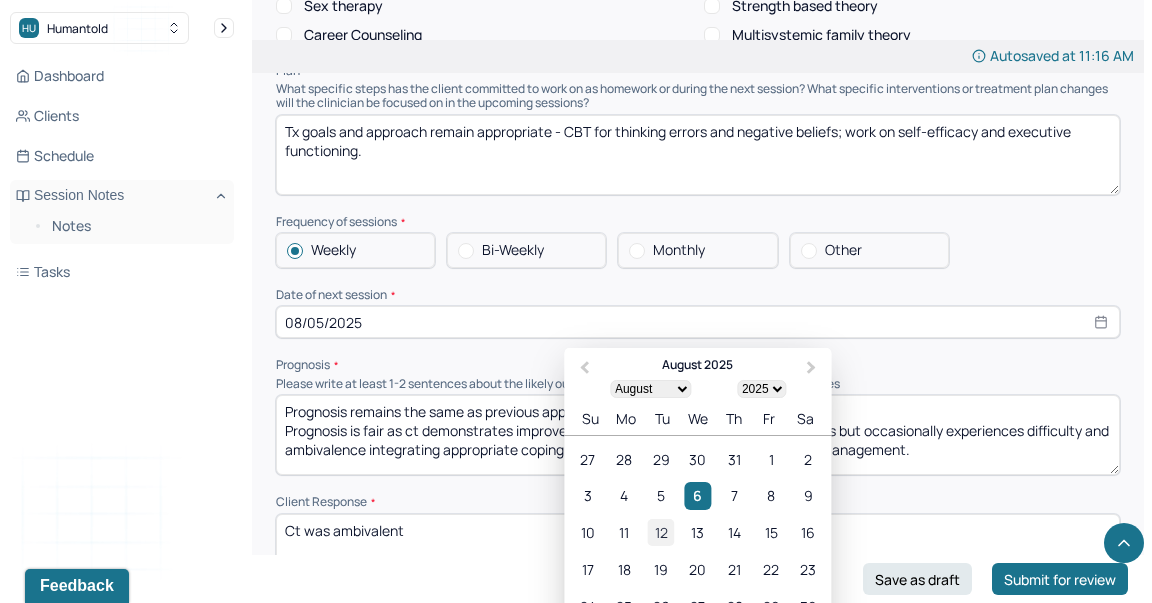 click on "12" at bounding box center (661, 533) 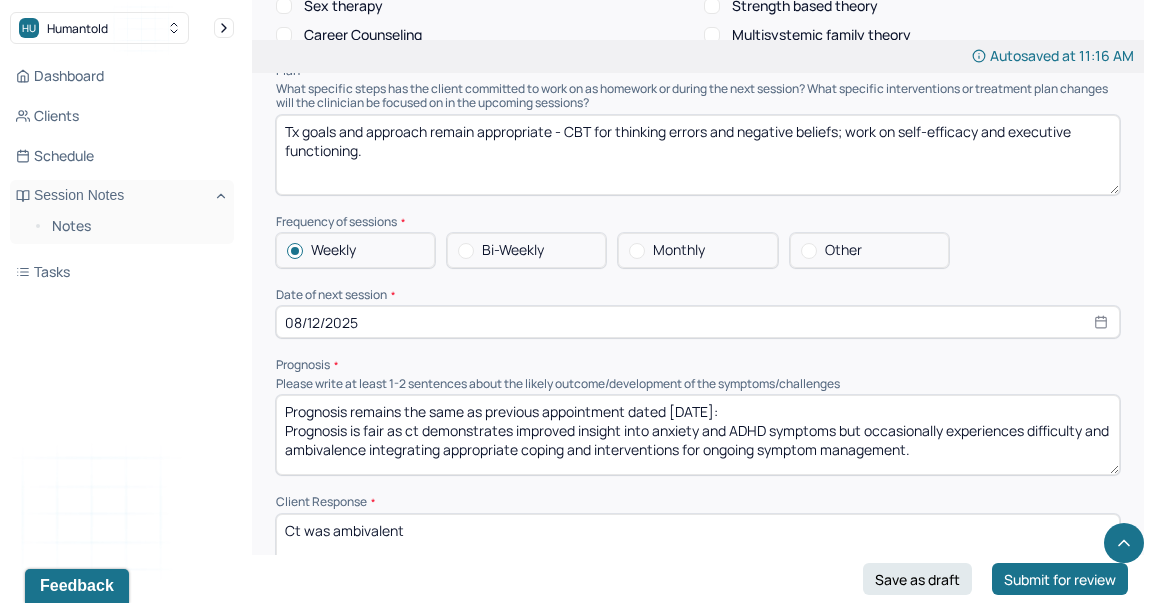 scroll, scrollTop: 9, scrollLeft: 0, axis: vertical 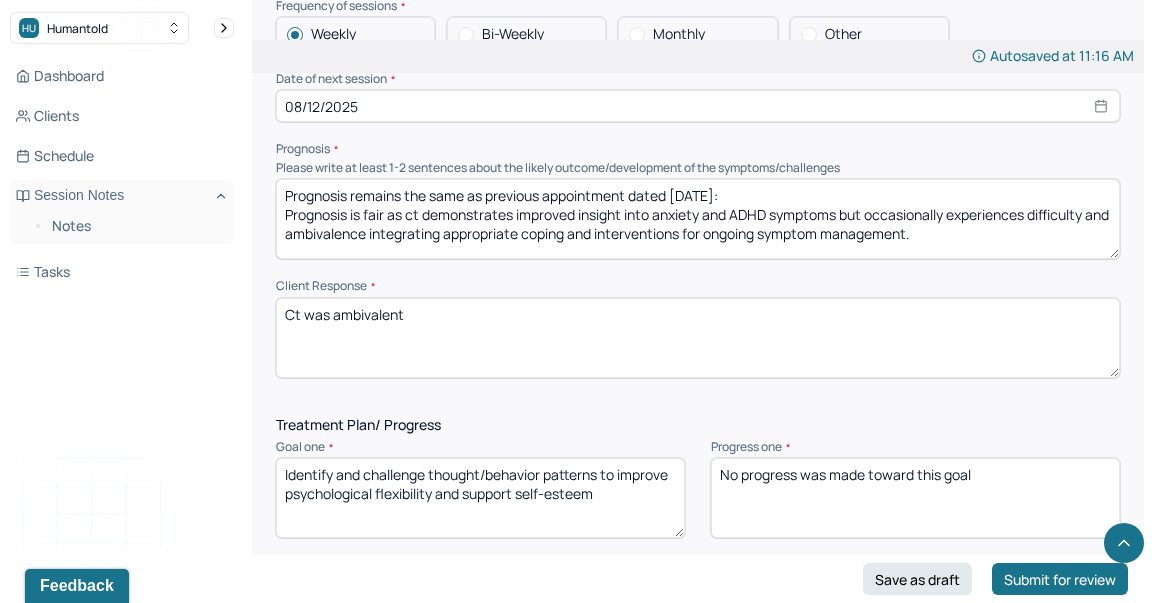 drag, startPoint x: 413, startPoint y: 290, endPoint x: 278, endPoint y: 269, distance: 136.62357 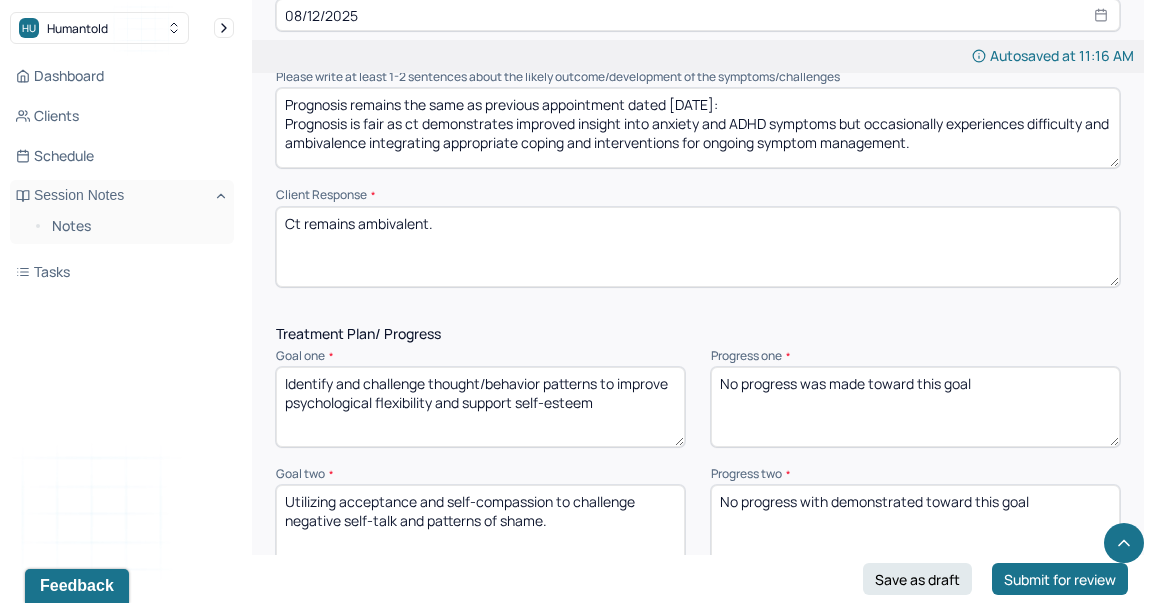 type on "Ct remains ambivalent." 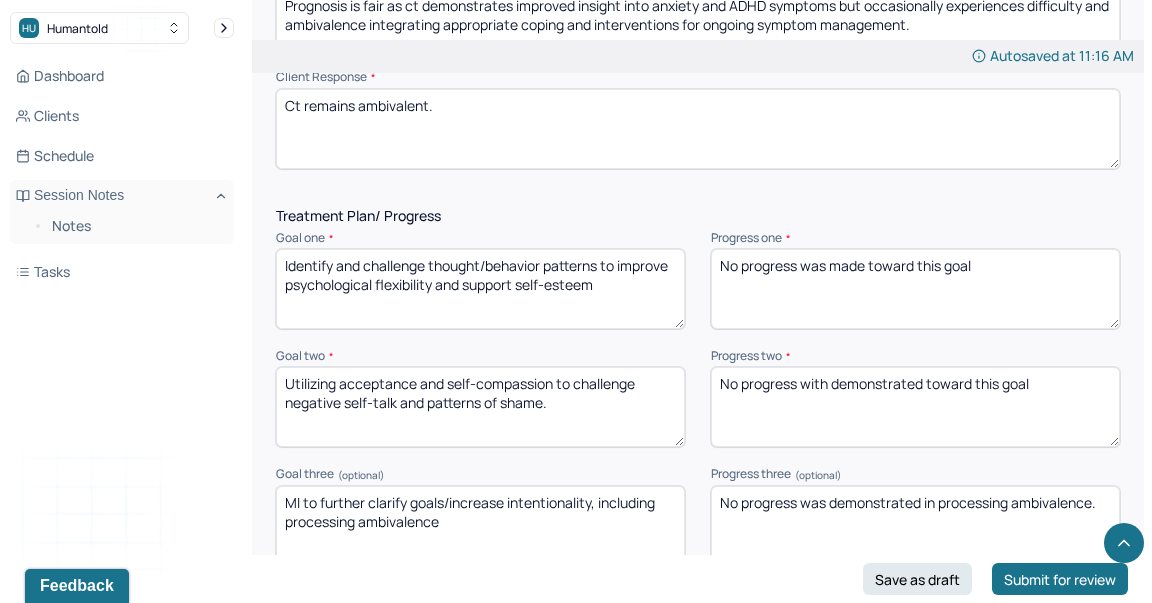 scroll, scrollTop: 2689, scrollLeft: 0, axis: vertical 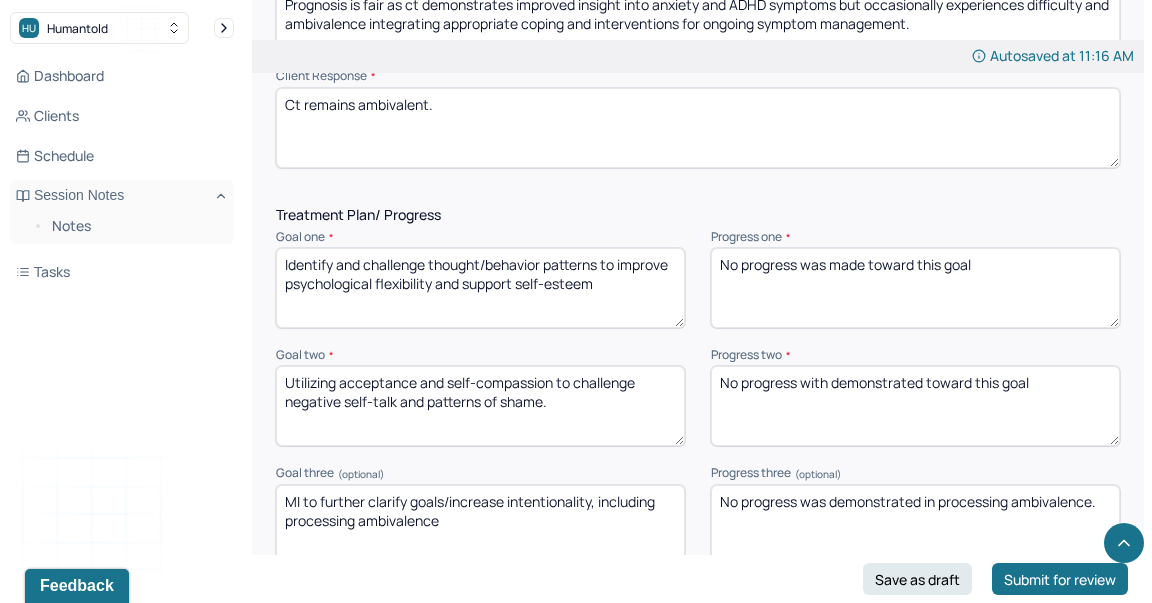 click on "No progress with demonstrated toward this goal" at bounding box center (915, 406) 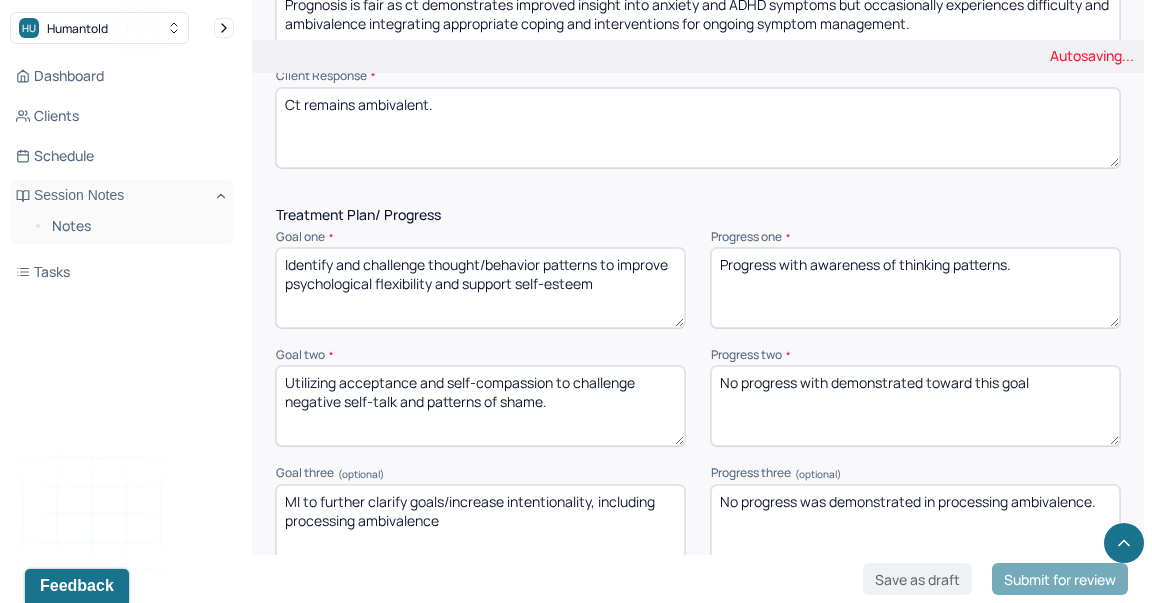 click on "Progress with awareness of" at bounding box center (915, 288) 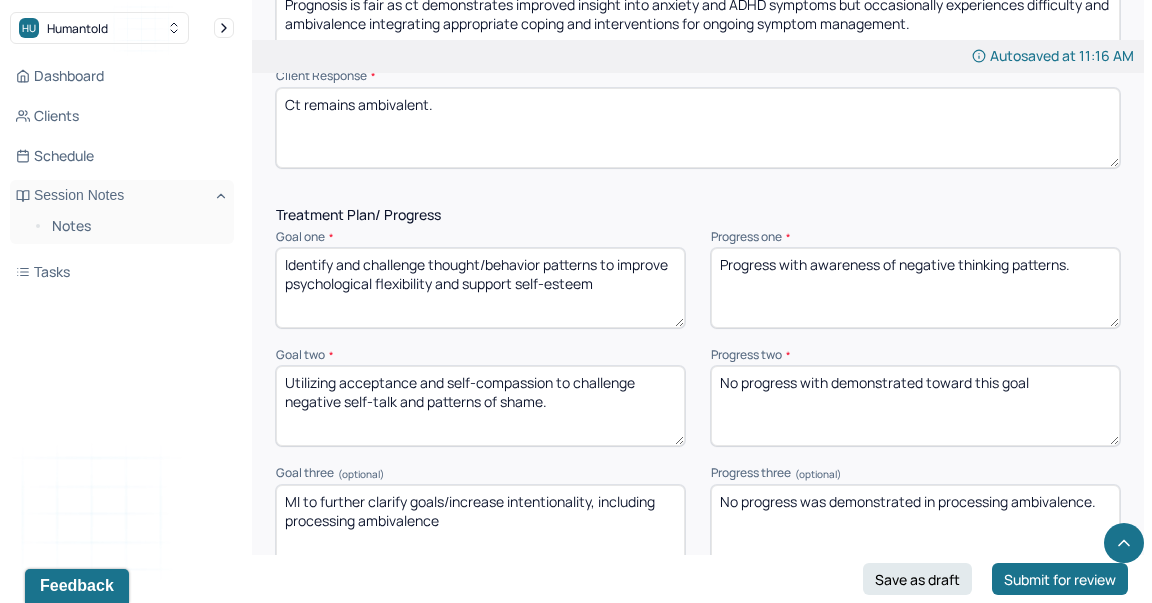 click on "Progress with awareness of thinking patterns." at bounding box center (915, 288) 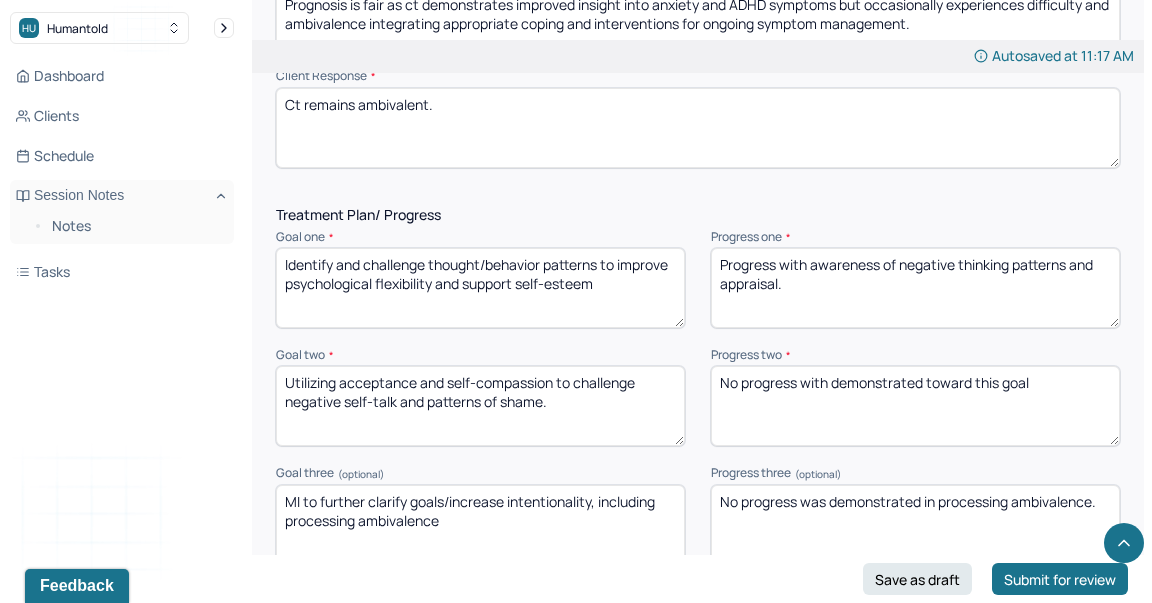 type on "Progress with awareness of negative thinking patterns and appraisal." 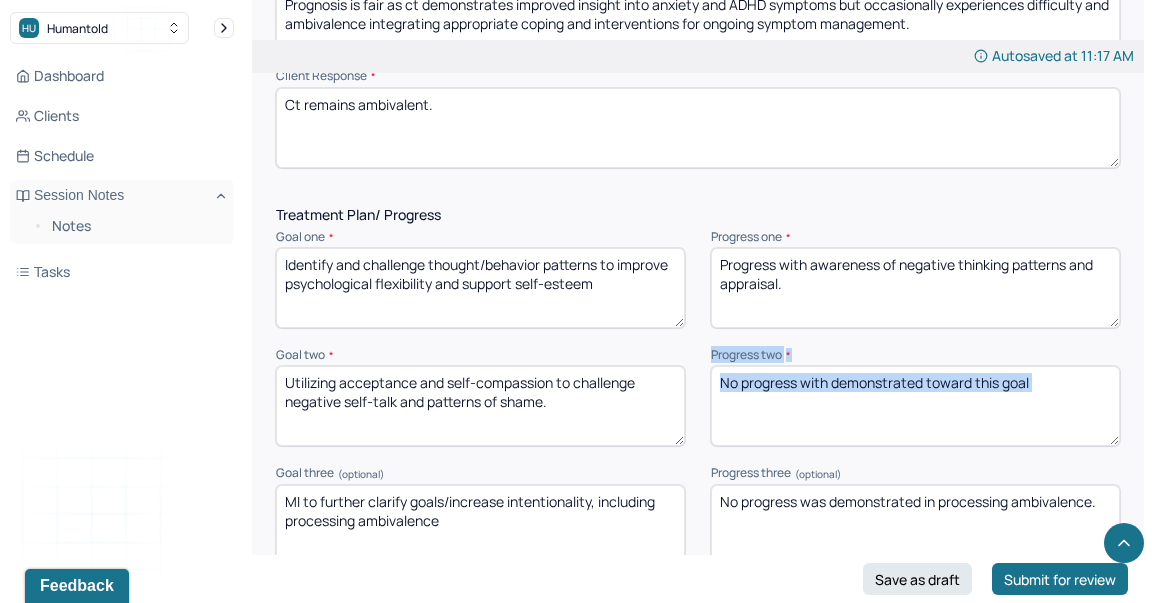 click on "Progress two * No progress with demonstrated toward this goal" at bounding box center [915, 397] 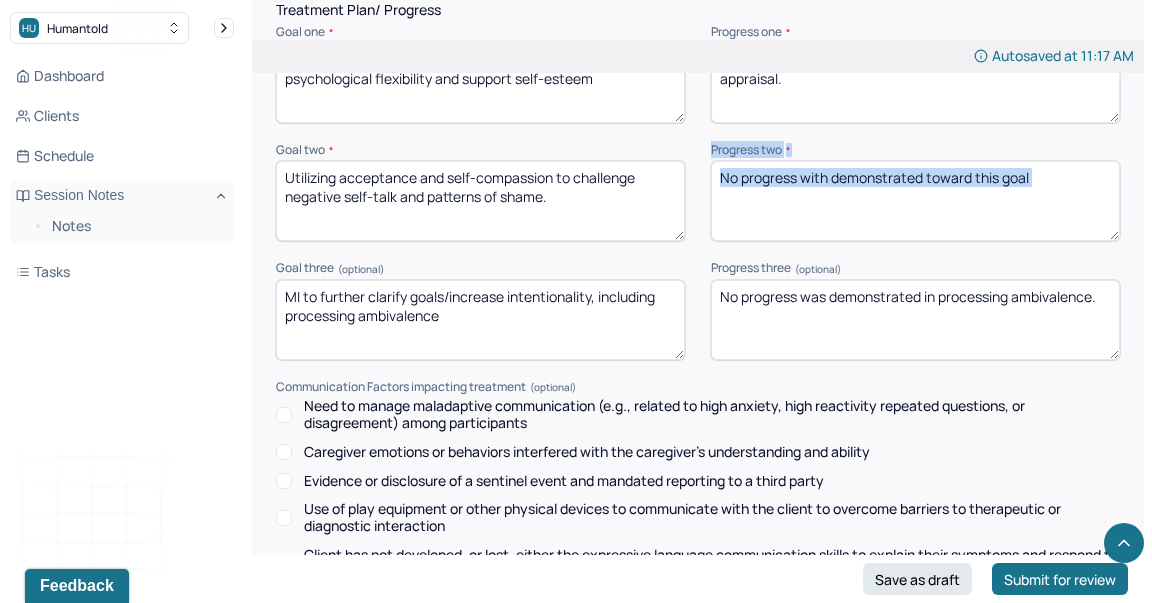 scroll, scrollTop: 2979, scrollLeft: 0, axis: vertical 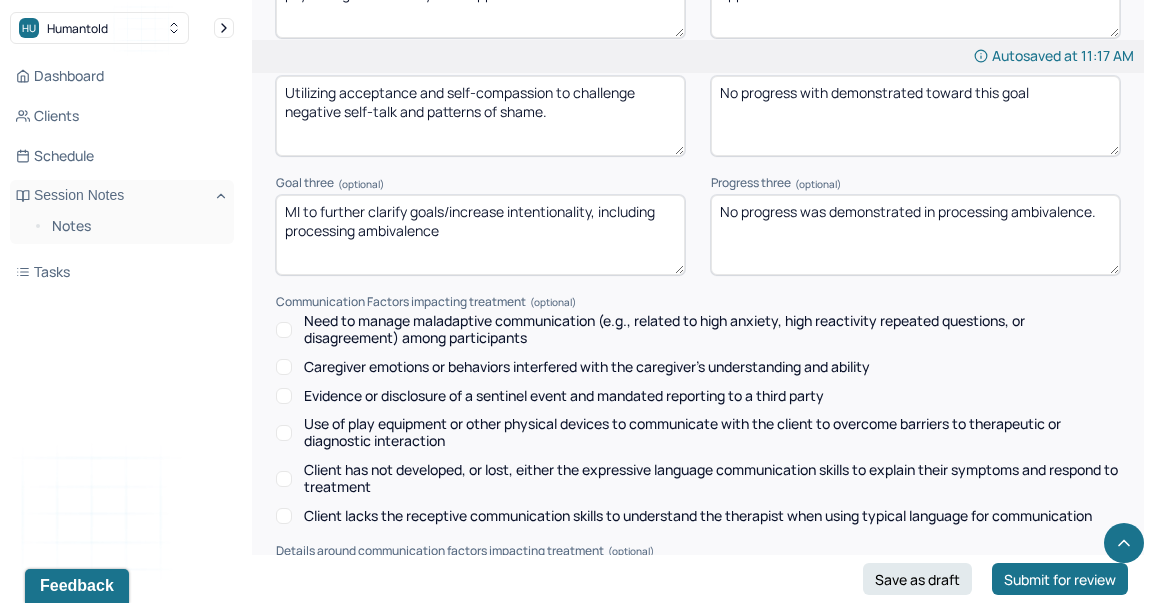 click on "No progress was demonstrated in processing ambivalence." at bounding box center [915, 235] 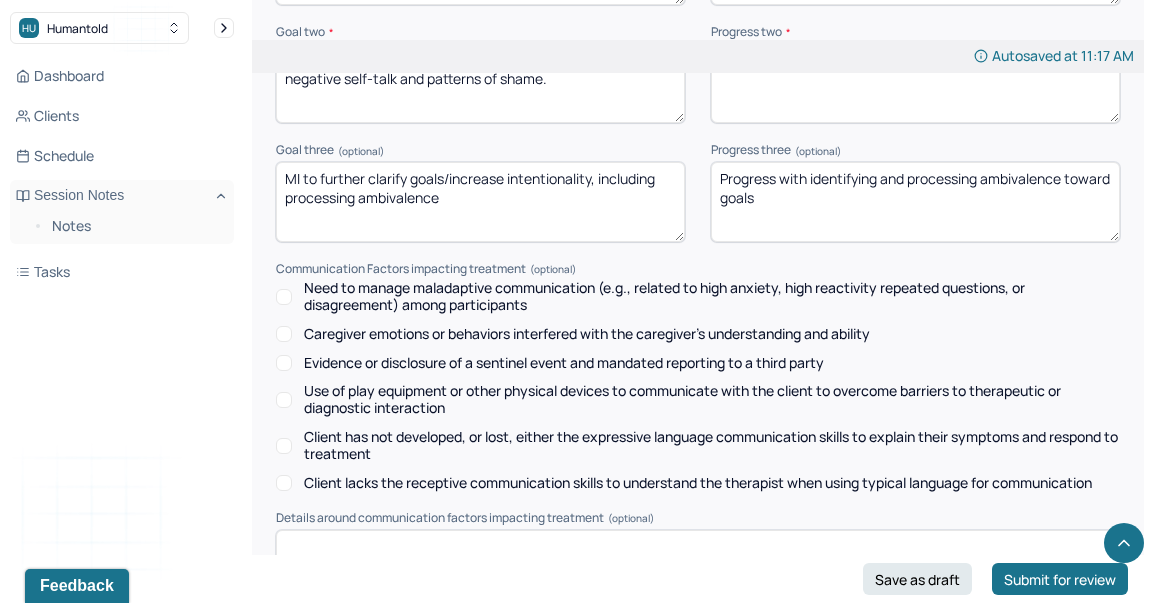 scroll, scrollTop: 3194, scrollLeft: 0, axis: vertical 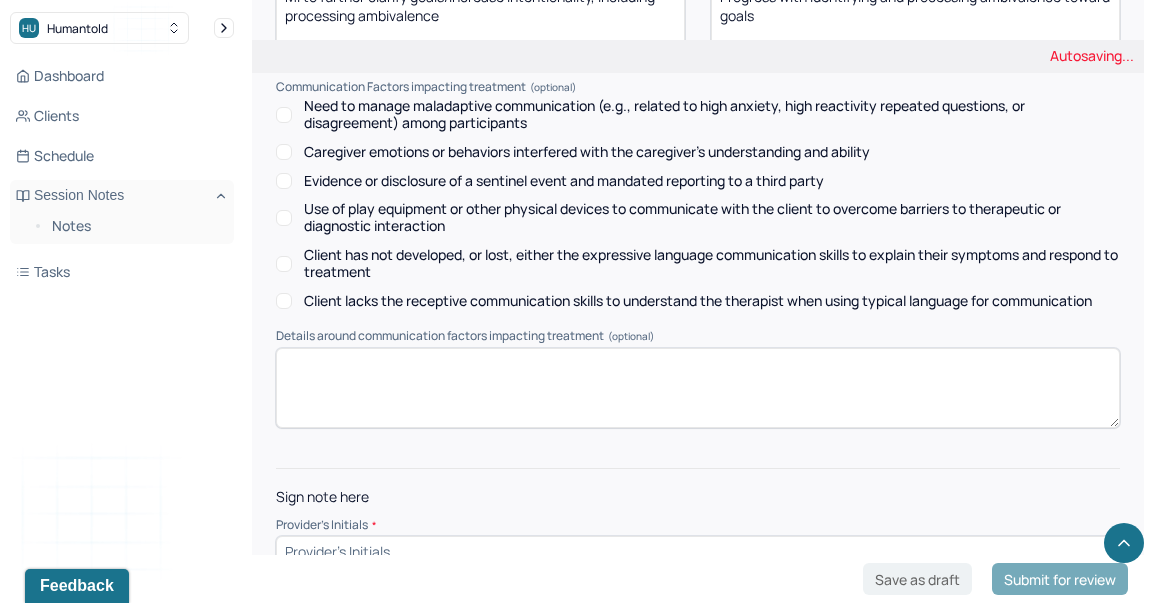 type on "Progress with identifying and processing ambivalence toward goals" 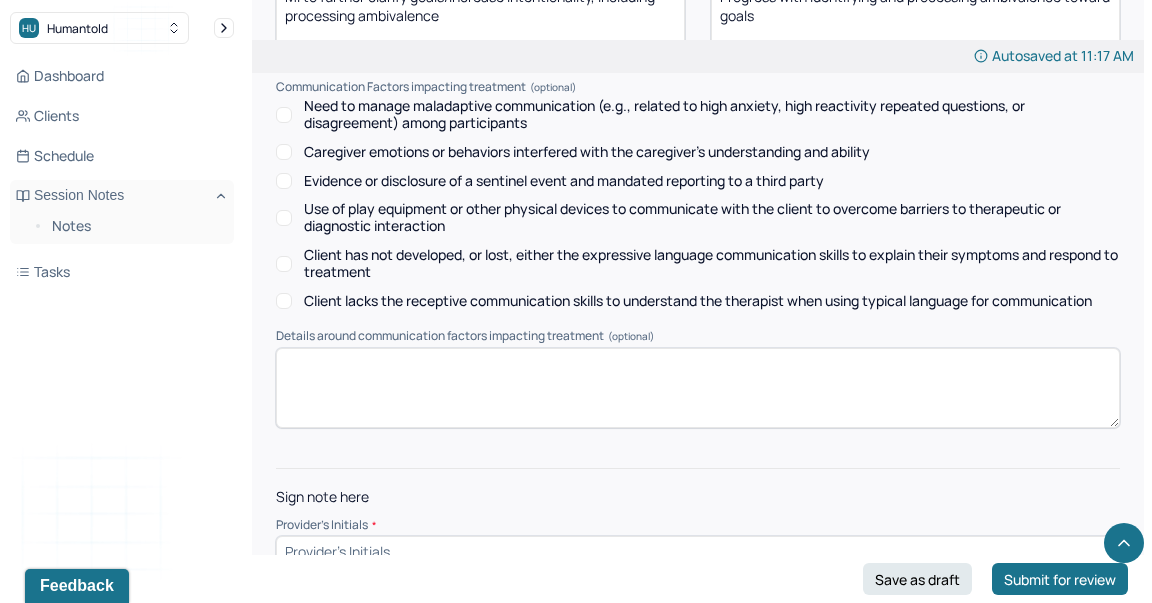 type on "R" 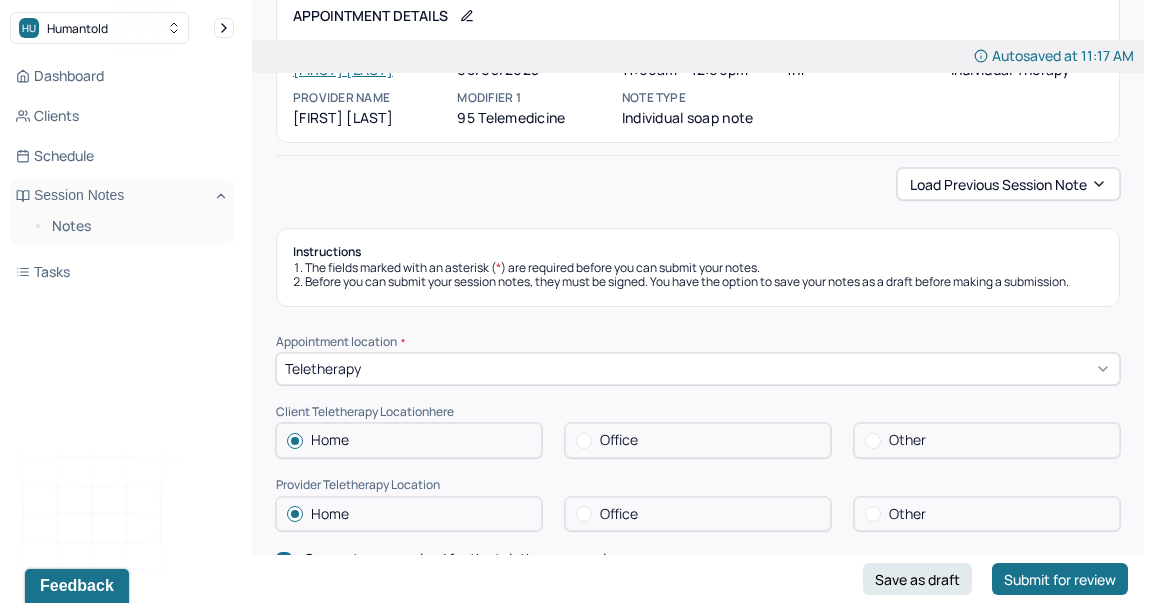 scroll, scrollTop: 0, scrollLeft: 0, axis: both 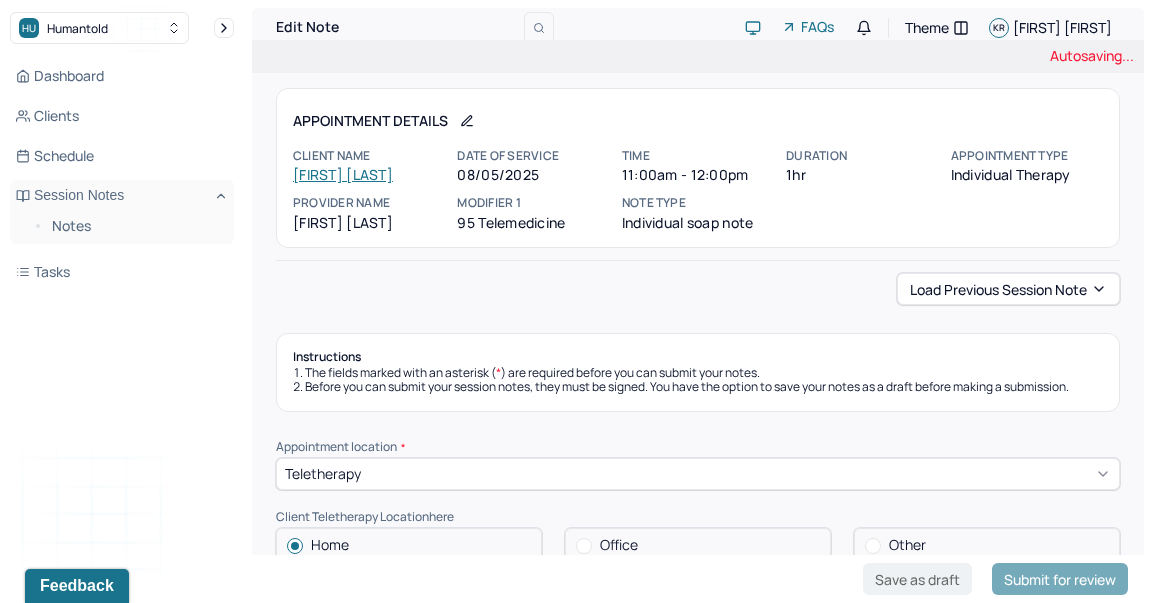 type on "KR" 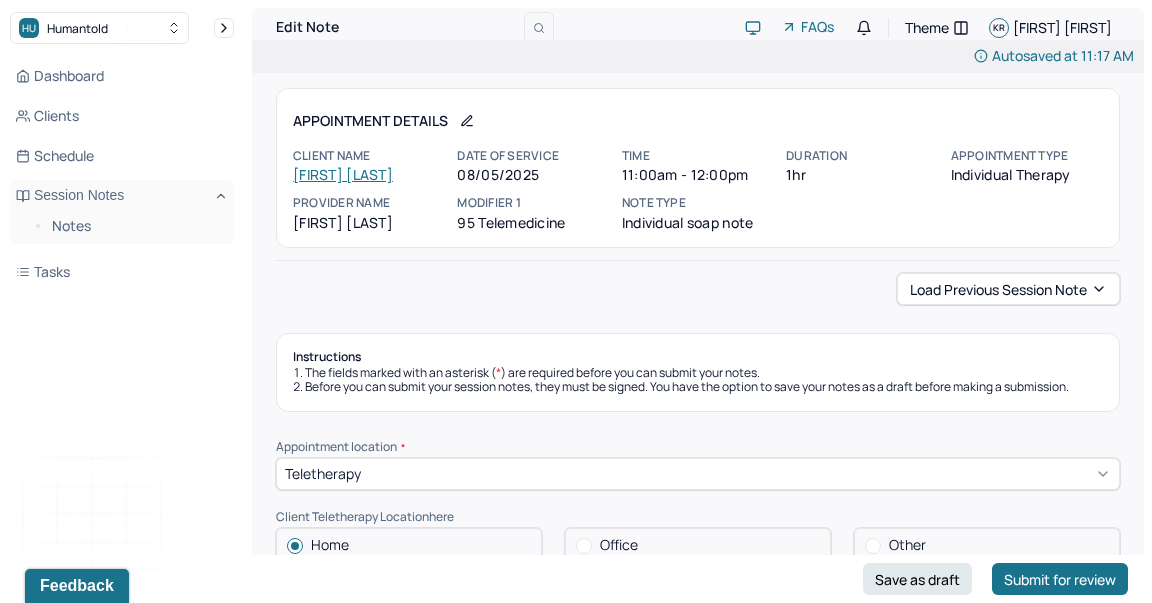 click on "Submit for review" at bounding box center (1060, 579) 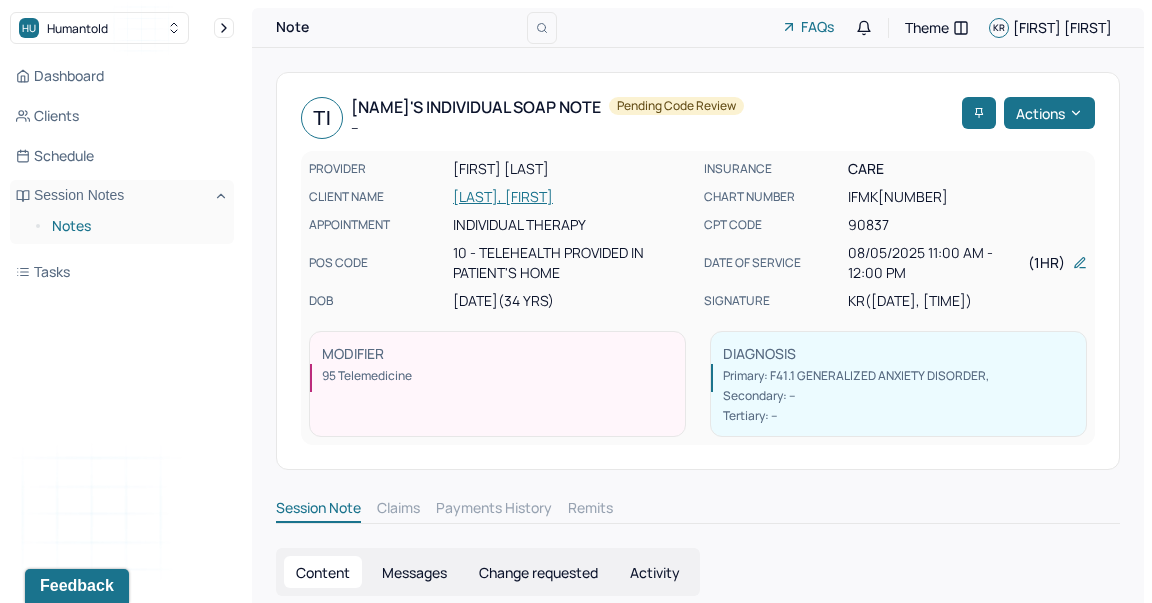click on "Notes" at bounding box center [135, 226] 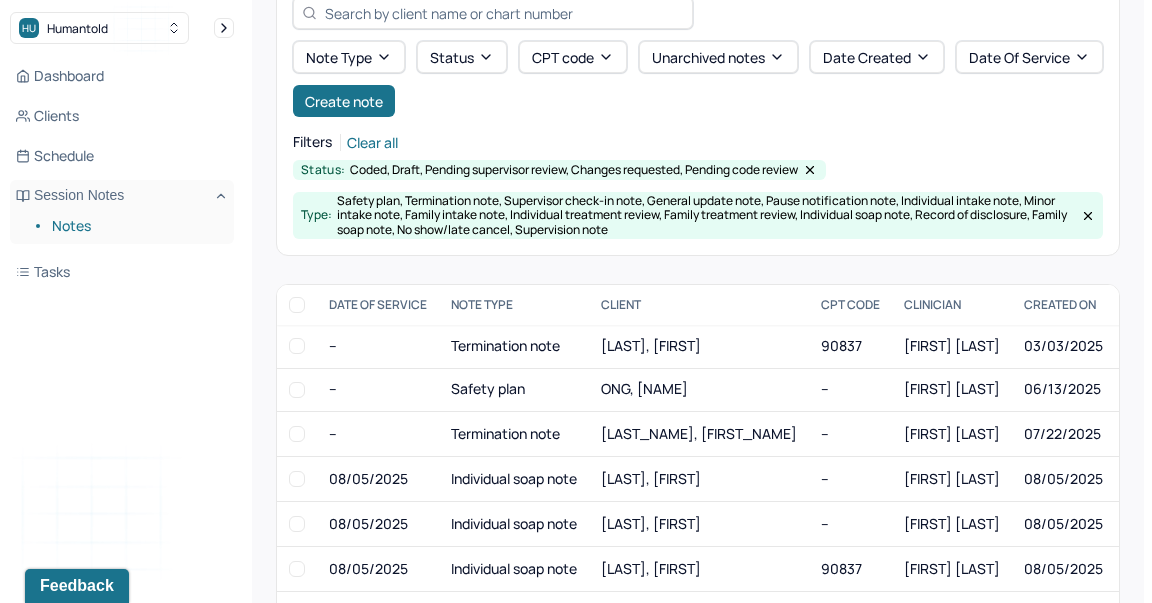 scroll, scrollTop: 185, scrollLeft: 0, axis: vertical 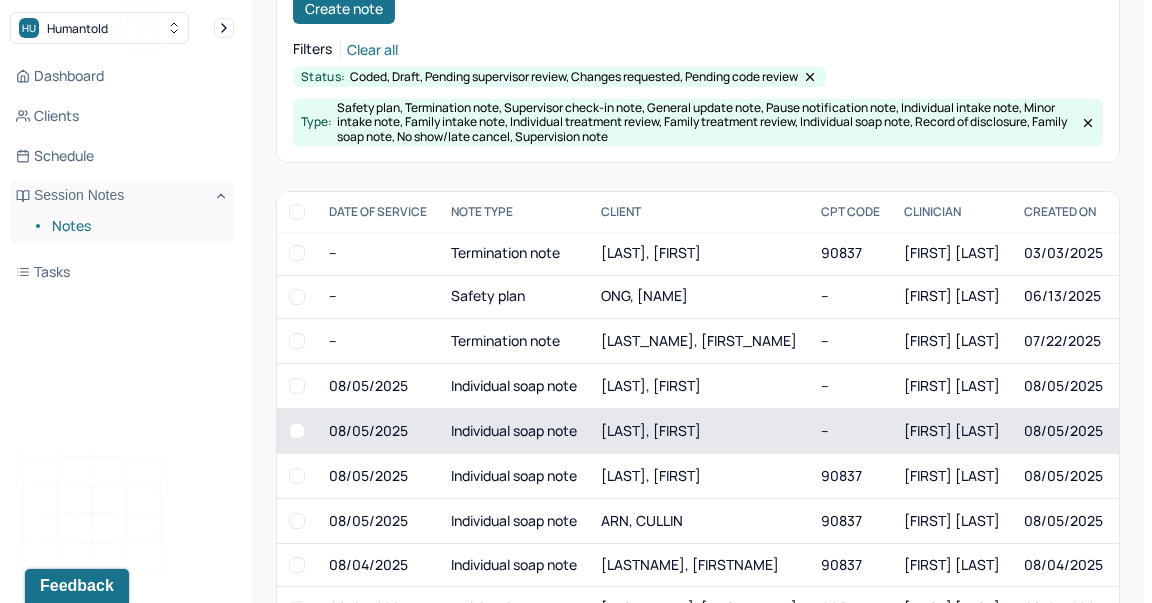 click on "[LAST], [FIRST]" at bounding box center (699, 430) 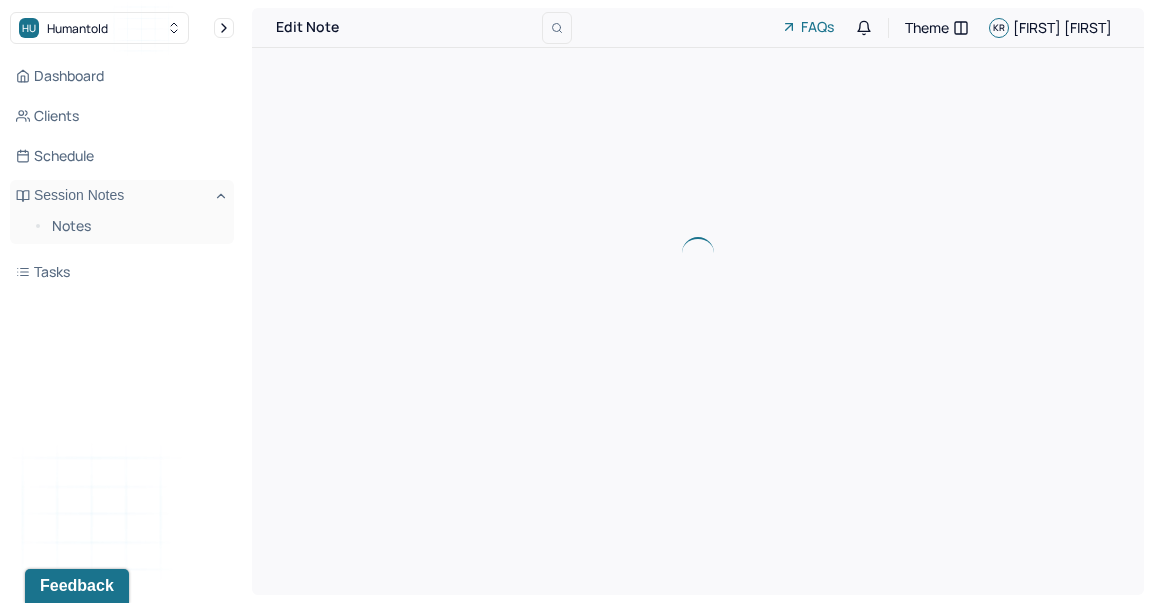 scroll, scrollTop: 0, scrollLeft: 0, axis: both 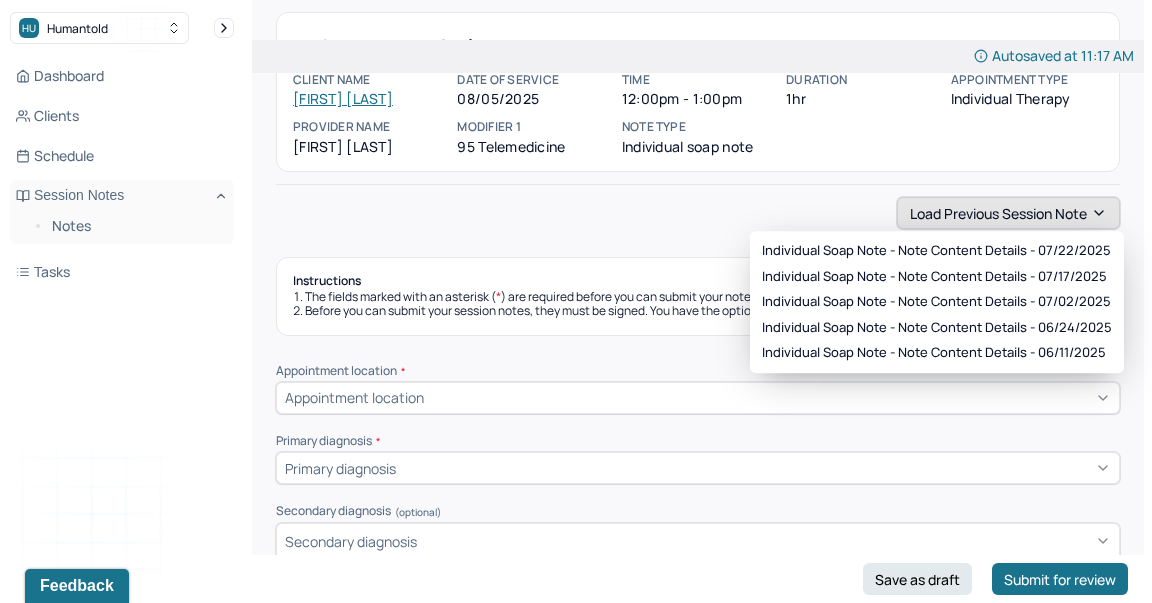 click on "Load previous session note" at bounding box center [1008, 213] 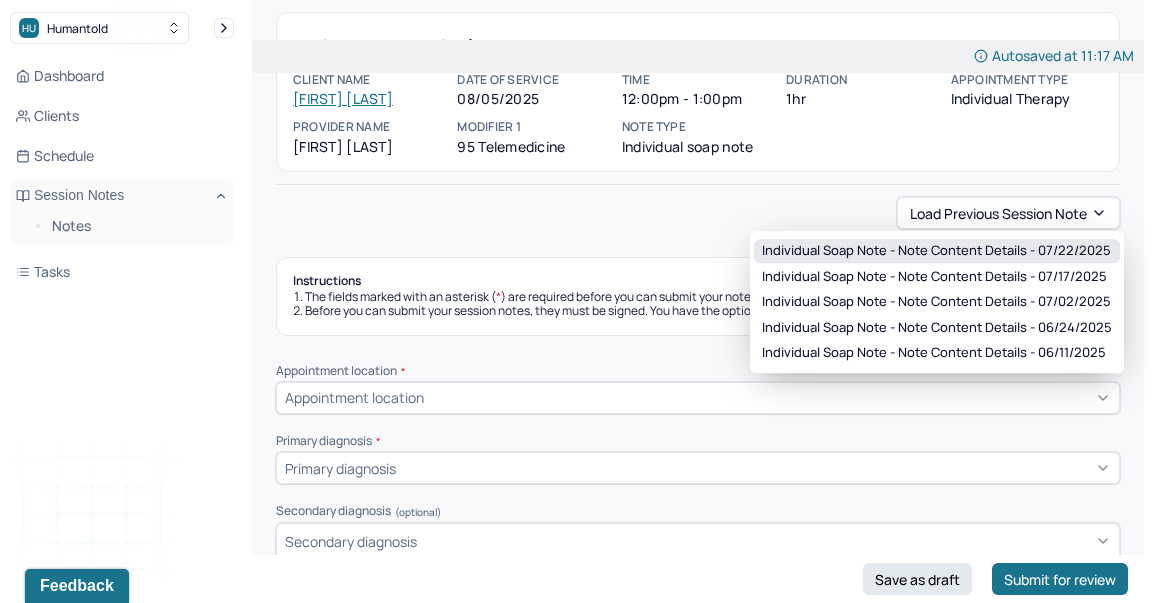 click on "Individual soap note   - Note content Details -   07/22/2025" at bounding box center (936, 251) 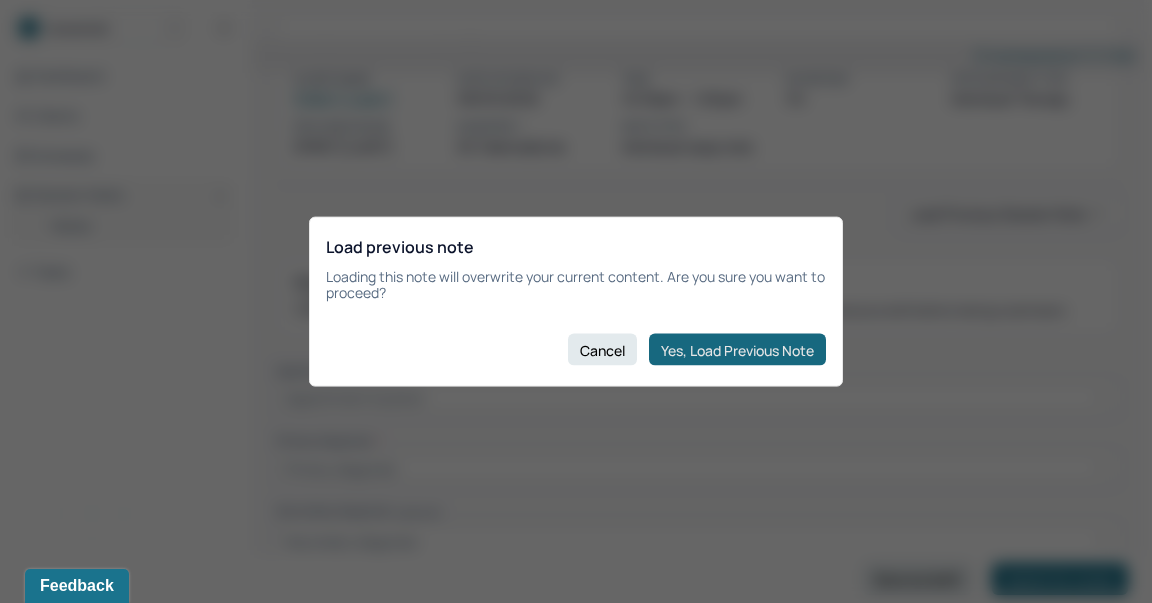 click on "Yes, Load Previous Note" at bounding box center (737, 350) 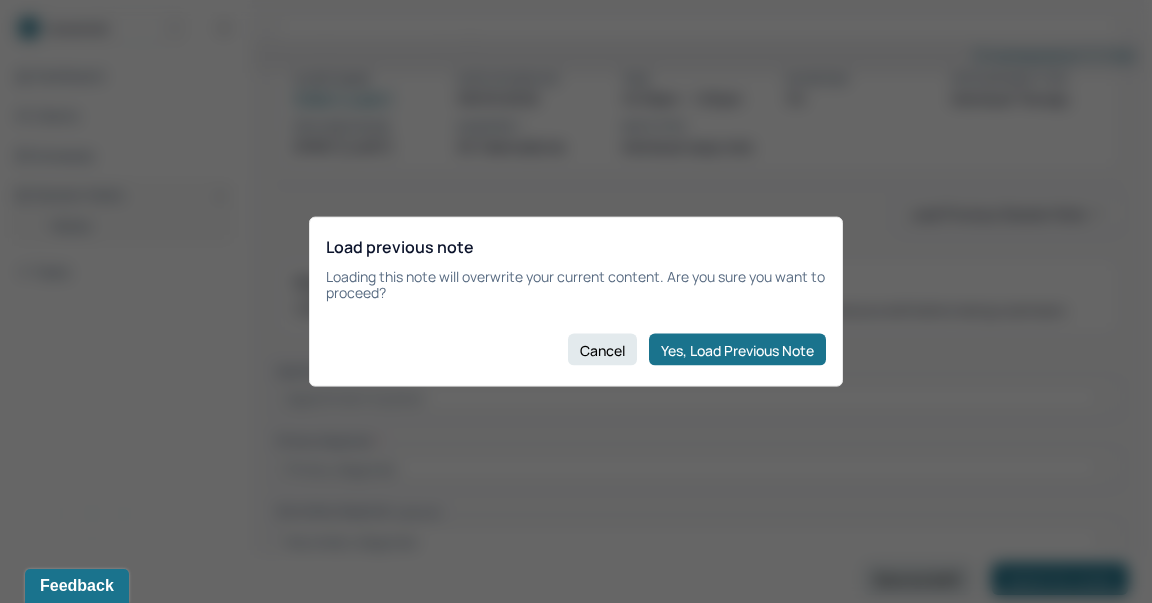 type on "Relational distress and conflict" 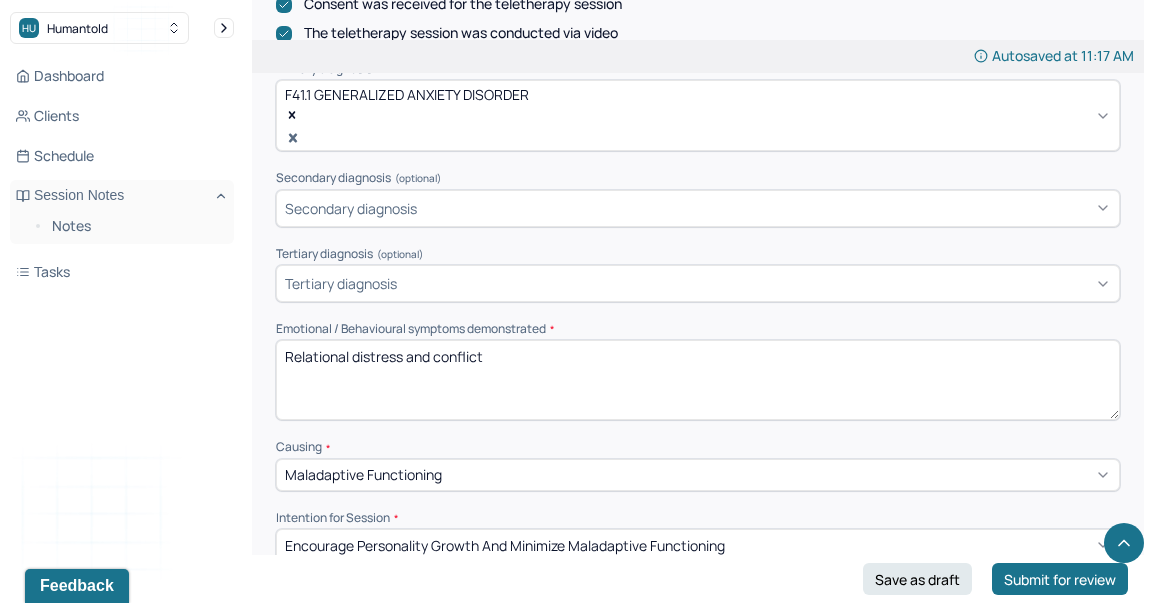 scroll, scrollTop: 644, scrollLeft: 0, axis: vertical 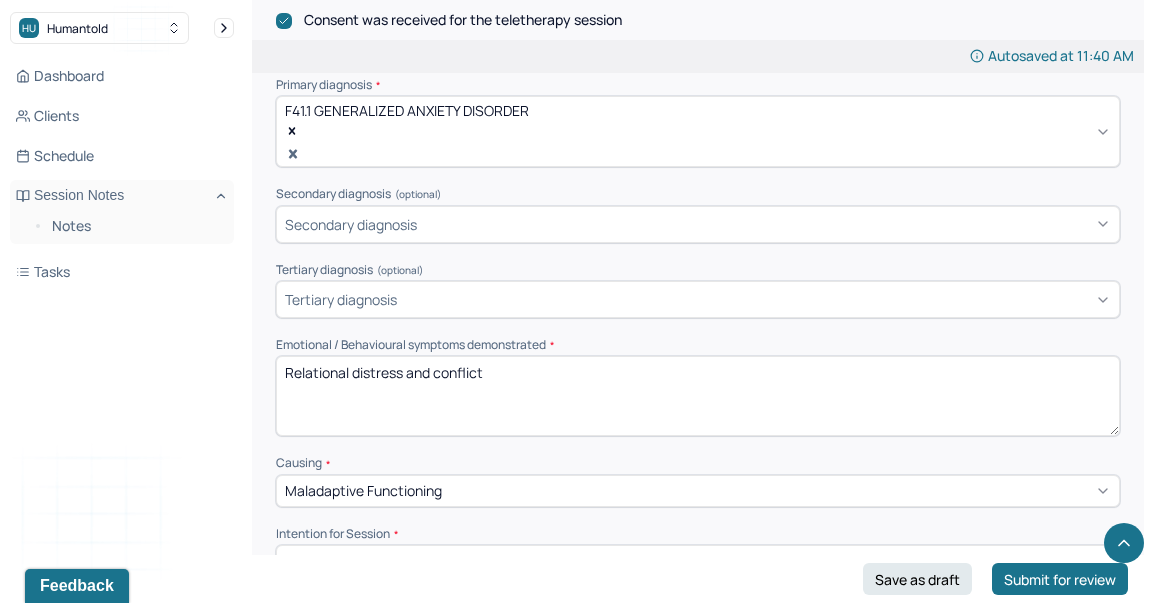 click on "Relational distress and conflict" at bounding box center [698, 396] 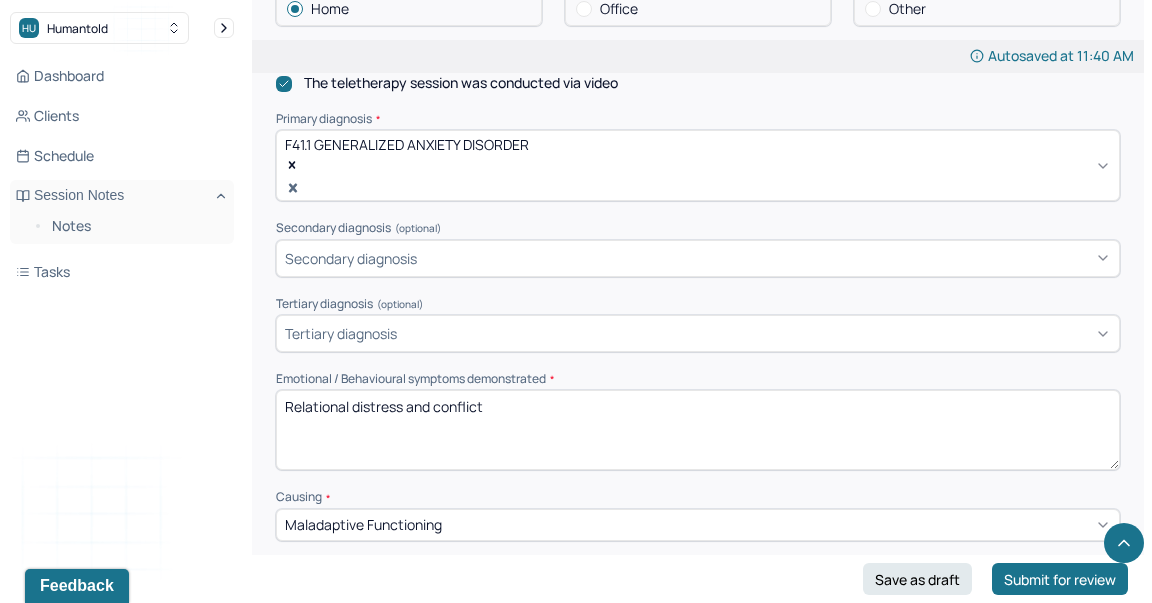 scroll, scrollTop: 600, scrollLeft: 0, axis: vertical 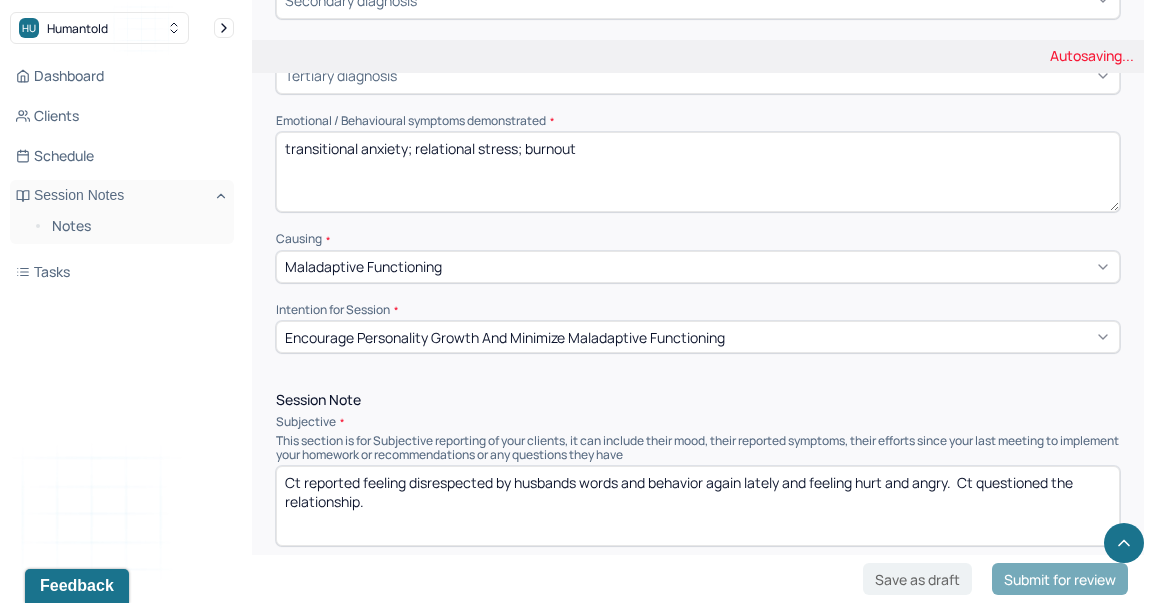 type on "transitional anxiety; relational stress; burnout" 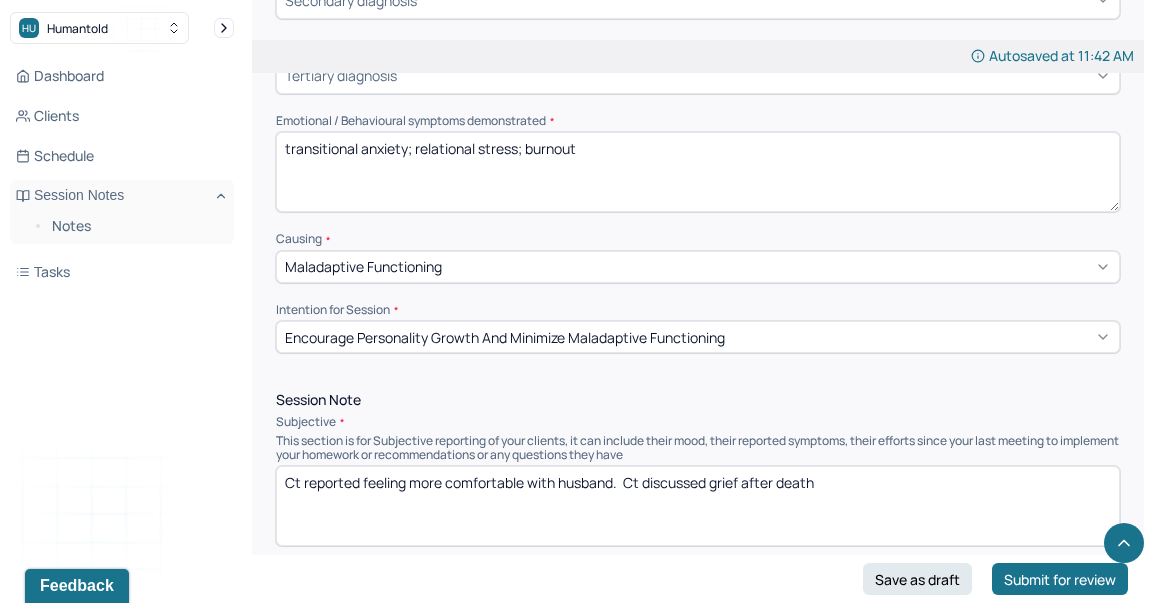 drag, startPoint x: 827, startPoint y: 449, endPoint x: 837, endPoint y: 452, distance: 10.440307 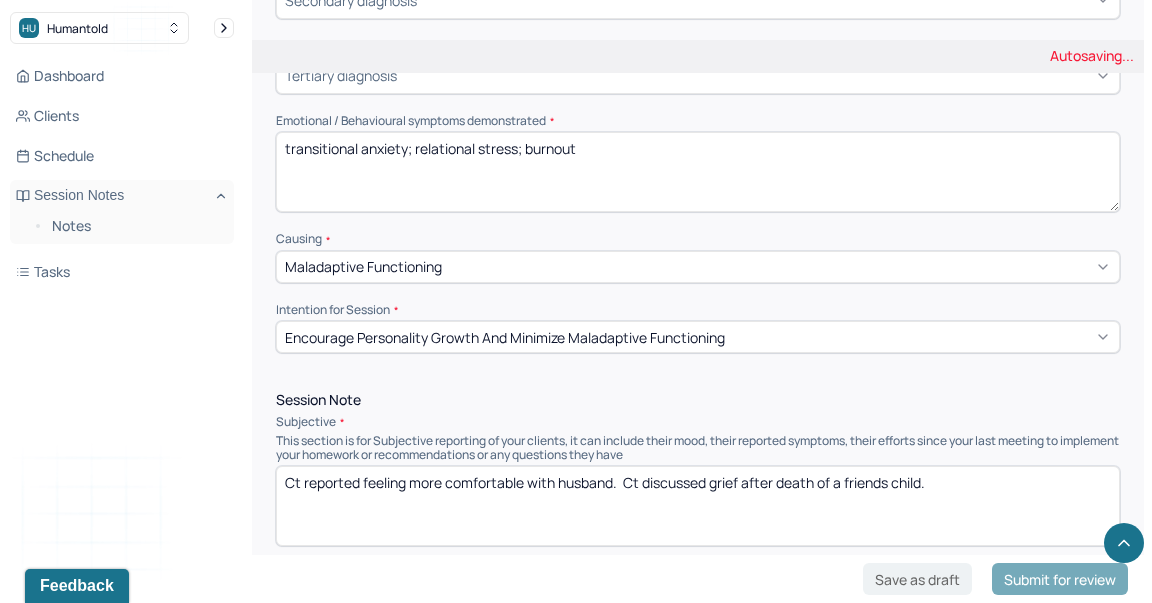 click on "Ct reported feeling more comfortable with husband.  Ct discussed grief after death" at bounding box center [698, 506] 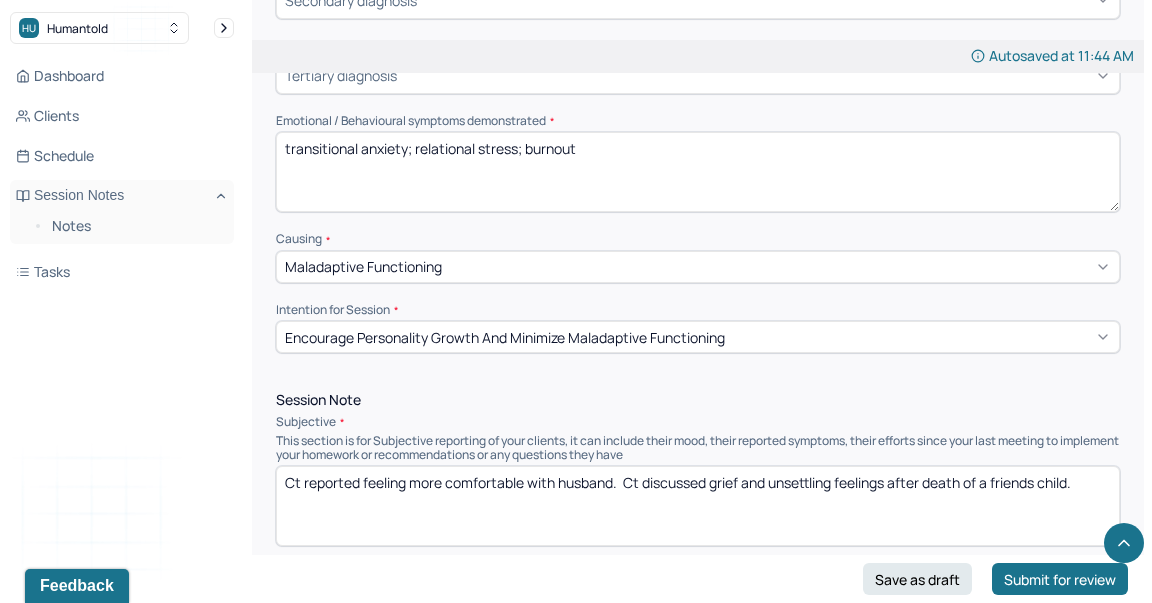 drag, startPoint x: 622, startPoint y: 450, endPoint x: 264, endPoint y: 433, distance: 358.4034 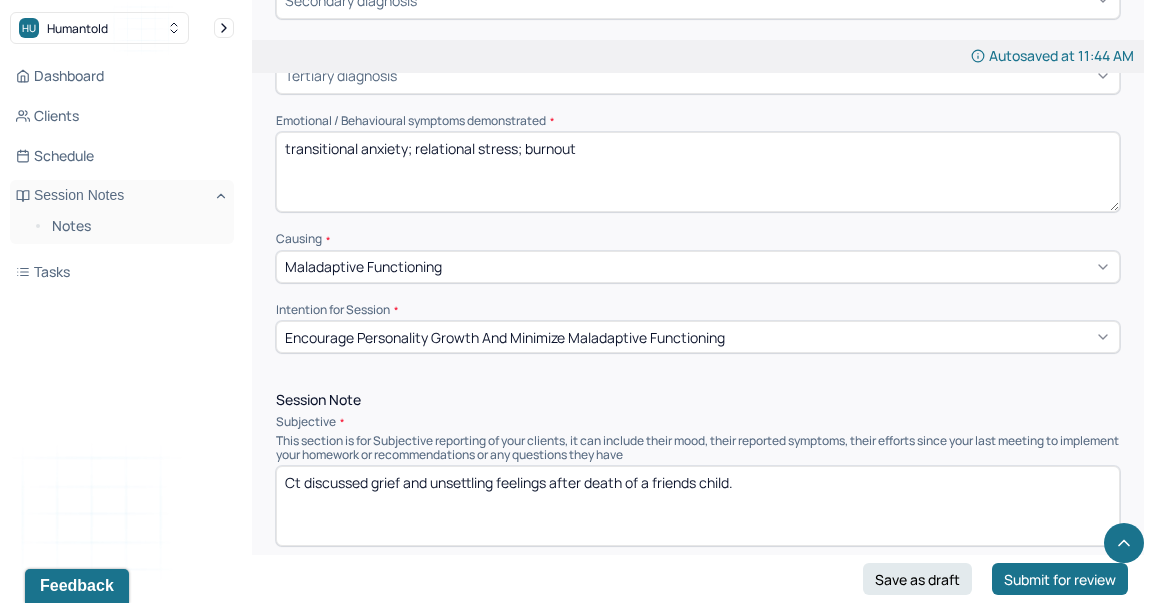 click on "Ct reported feeling more comfortable with husband.  Ct discussed grief and unsettling feelings after death of a friends child." at bounding box center (698, 506) 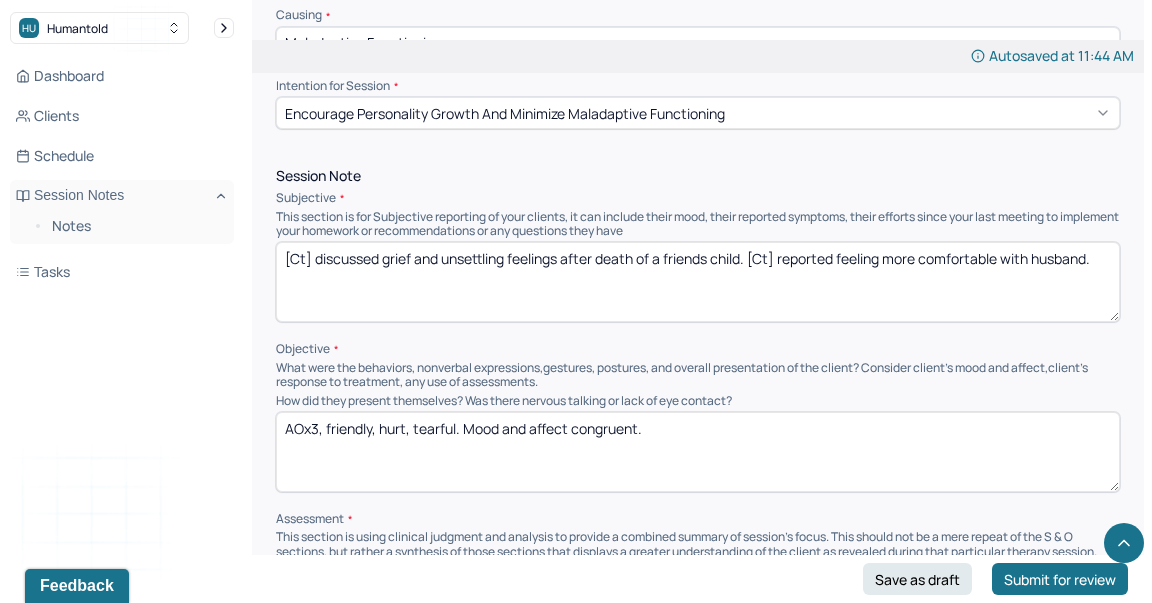 scroll, scrollTop: 1124, scrollLeft: 0, axis: vertical 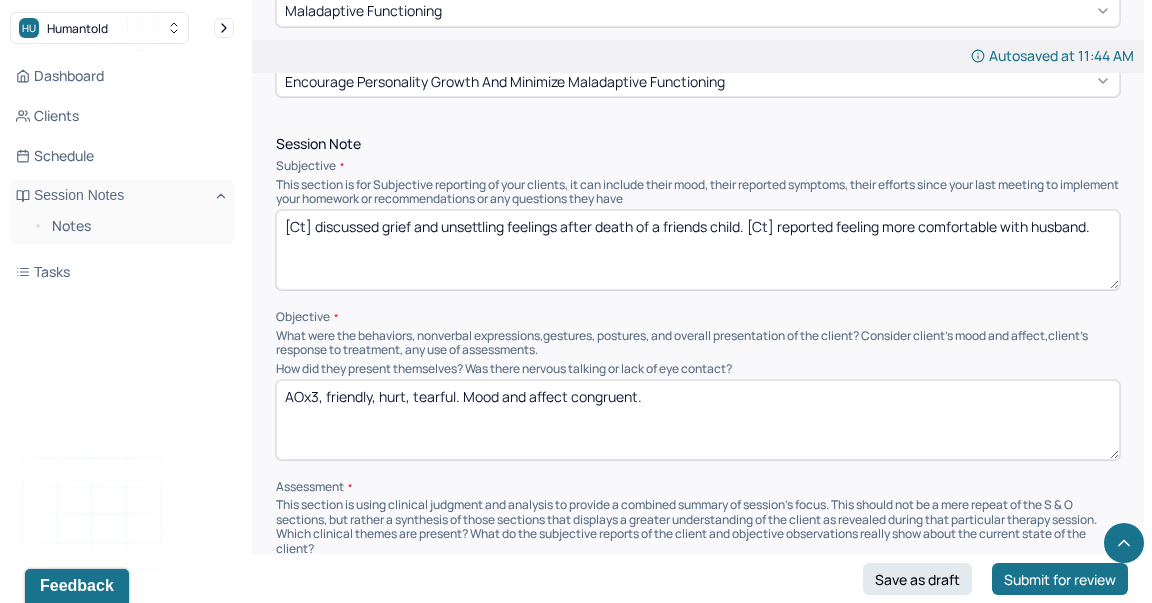 type on "[Ct] discussed grief and unsettling feelings after death of a friends child. [Ct] reported feeling more comfortable with husband." 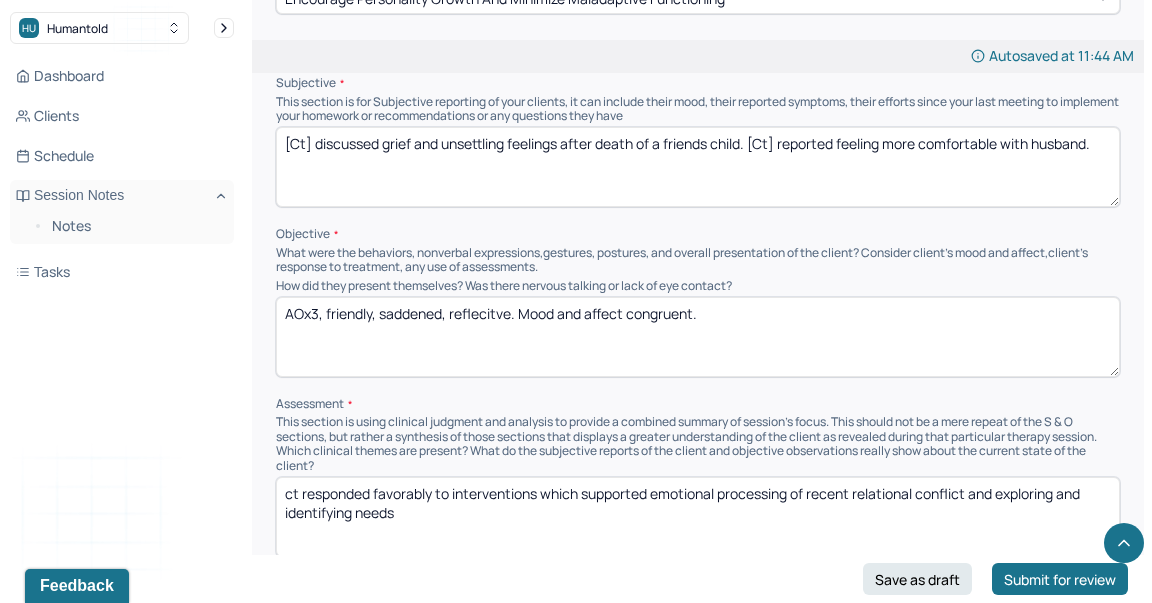 scroll, scrollTop: 1212, scrollLeft: 0, axis: vertical 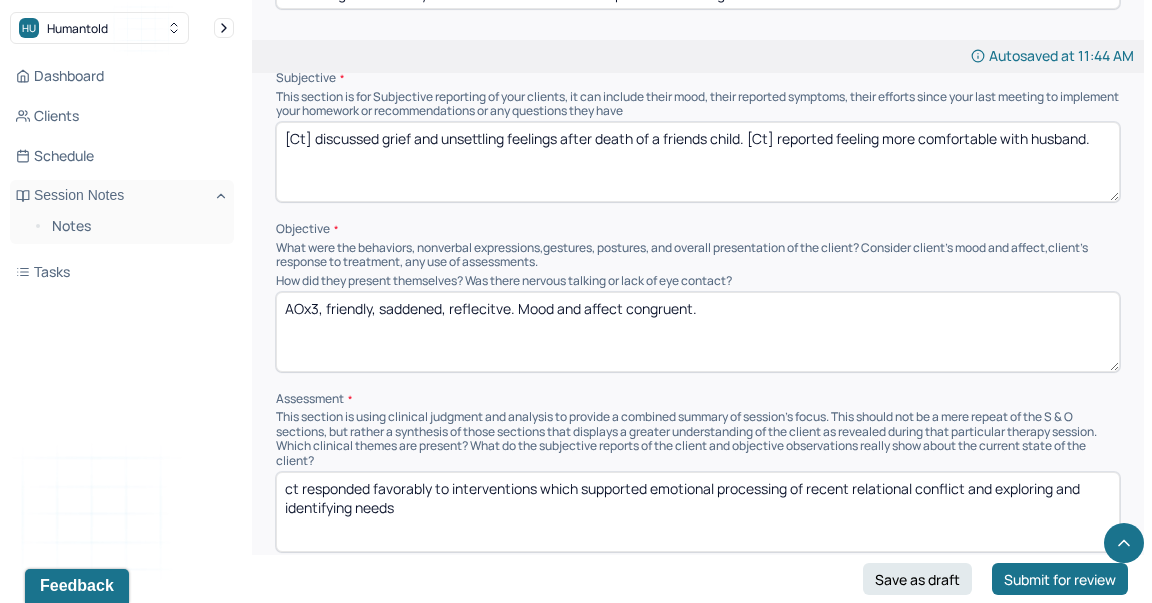 type on "AOx3, friendly, saddened, reflecitve. Mood and affect congruent." 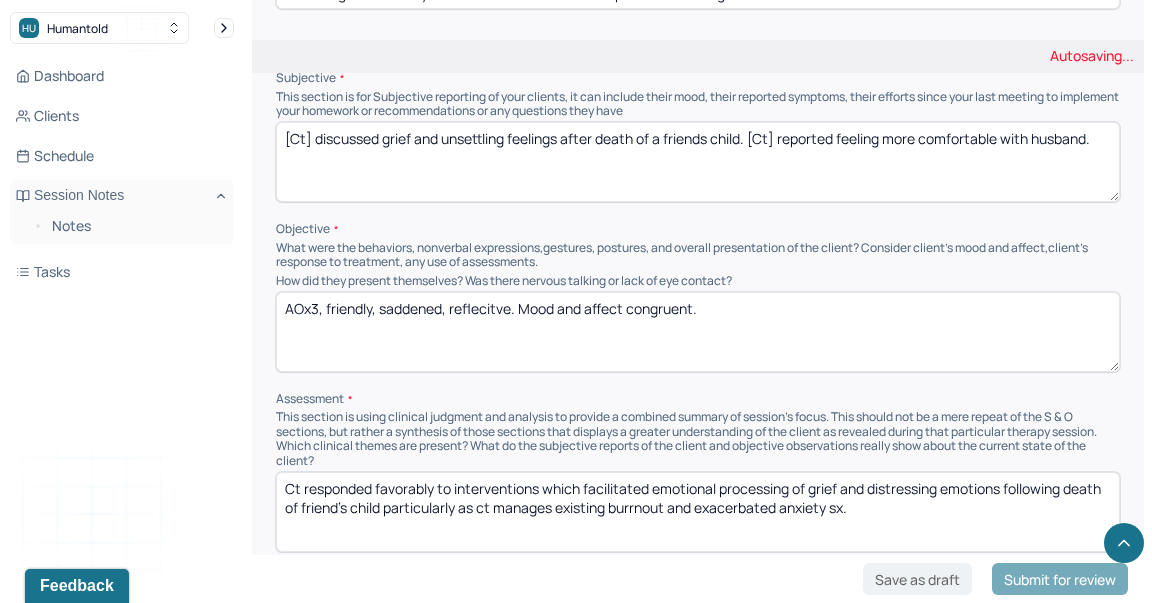 click on "Ct responded favorably to interventions which facilitated emotional processing of grief and distressing emotions following death of friend's child" at bounding box center [698, 512] 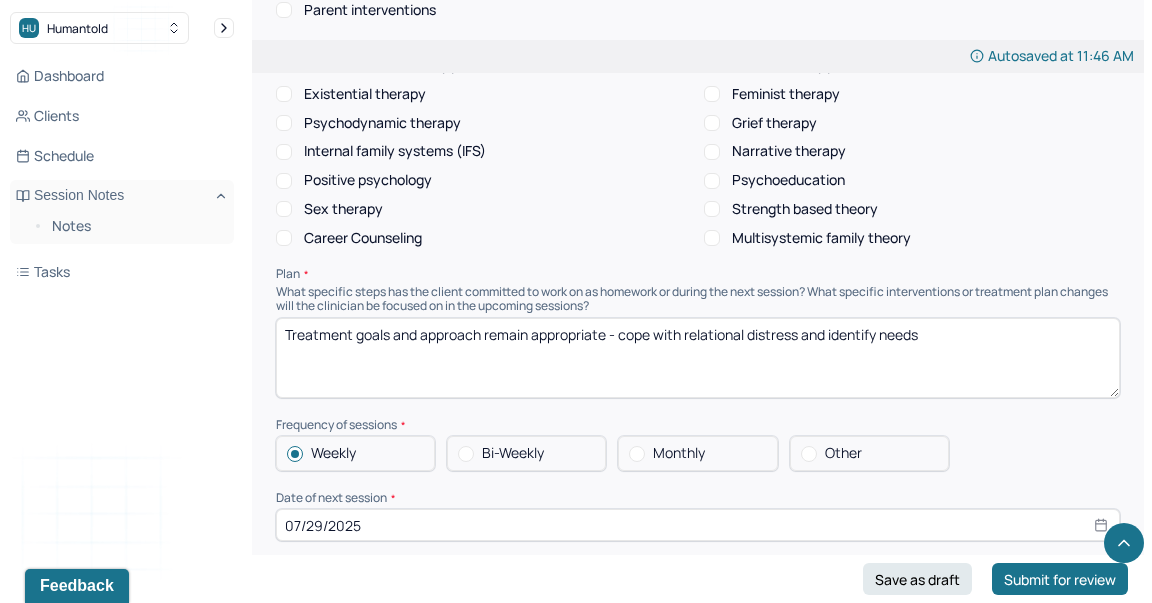 scroll, scrollTop: 2063, scrollLeft: 0, axis: vertical 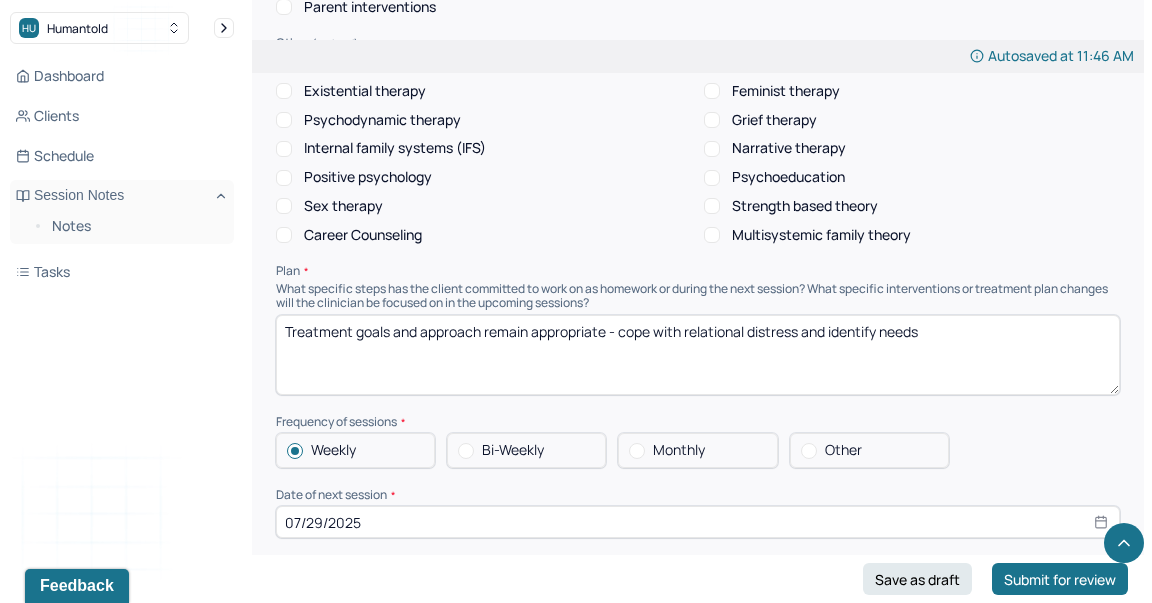 type on "Ct responded favorably to interventions which facilitated emotional processing of grief and distressing emotions following death of friend's child particularly as ct manages existing burnout and exacerbated anxiety sx." 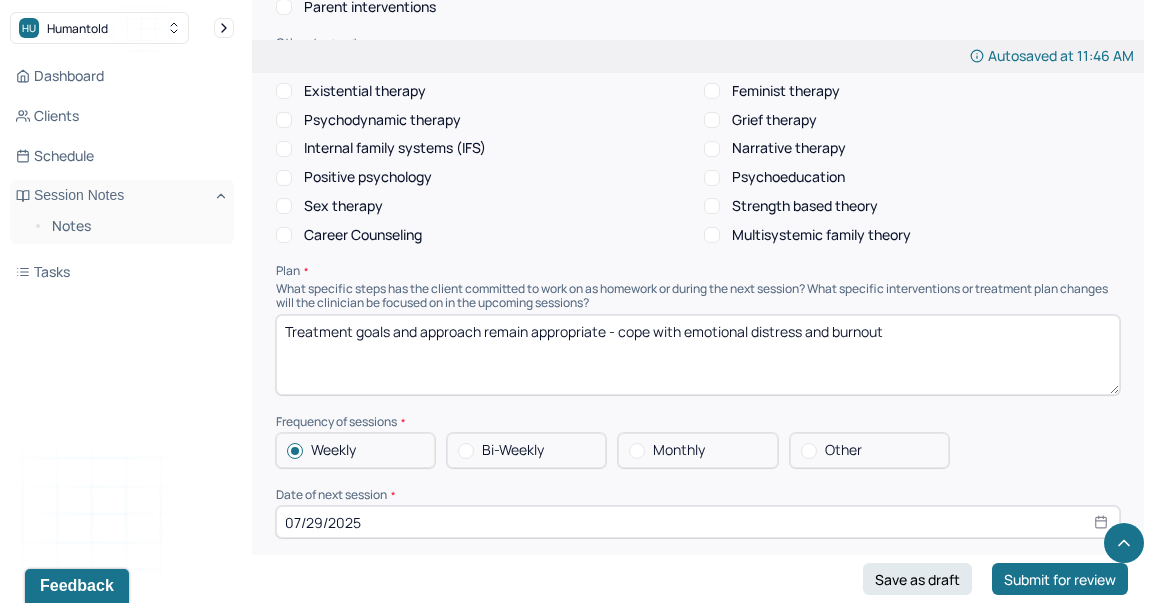 type on "Treatment goals and approach remain appropriate - cope with emotional distress and burnout" 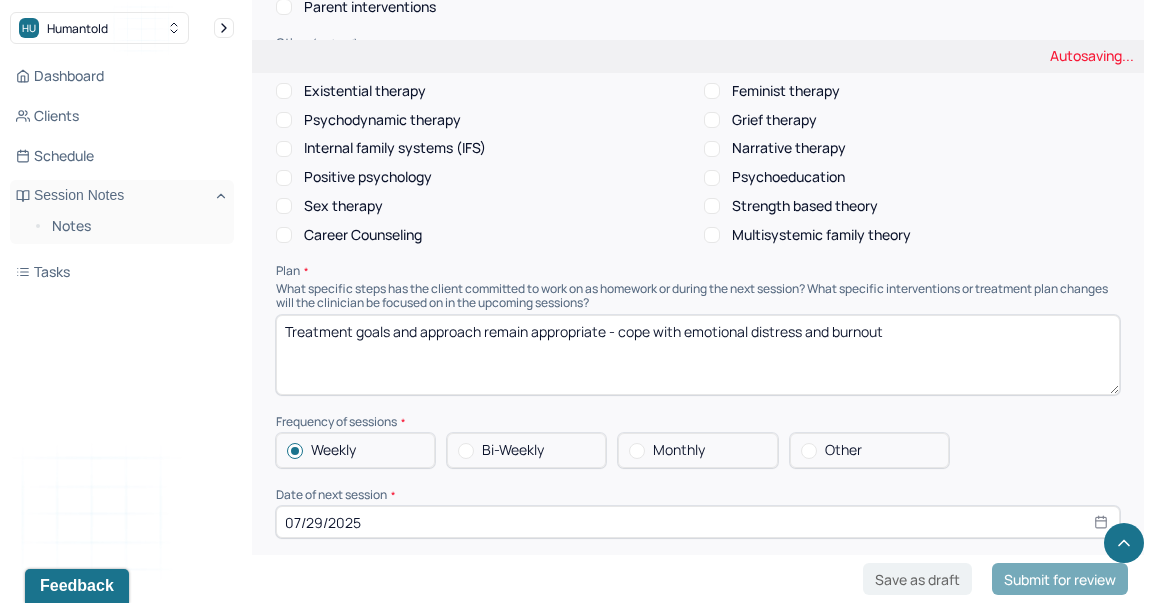 click on "07/29/2025" at bounding box center [698, 522] 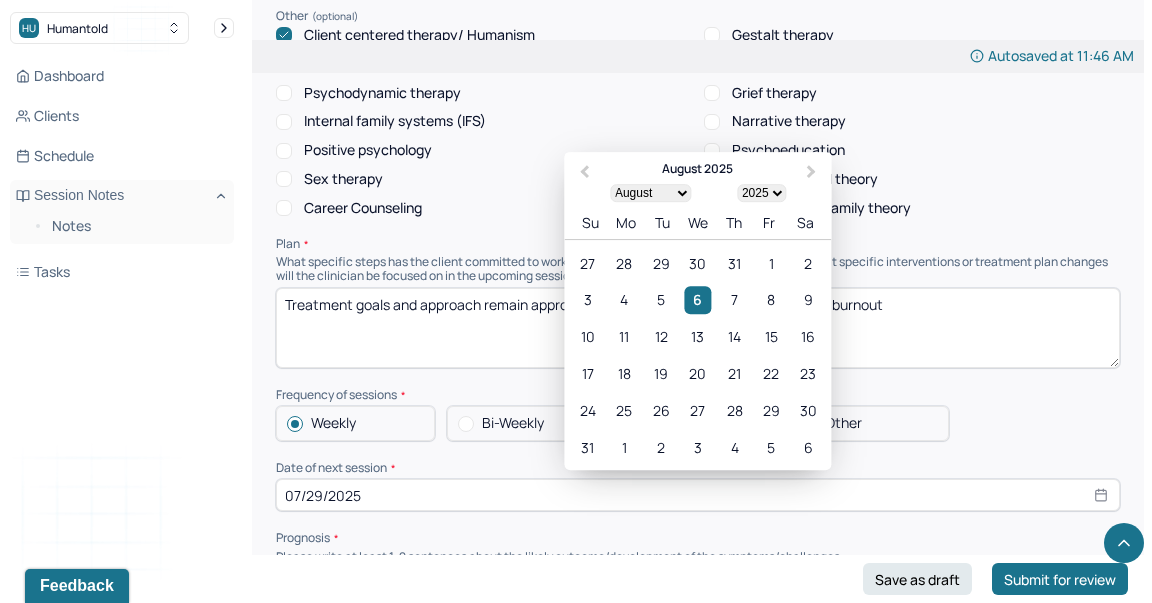 scroll, scrollTop: 2093, scrollLeft: 0, axis: vertical 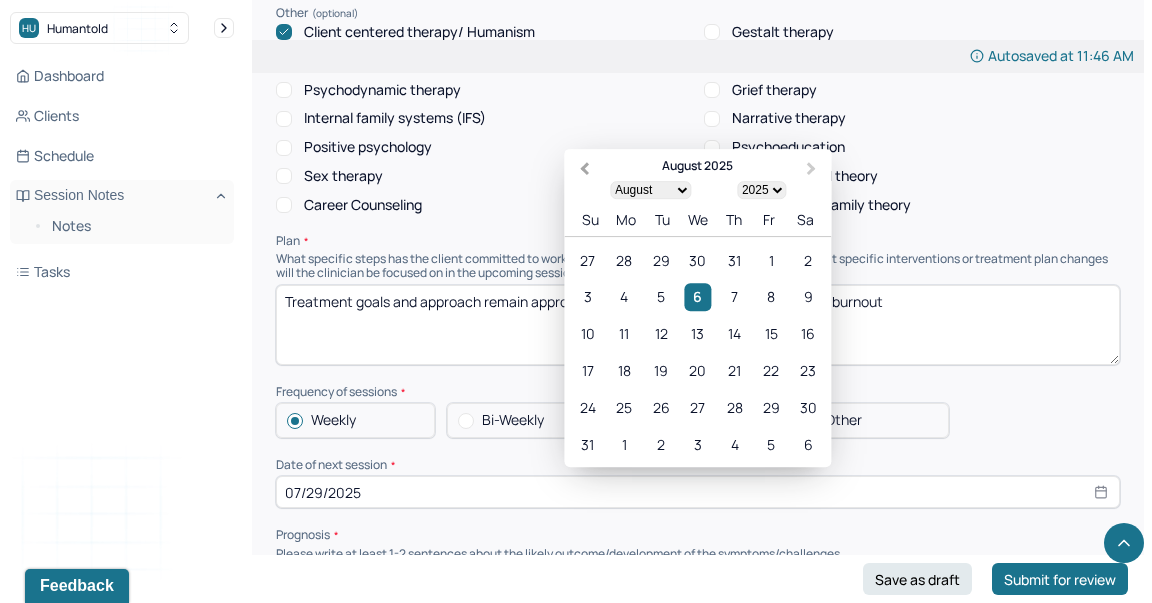 click on "Previous Month" at bounding box center [582, 171] 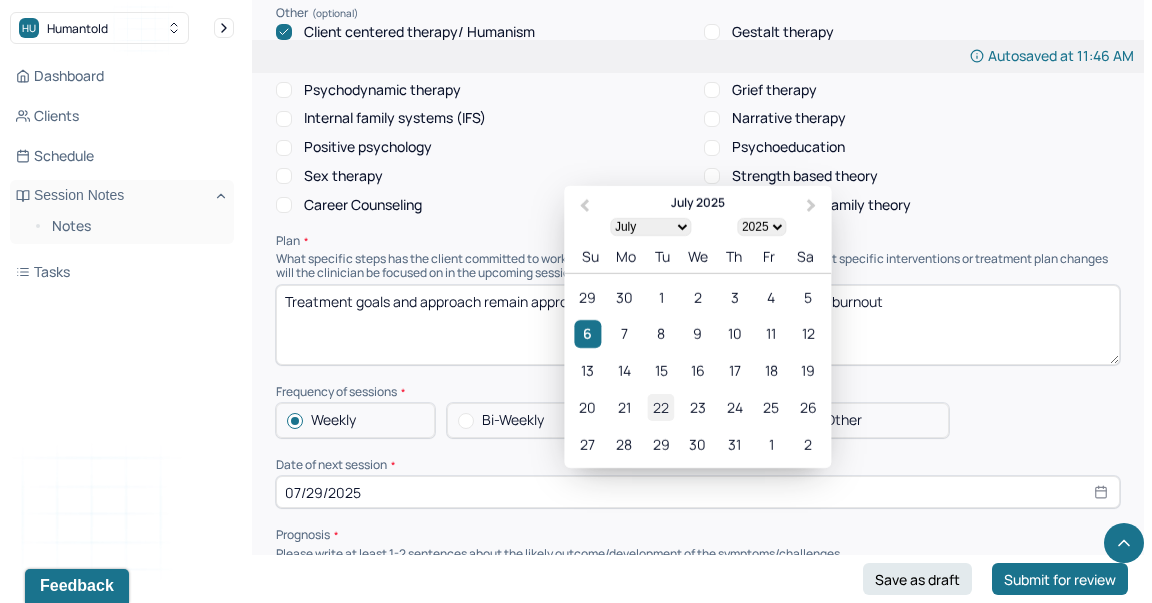 click on "22" at bounding box center (661, 407) 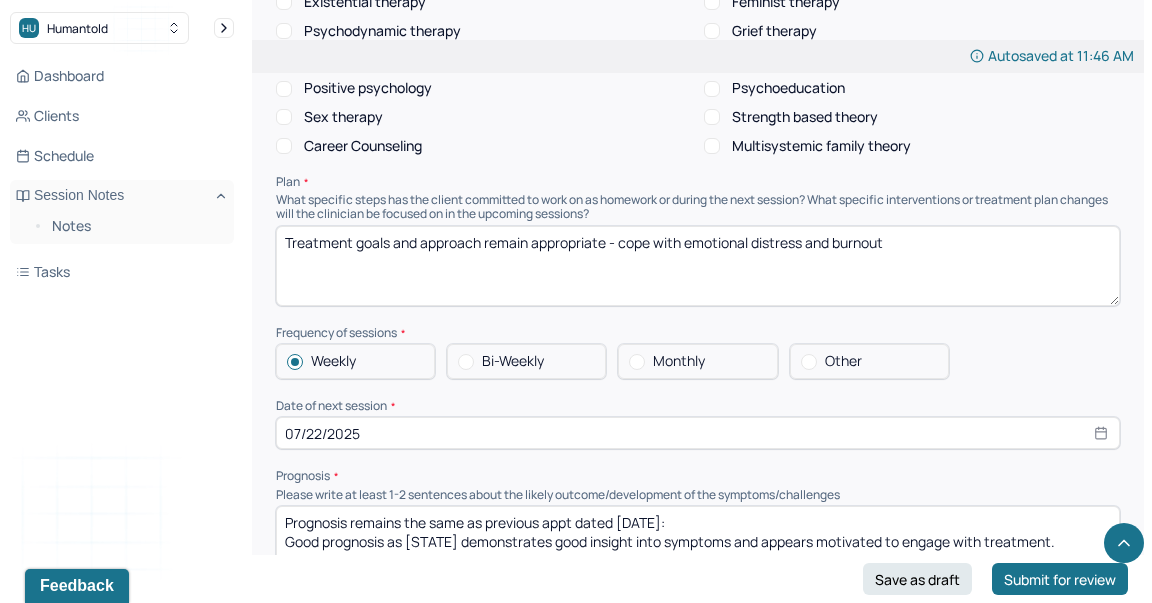 scroll, scrollTop: 2164, scrollLeft: 0, axis: vertical 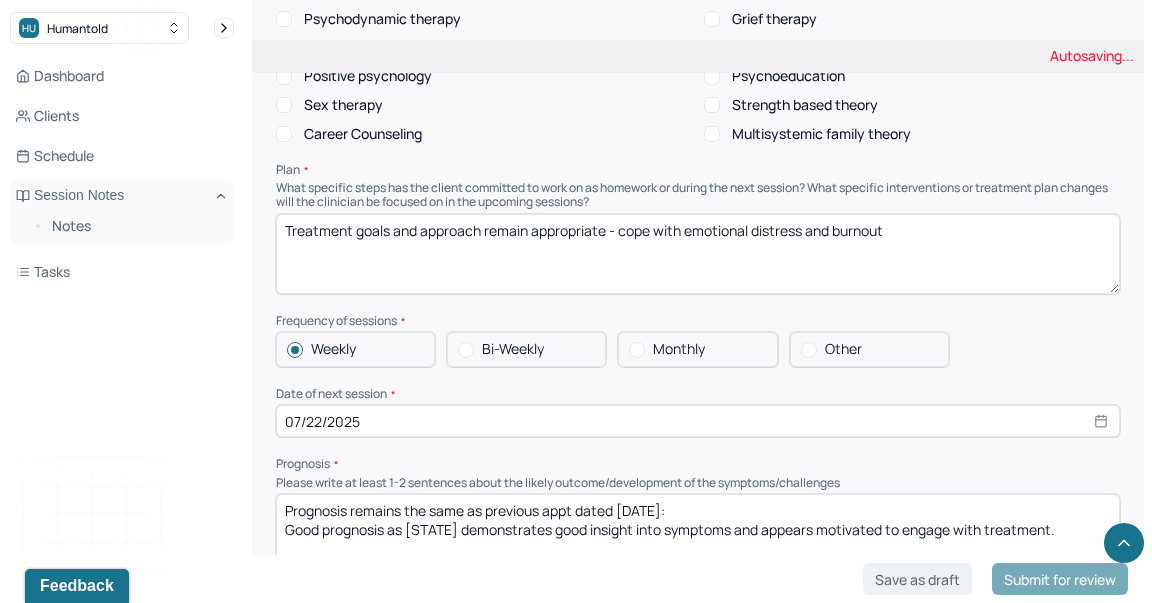 click on "Prognosis remains the same as previous appt dated [DATE]:
Good prognosis as [STATE] demonstrates good insight into symptoms and appears motivated to engage with treatment." at bounding box center (698, 534) 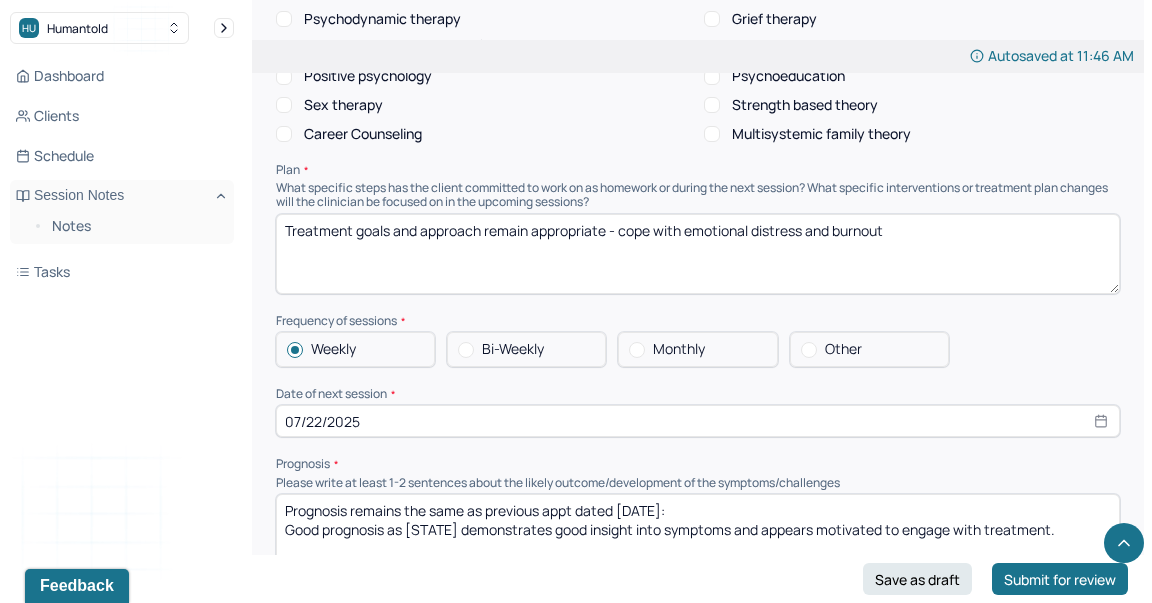click on "07/22/2025" at bounding box center [698, 421] 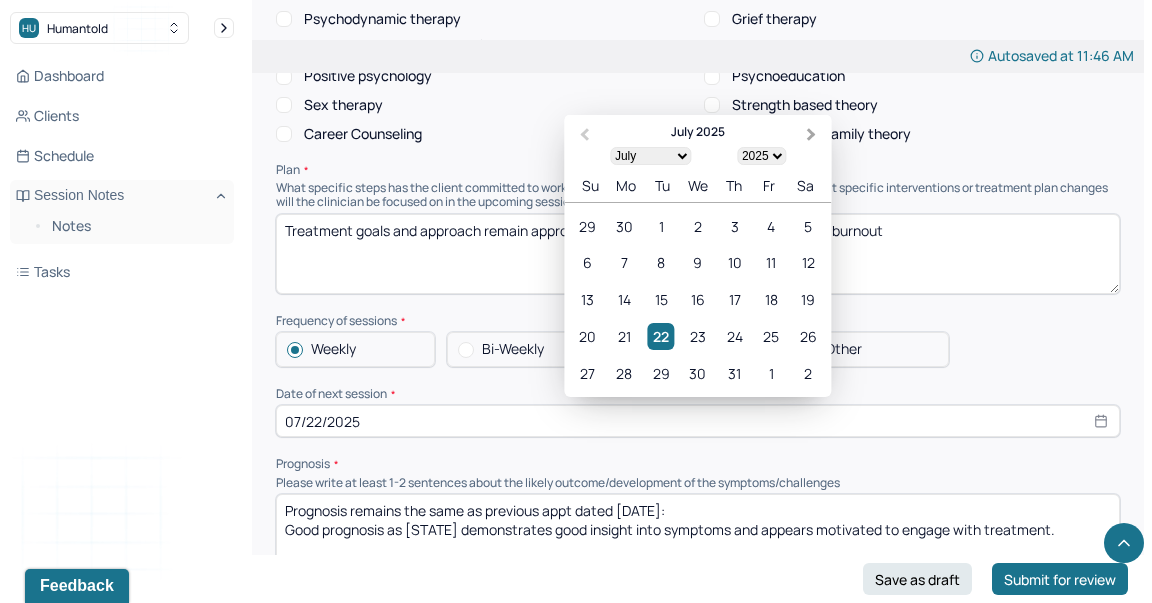 click on "Next Month" at bounding box center (811, 135) 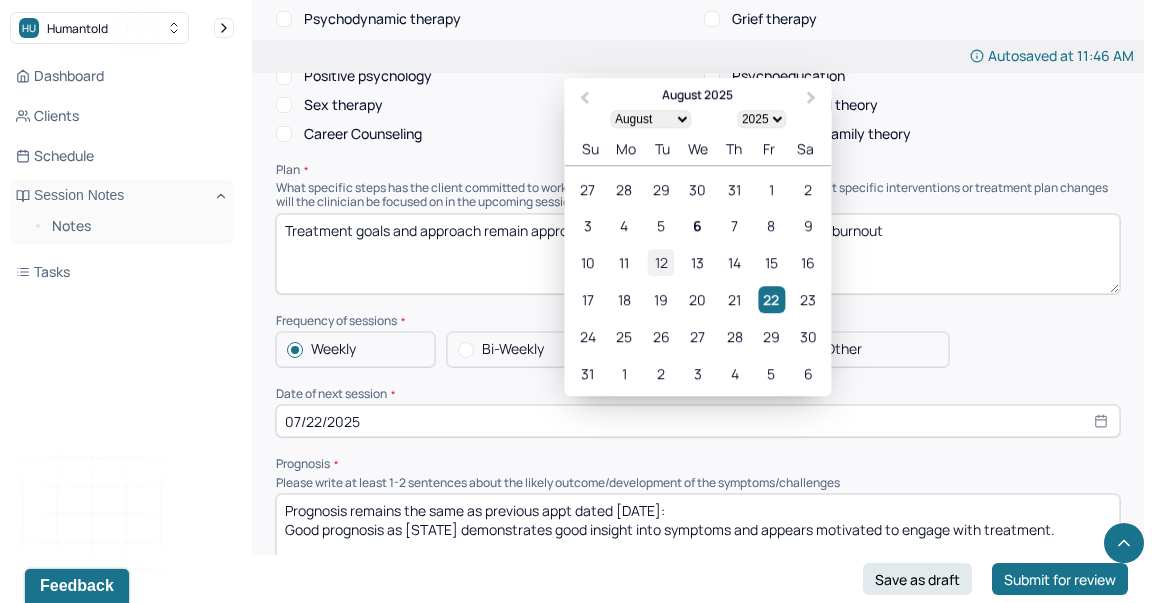 click on "12" at bounding box center (661, 263) 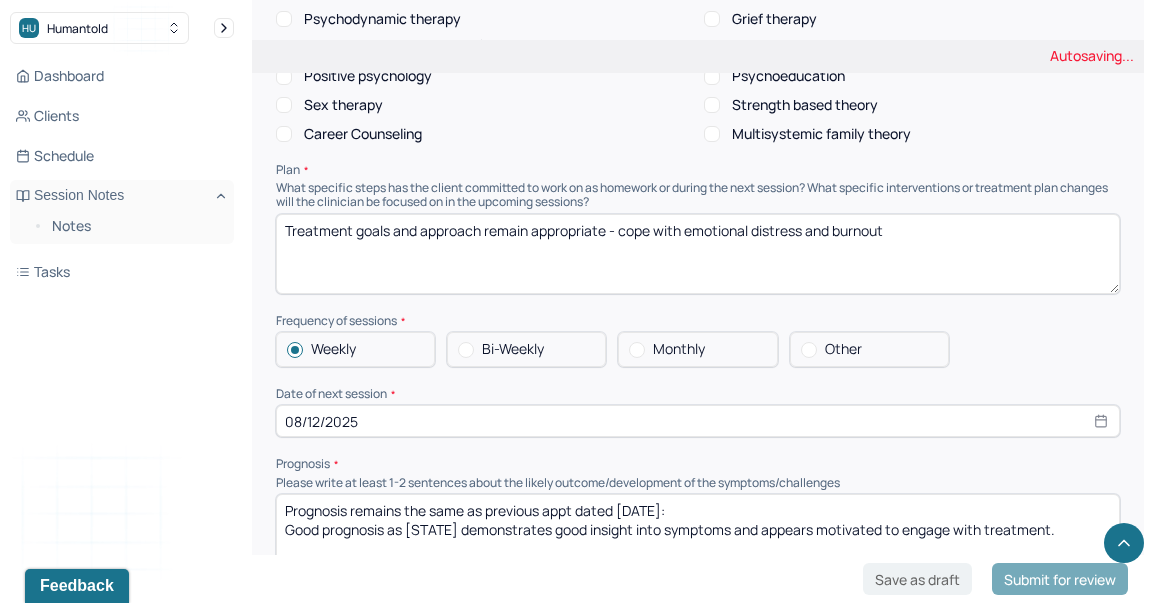 click on "Prognosis remains the same as previous appt dated [DATE]:
Good prognosis as [STATE] demonstrates good insight into symptoms and appears motivated to engage with treatment." at bounding box center (698, 534) 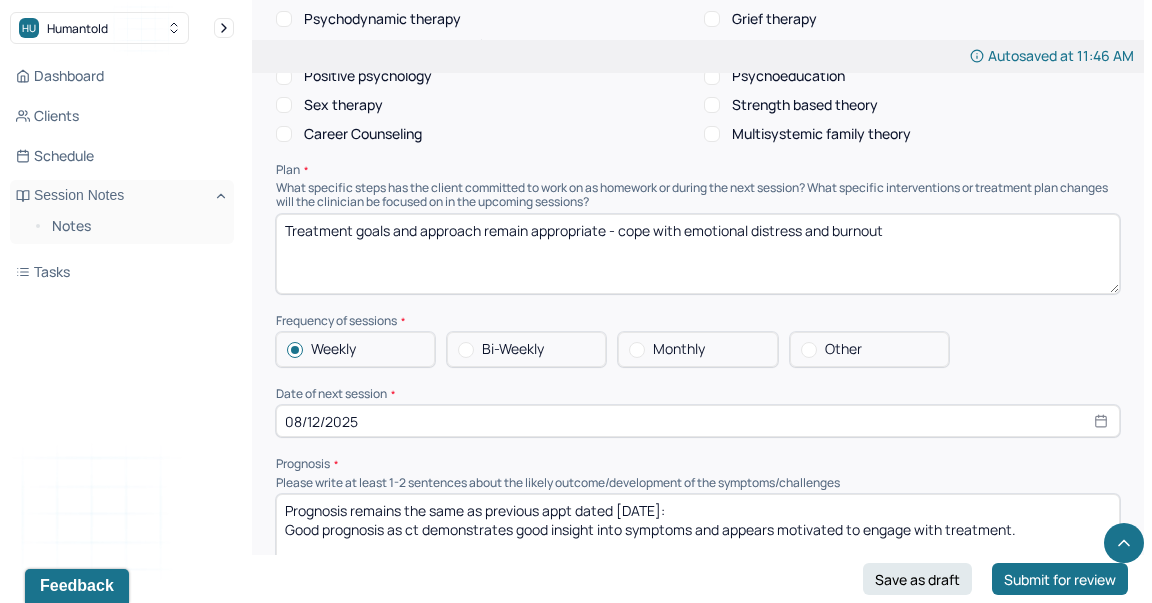 type on "Prognosis remains the same as previous appt dated [DATE]:
Good prognosis as ct demonstrates good insight into symptoms and appears motivated to engage with treatment." 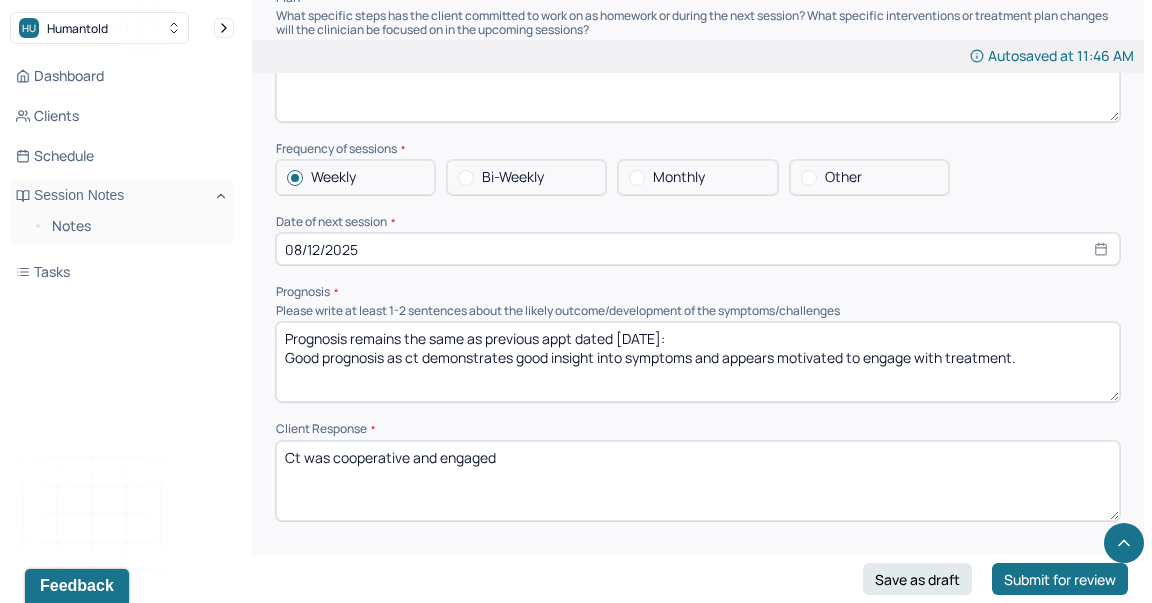 scroll, scrollTop: 2367, scrollLeft: 0, axis: vertical 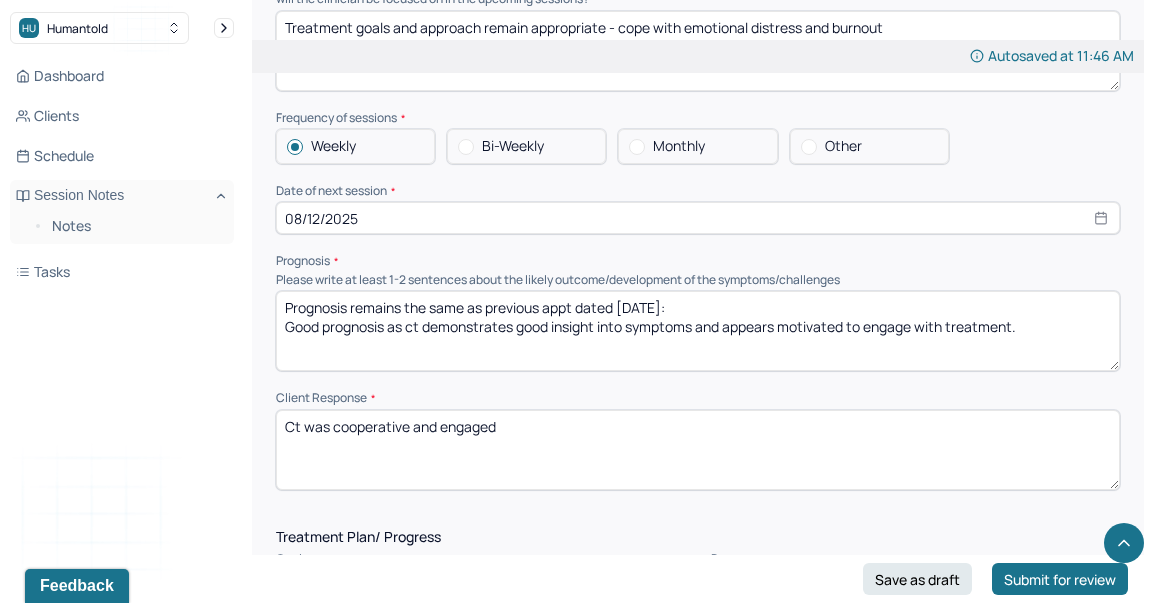 click on "Ct was cooperative and engaged" at bounding box center [698, 450] 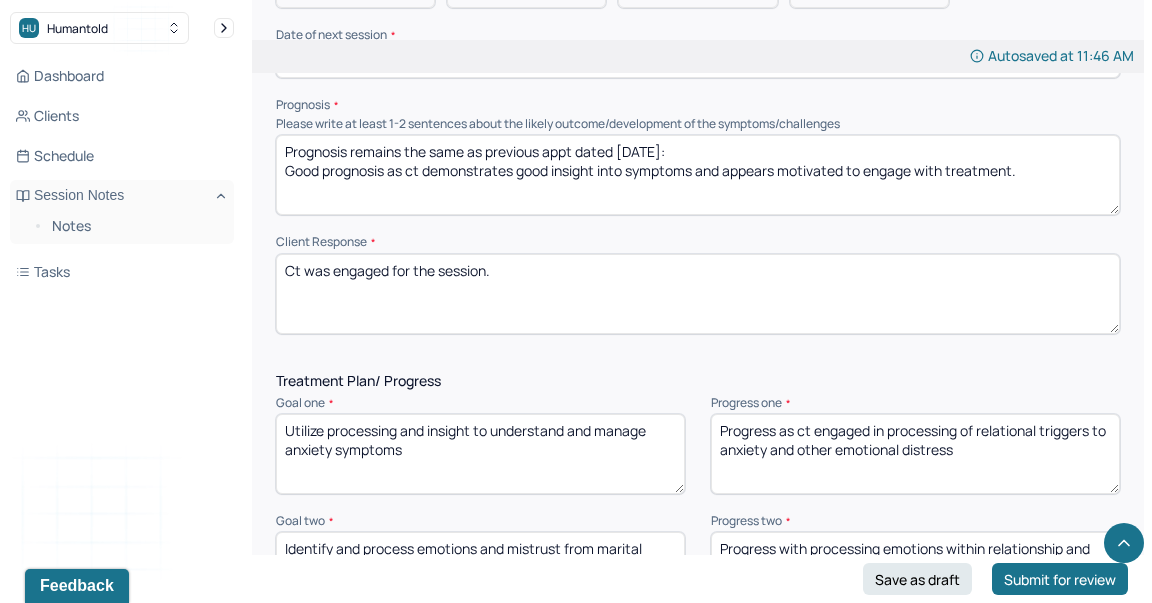 scroll, scrollTop: 2560, scrollLeft: 0, axis: vertical 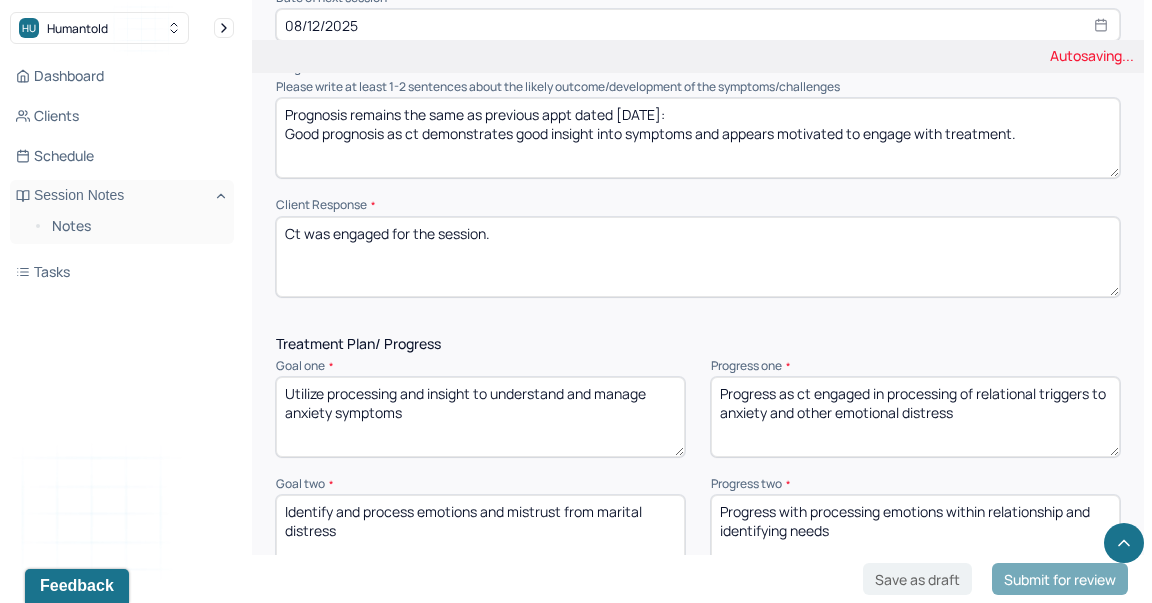 type on "Ct was engaged for the session." 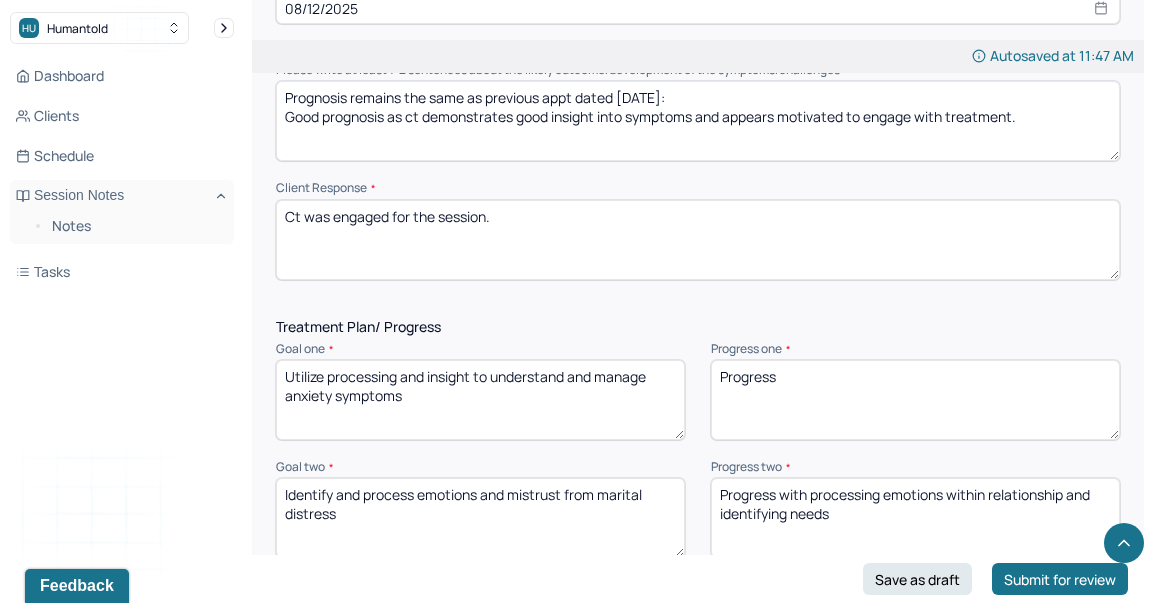 scroll, scrollTop: 2579, scrollLeft: 0, axis: vertical 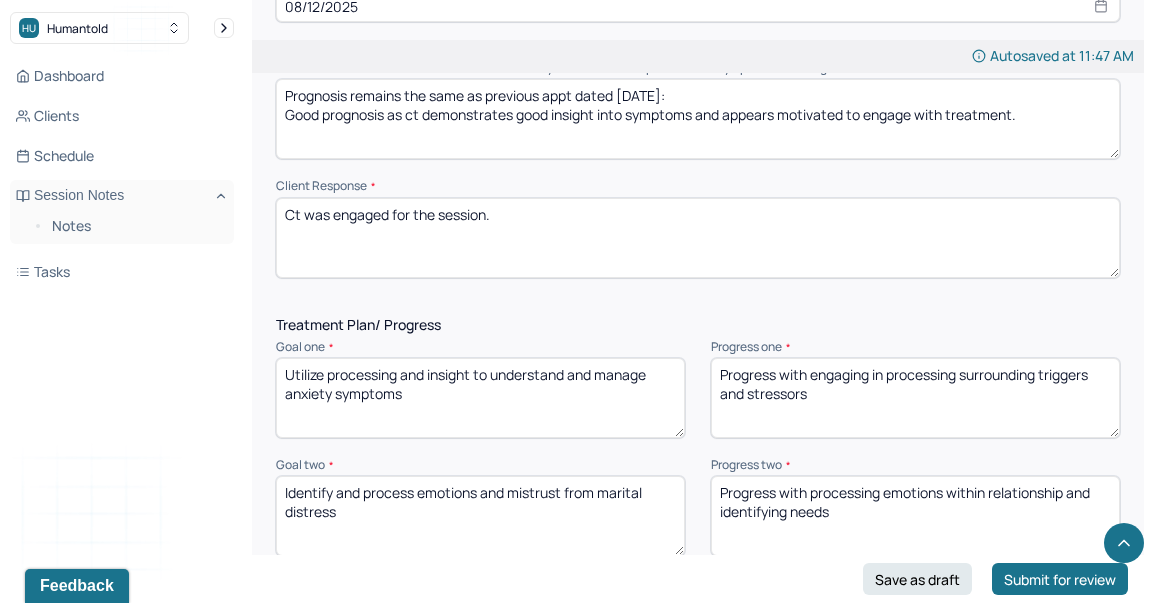 type on "Progress with engaging in processing surrounding triggers and stressors" 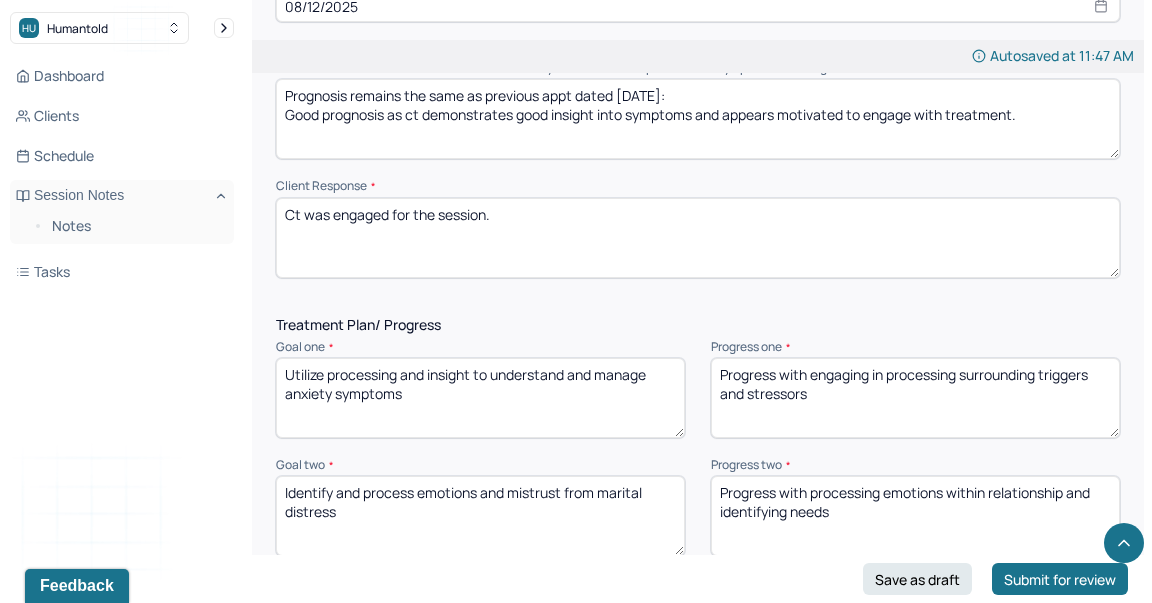 click on "Progress with processing emotions within relationship and identifying needs" at bounding box center (915, 516) 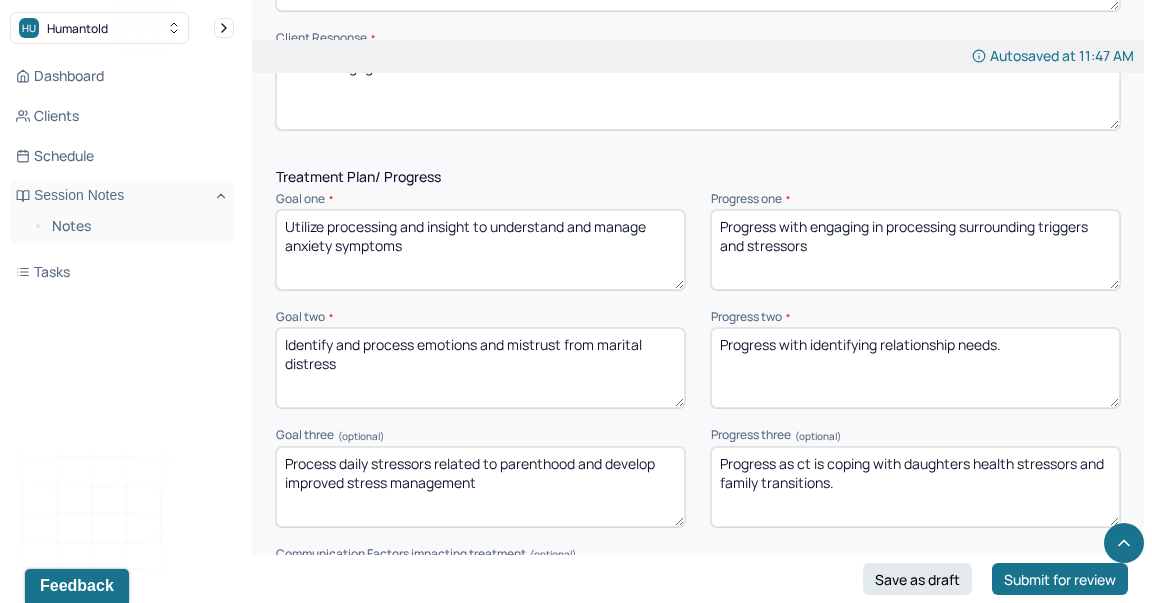 scroll, scrollTop: 2735, scrollLeft: 0, axis: vertical 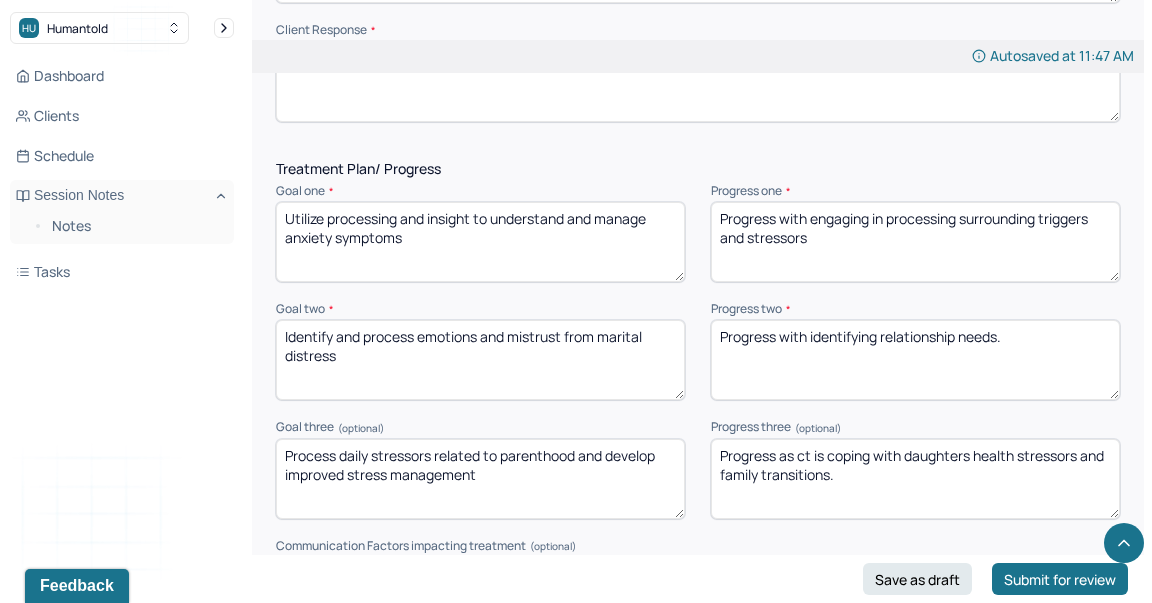 type on "Progress with identifying relationship needs." 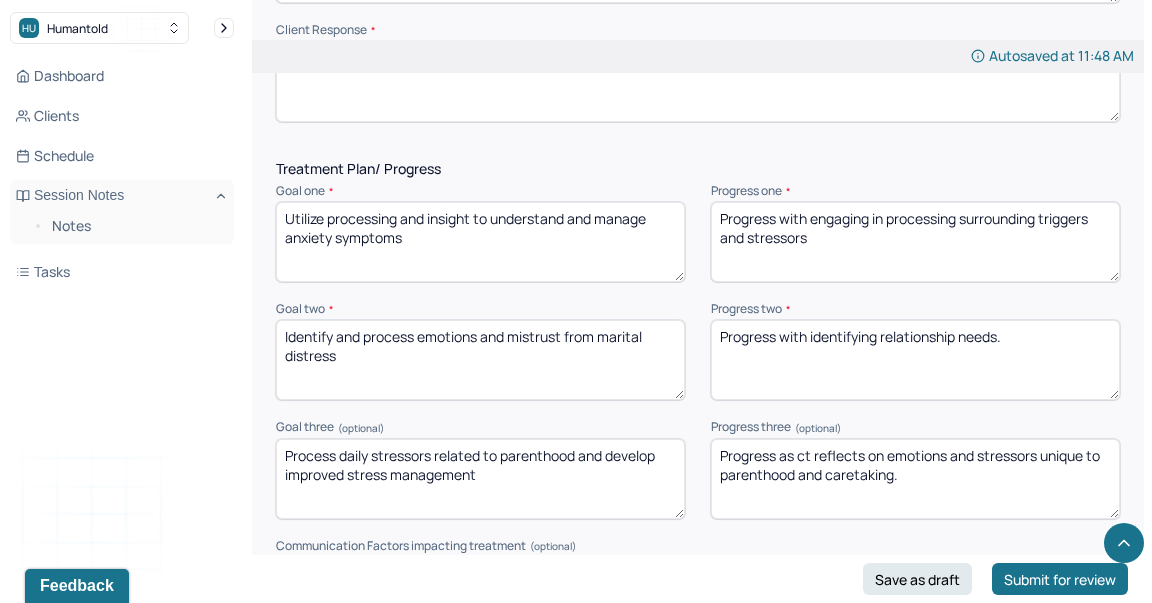scroll, scrollTop: 3194, scrollLeft: 0, axis: vertical 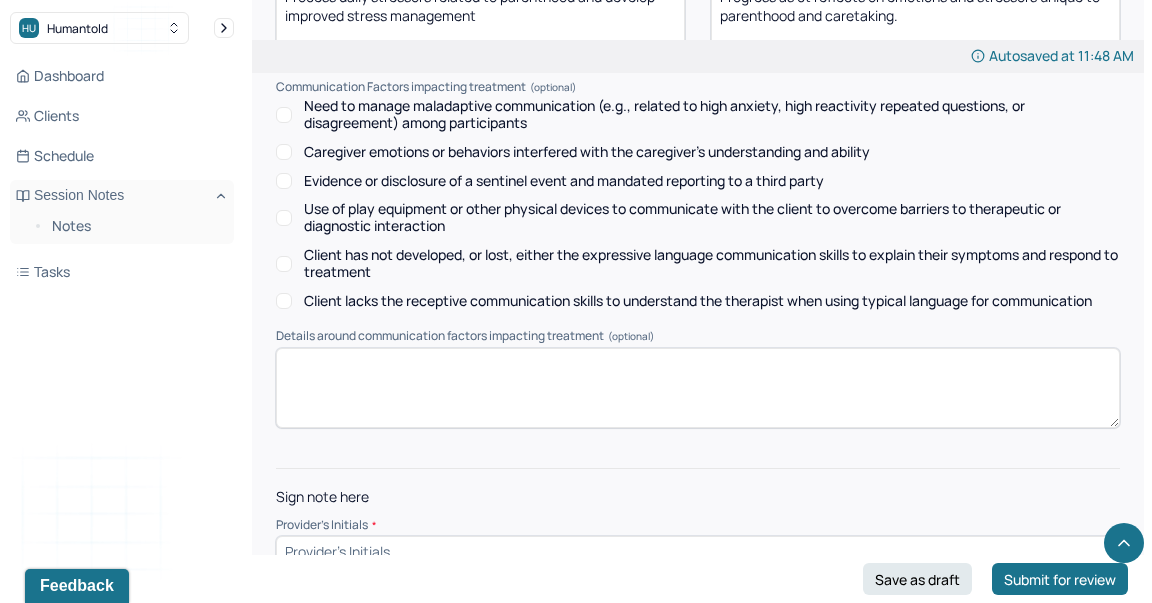 type on "Progress as ct reflects on emotions and stressors unique to parenthood and caretaking." 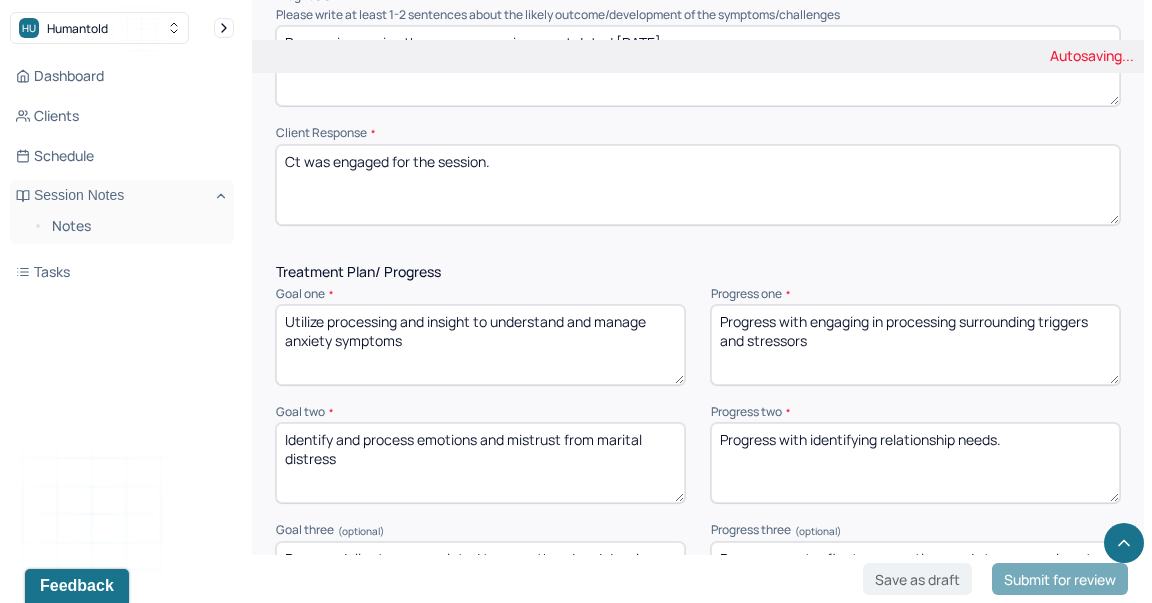 scroll, scrollTop: 2907, scrollLeft: 0, axis: vertical 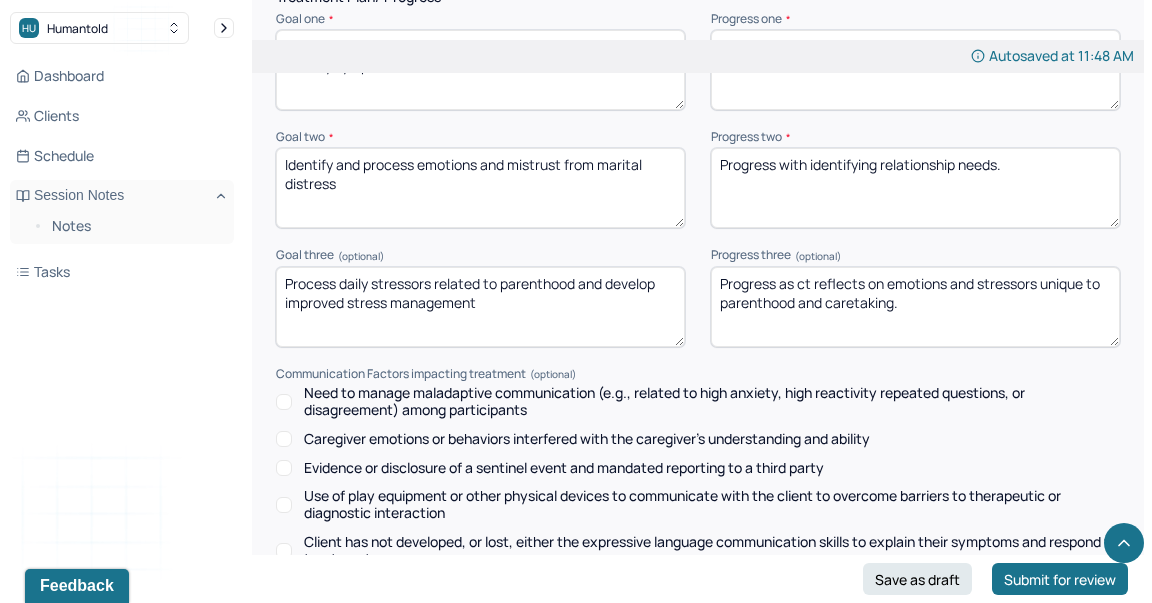 type on "KR" 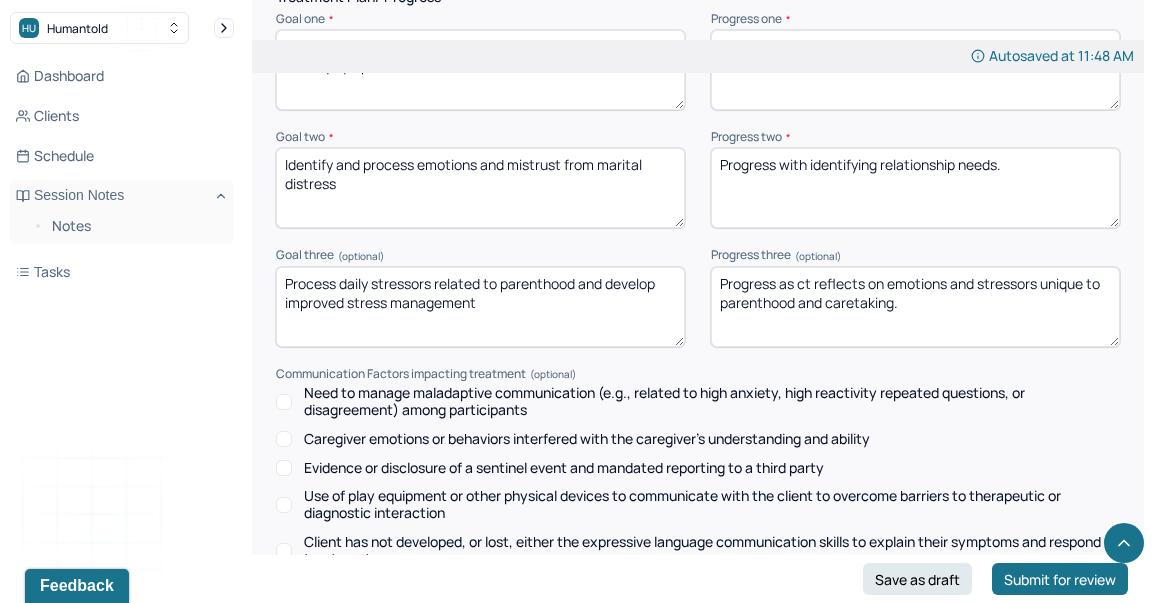 click on "Progress as ct reflects on emotions and stressors unique to parenthood and caretaking." at bounding box center (915, 307) 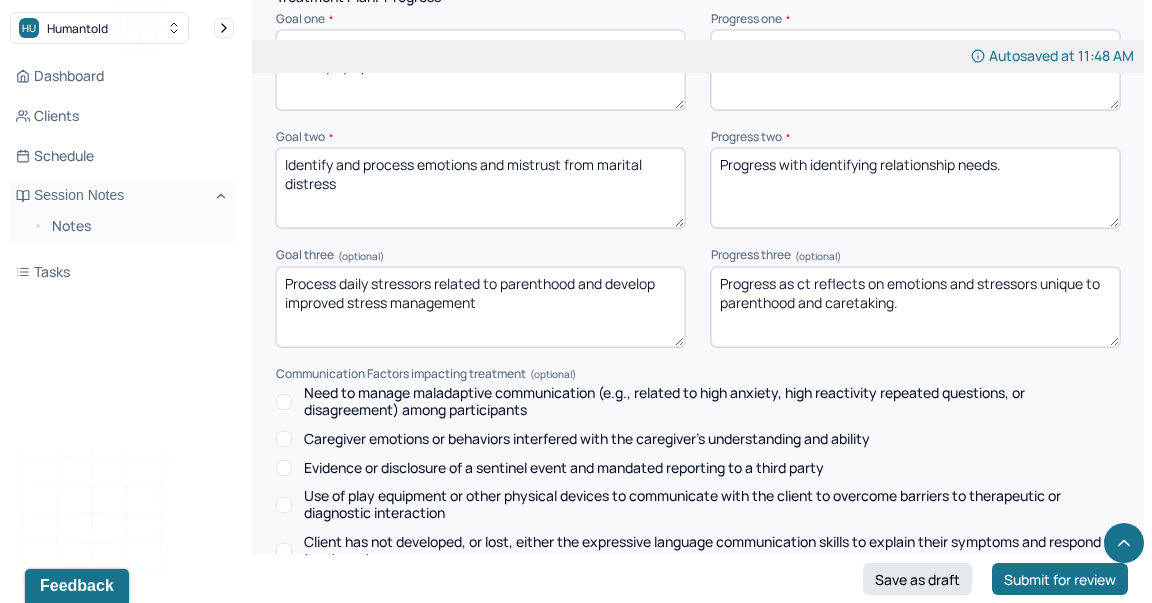 click on "Progress as ct reflects on emotions and stressors unique to parenthood and caretaking." at bounding box center (915, 307) 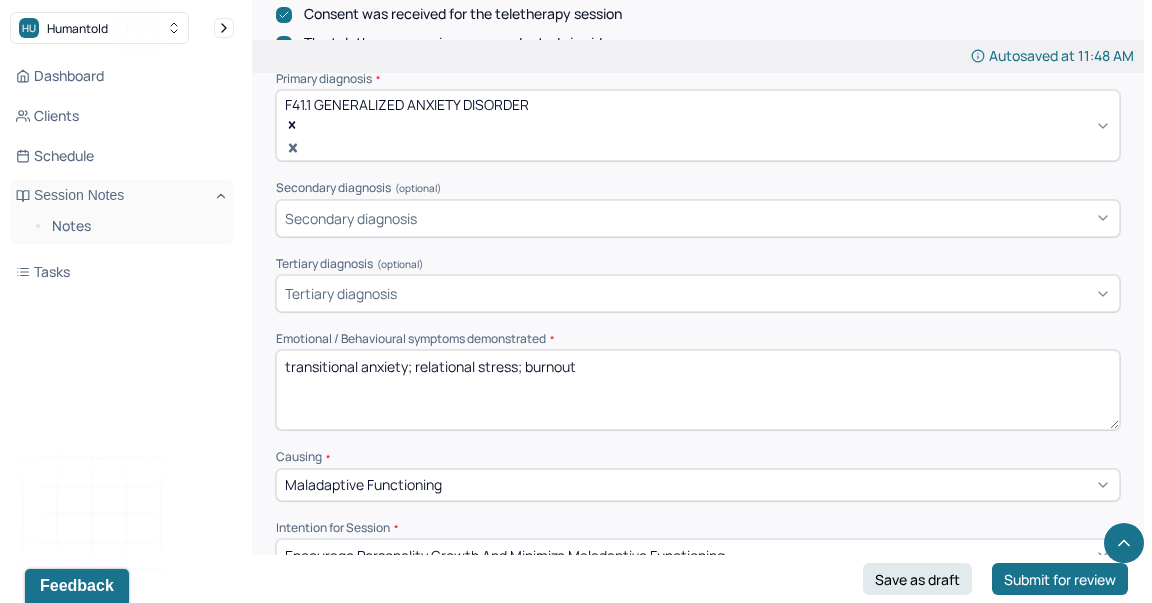 scroll, scrollTop: 696, scrollLeft: 0, axis: vertical 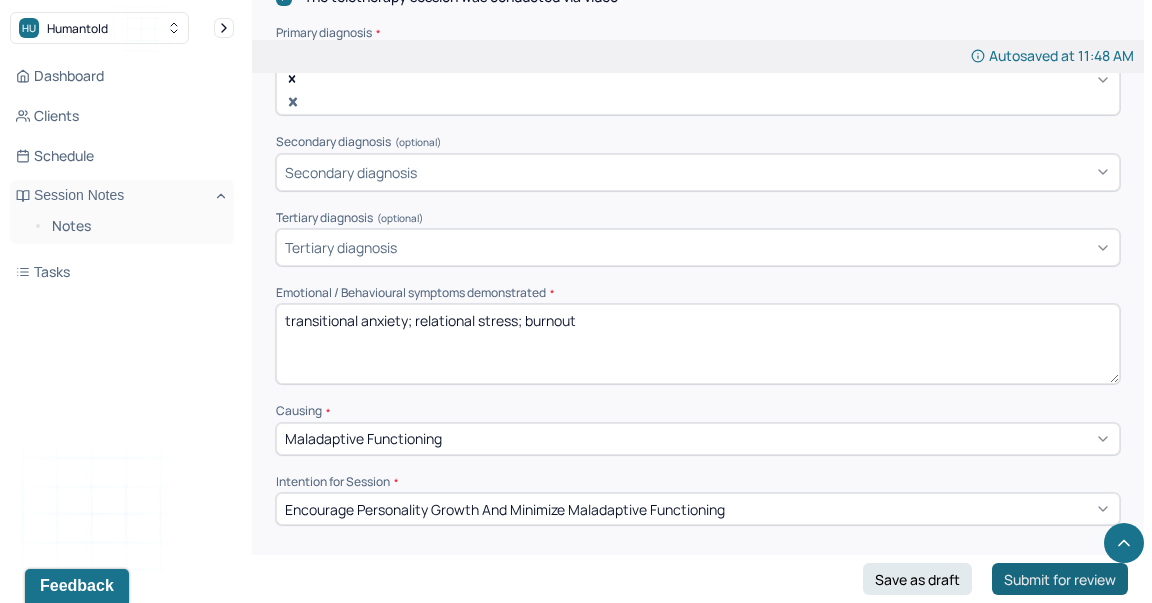 type on "Progress as ct reflects on emotions and stressors unique to parenthood and caregiving." 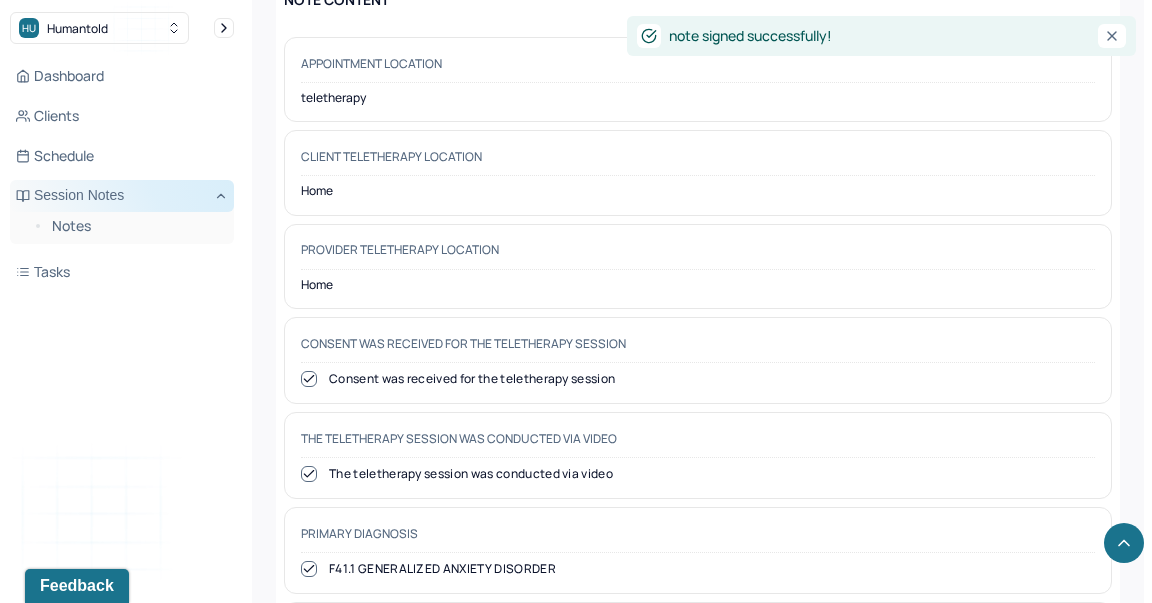 click on "Session Notes" at bounding box center [122, 196] 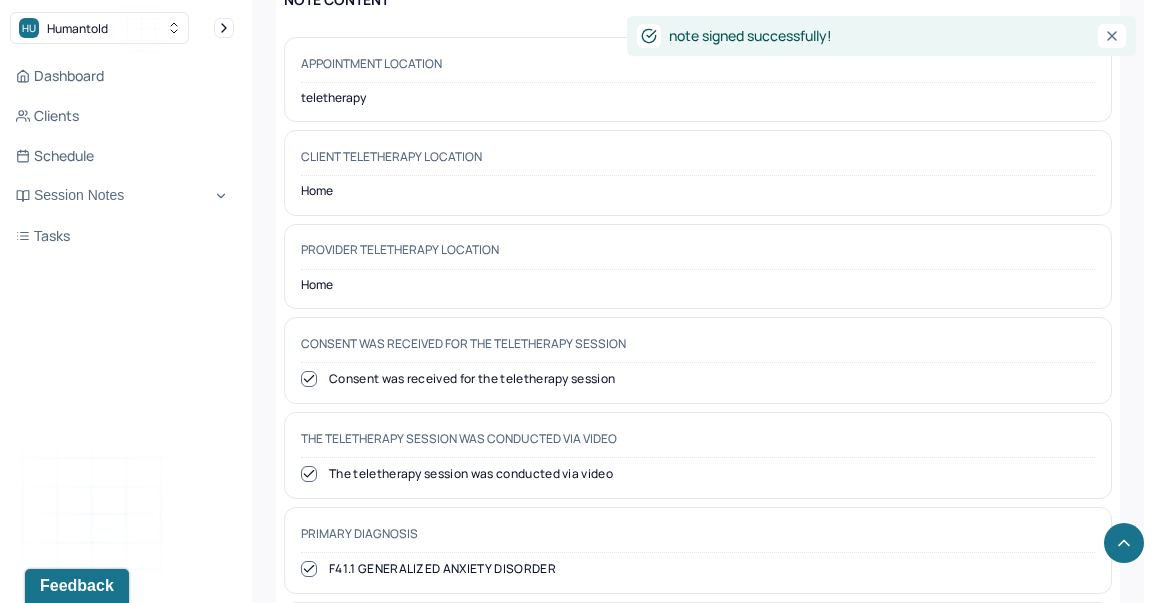 click on "Dashboard Clients Schedule Session Notes Tasks" at bounding box center (122, 156) 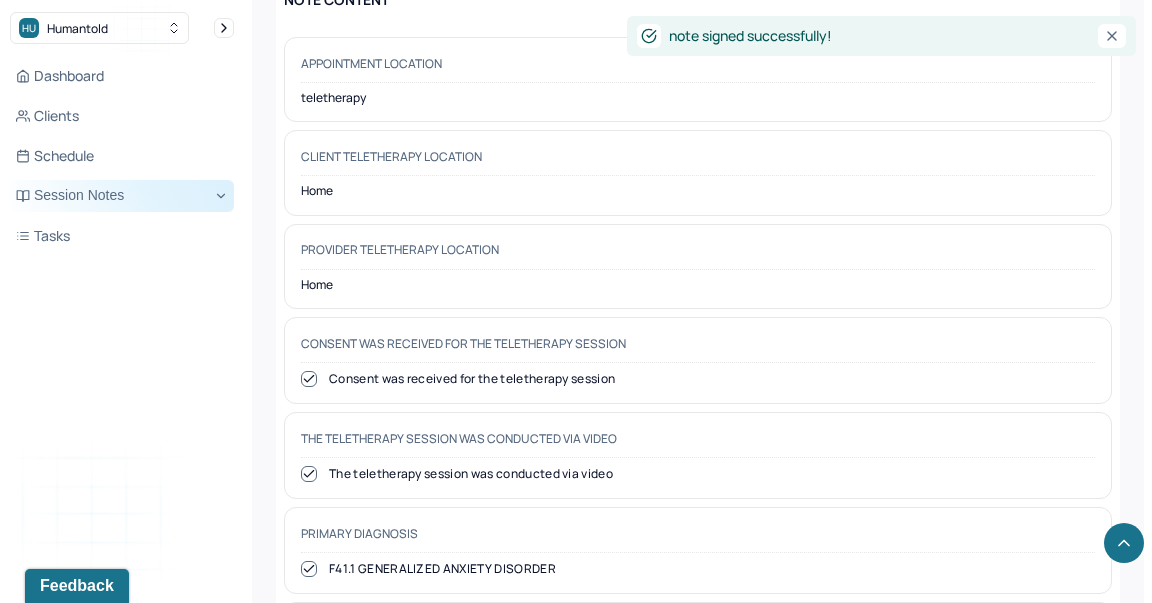 click on "Session Notes" at bounding box center (122, 196) 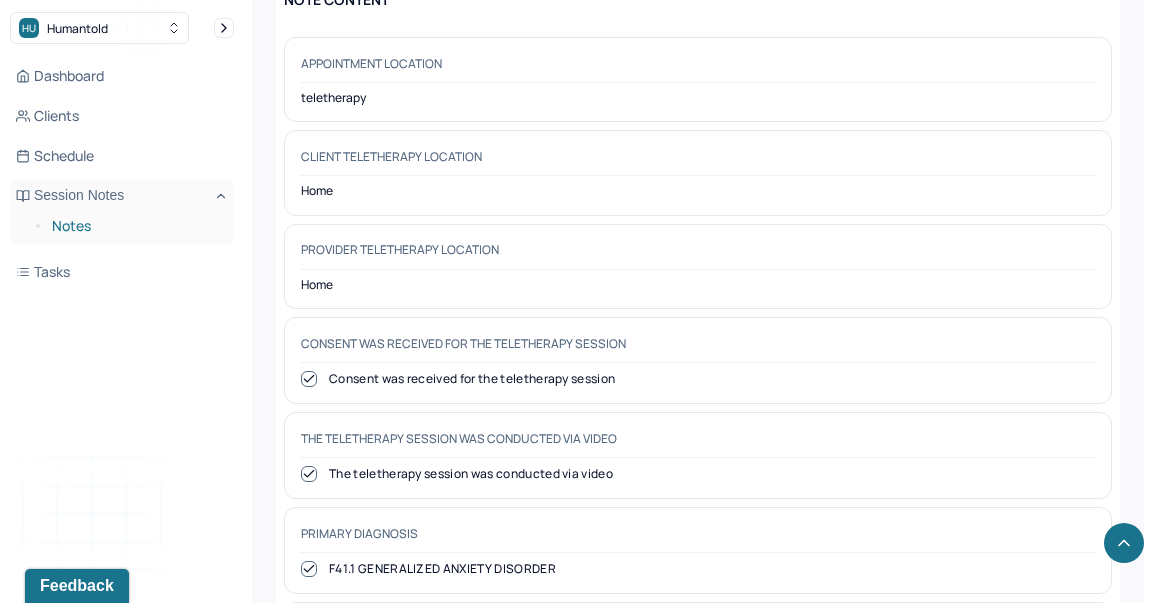 click on "Notes" at bounding box center [135, 226] 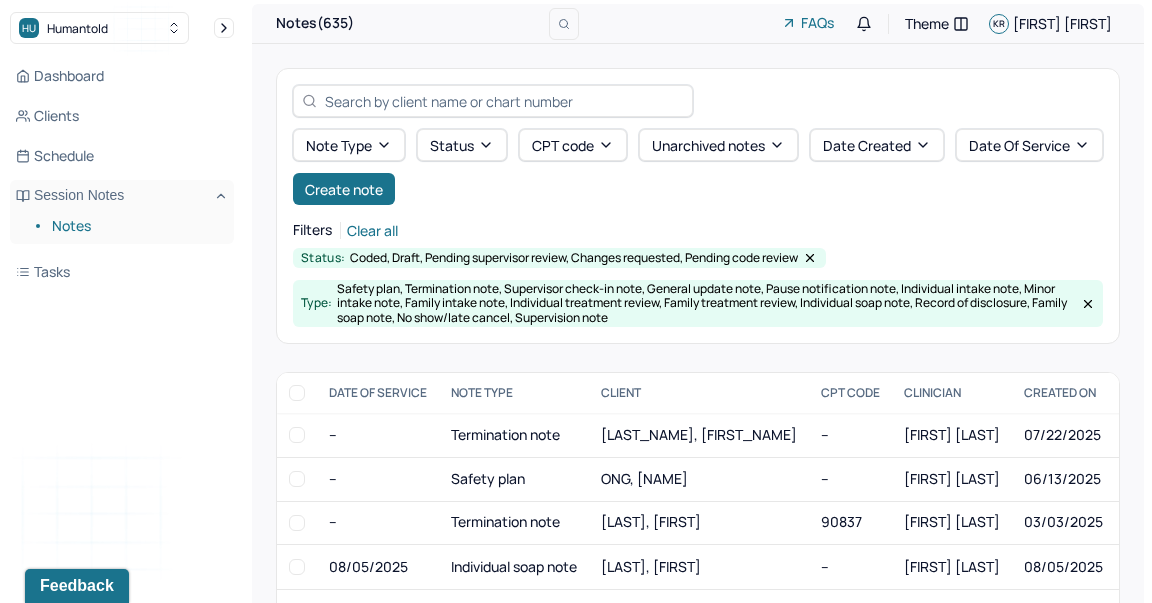 scroll, scrollTop: 286, scrollLeft: 0, axis: vertical 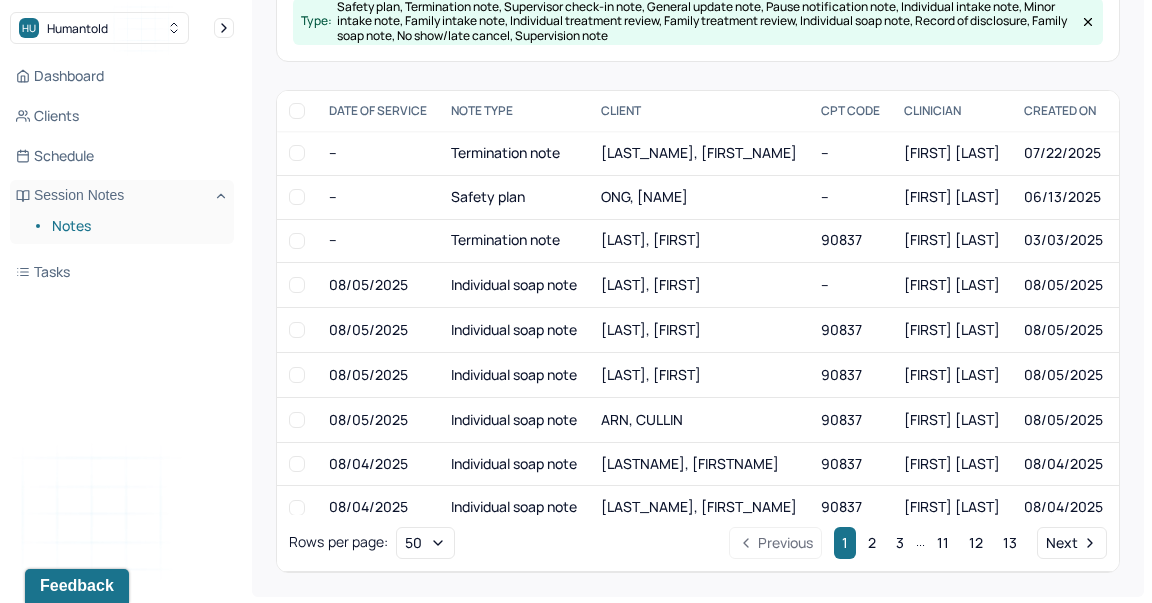 click on "Notes" at bounding box center [135, 226] 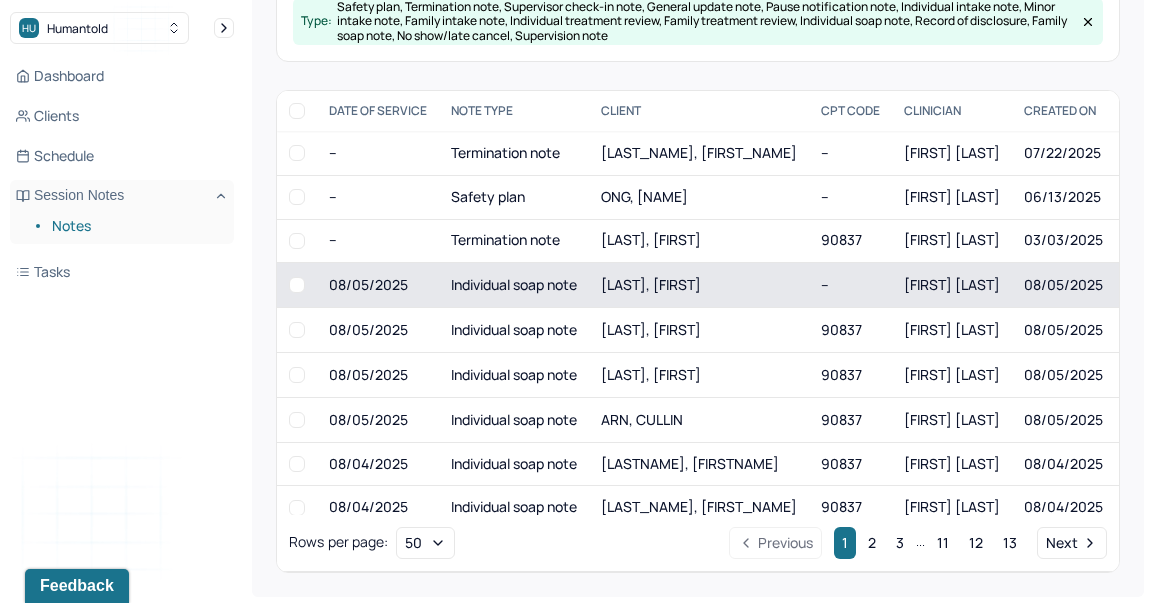 click on "Individual soap note" at bounding box center (514, 284) 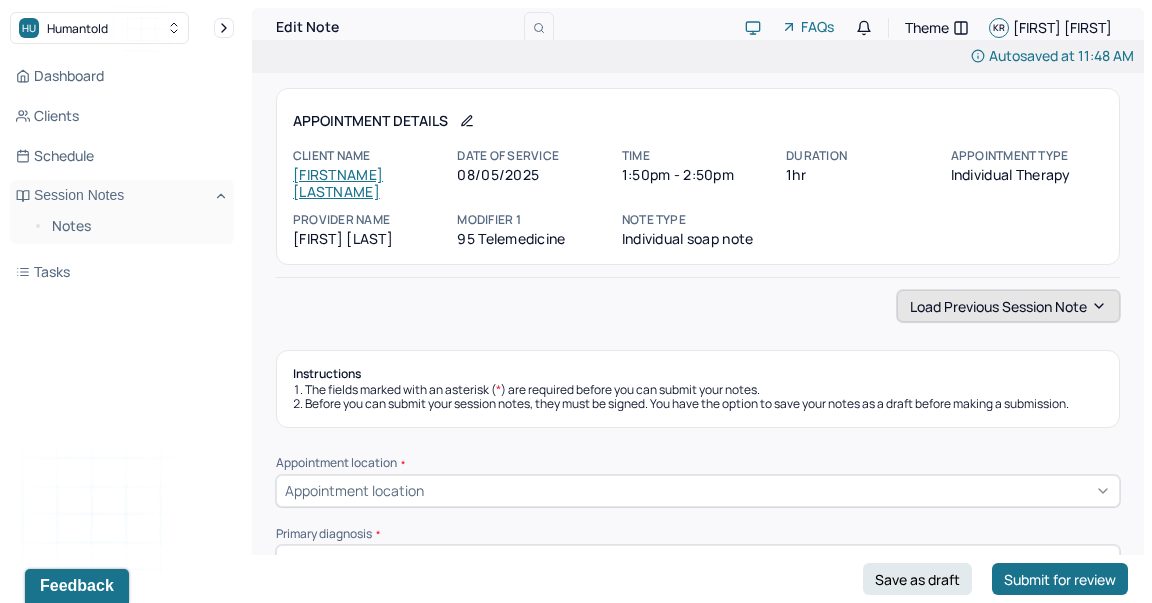 click on "Load previous session note" at bounding box center [1008, 306] 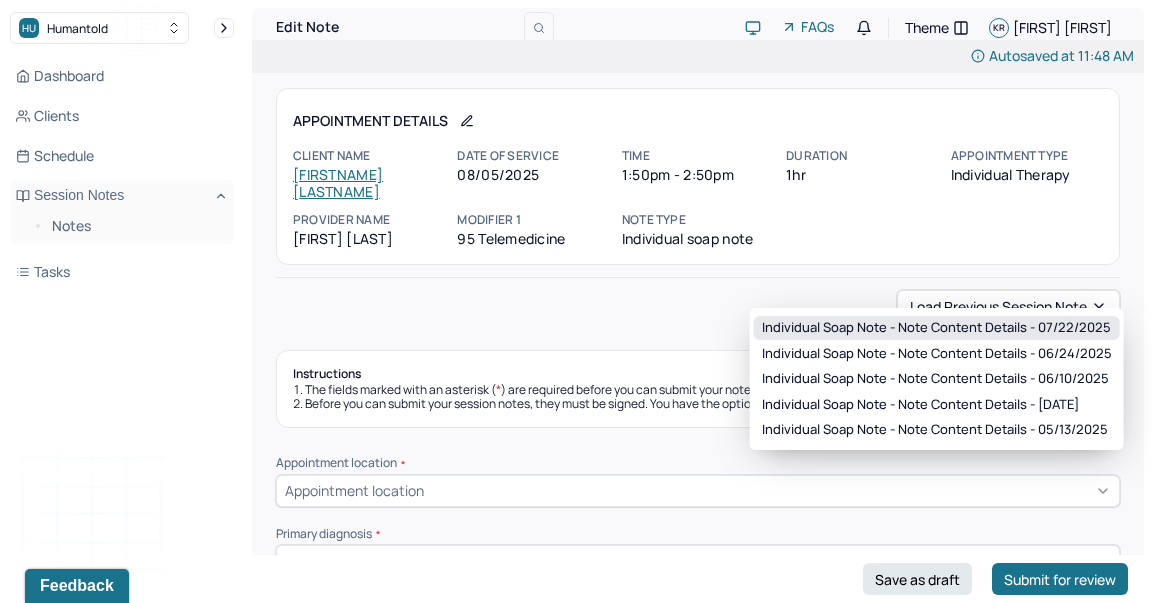click on "Individual soap note   - Note content Details -   07/22/2025" at bounding box center (936, 328) 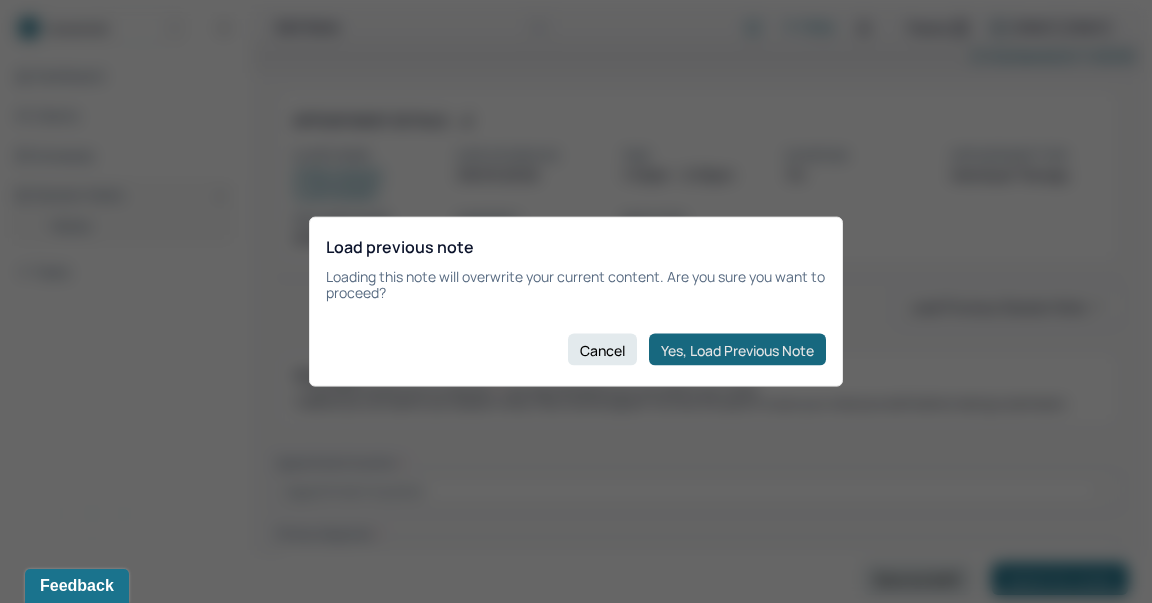 click on "Yes, Load Previous Note" at bounding box center [737, 350] 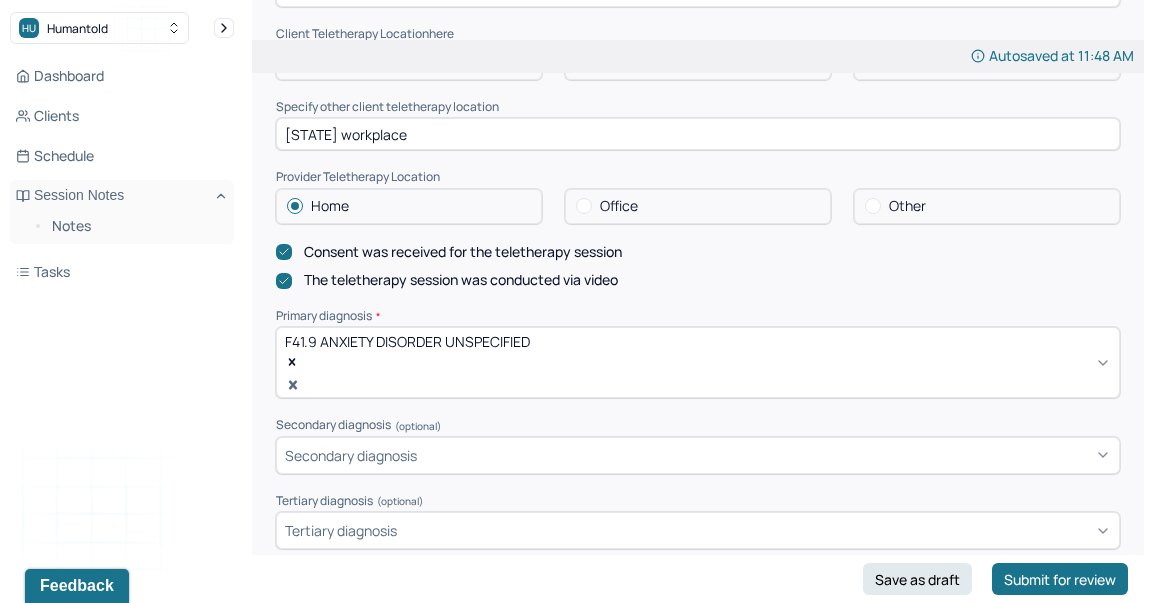 scroll, scrollTop: 500, scrollLeft: 0, axis: vertical 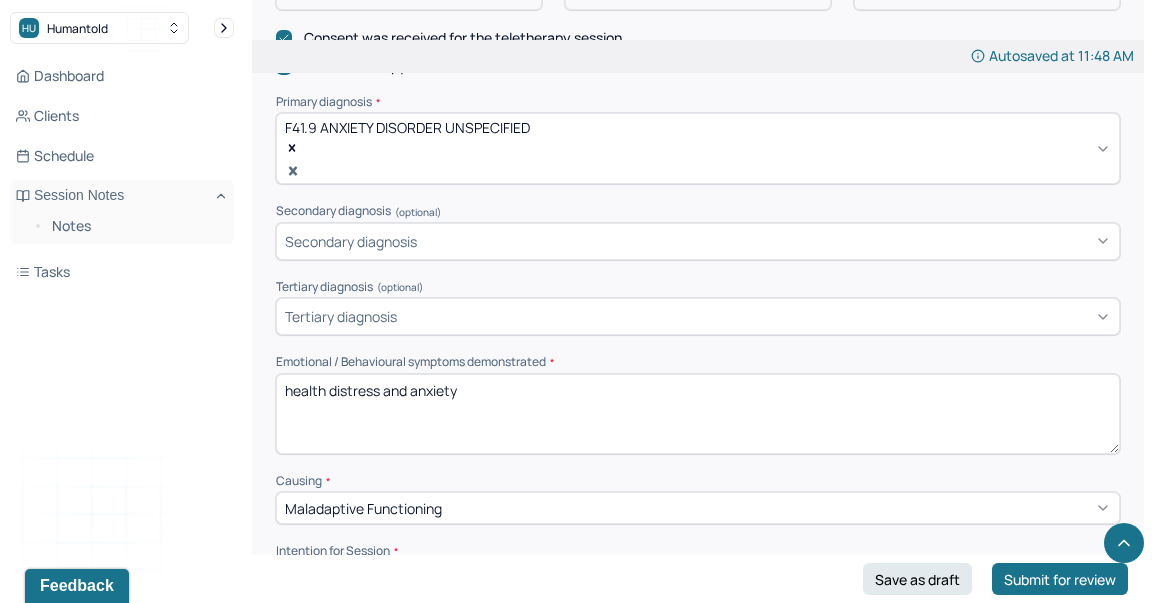 type on "Family home" 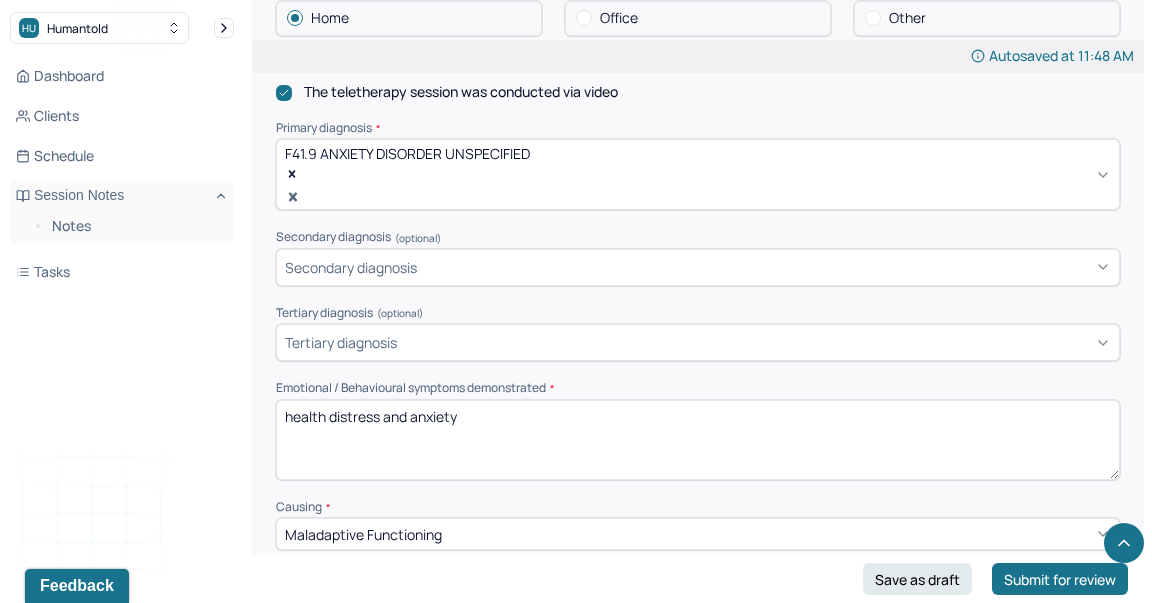 scroll, scrollTop: 691, scrollLeft: 0, axis: vertical 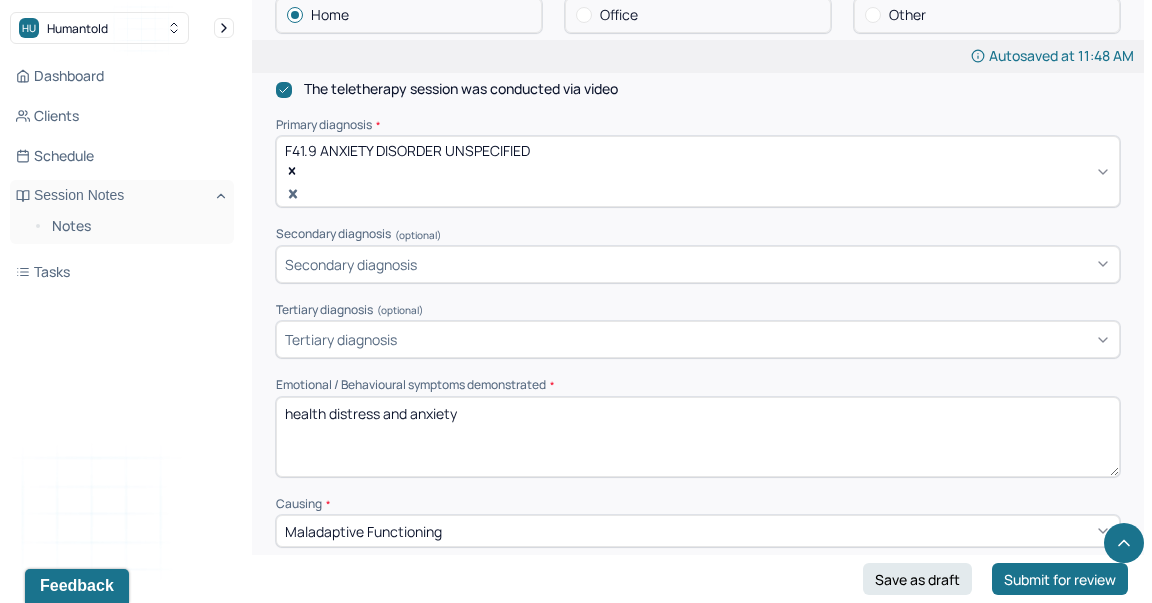 click on "health distress and anxiety" at bounding box center [698, 437] 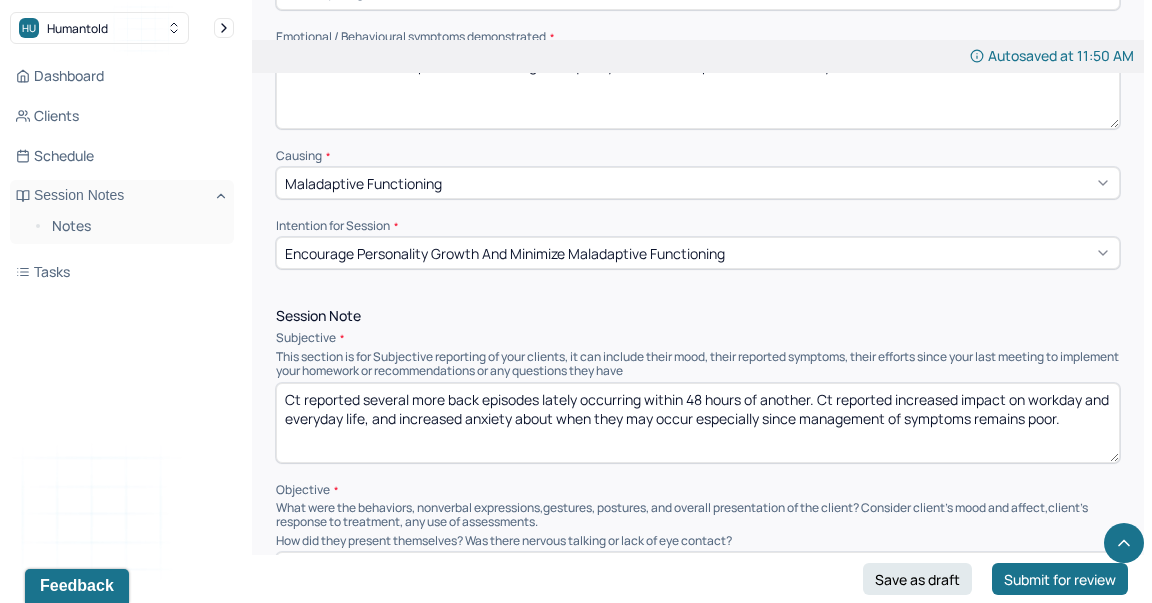 scroll, scrollTop: 1042, scrollLeft: 0, axis: vertical 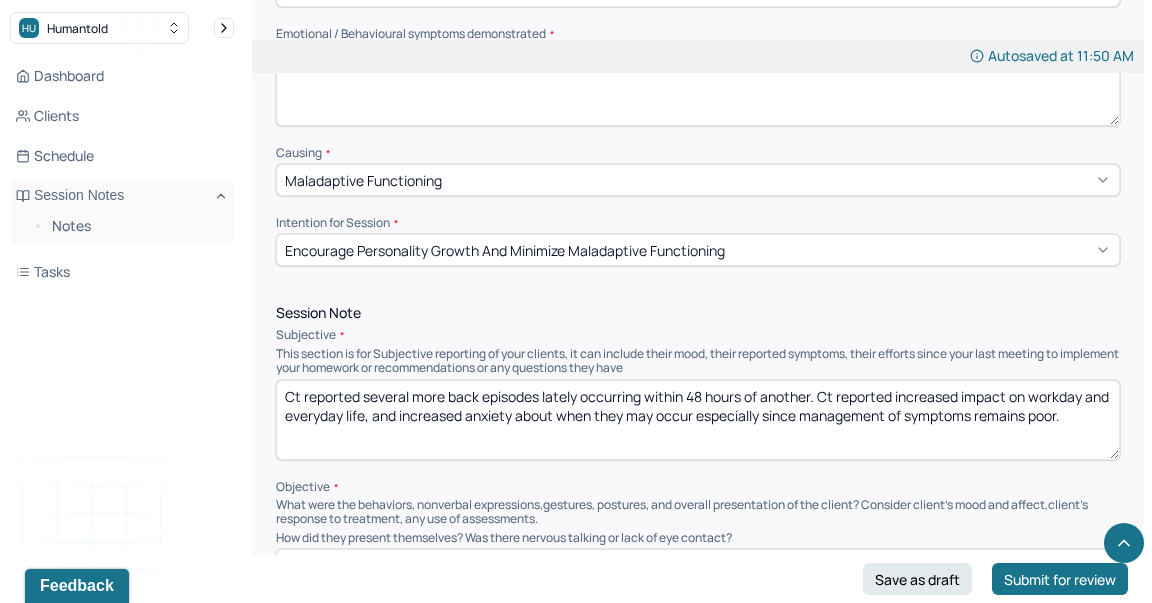 type on "health distress and episodes interfering with quality of life and responsibilities; anxiety" 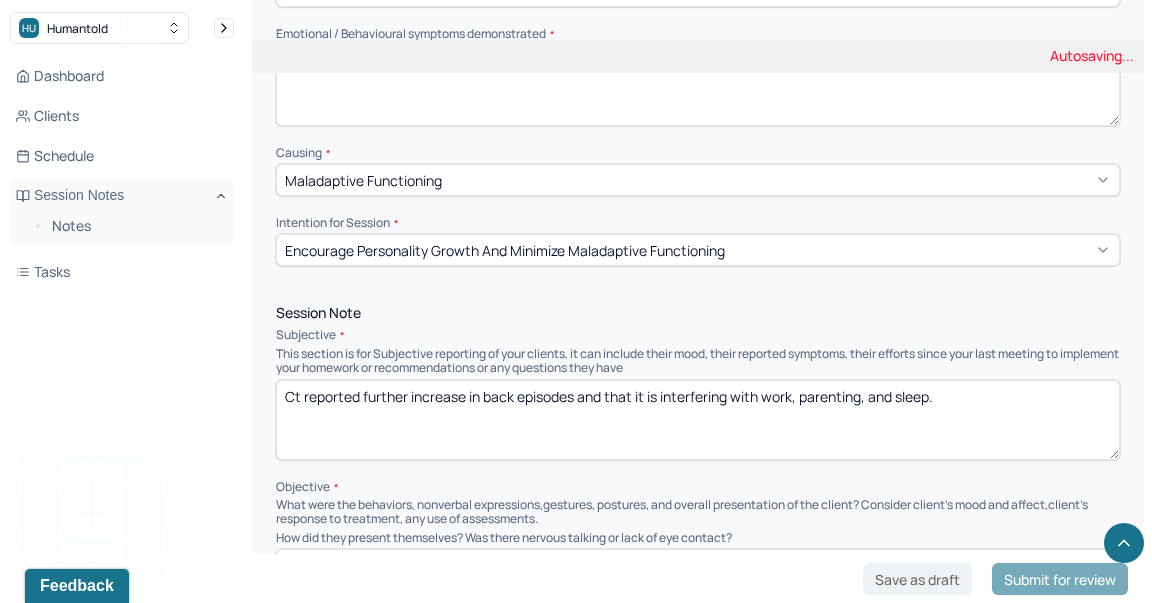 click on "Ct reported several more back episodes lately occurring within 48 hours of another. Ct reported increased impact on workday and everyday life, and increased anxiety about when they may occur especially since management of symptoms remains poor." at bounding box center (698, 420) 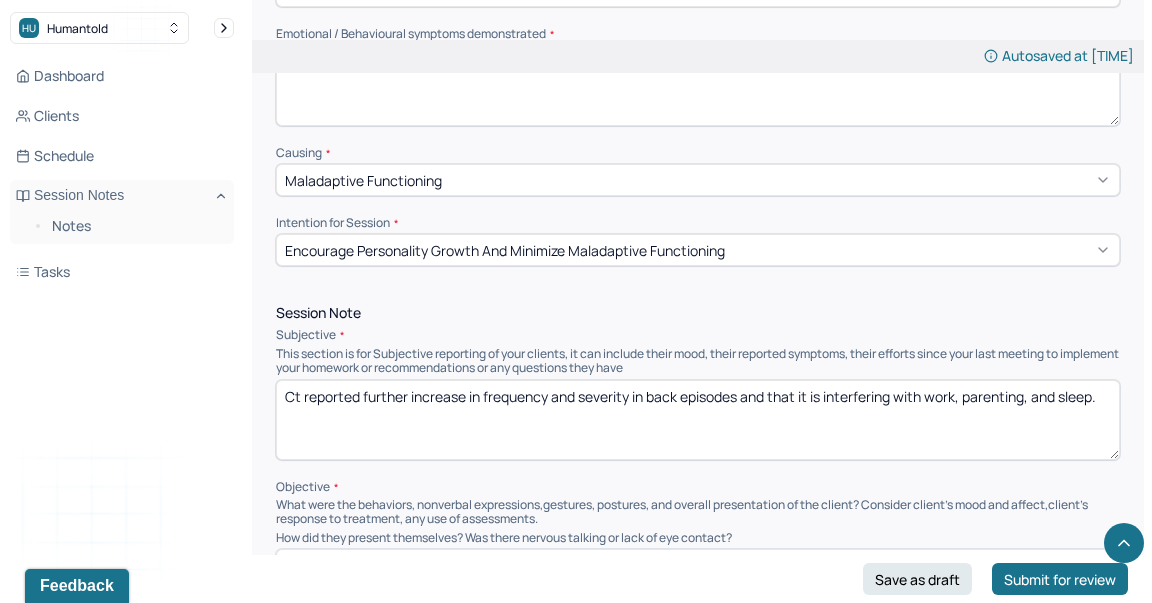click on "Ct reported further increase frequency and severity in back episodes and that it is interfering with work, parenting, and sleep." at bounding box center [698, 420] 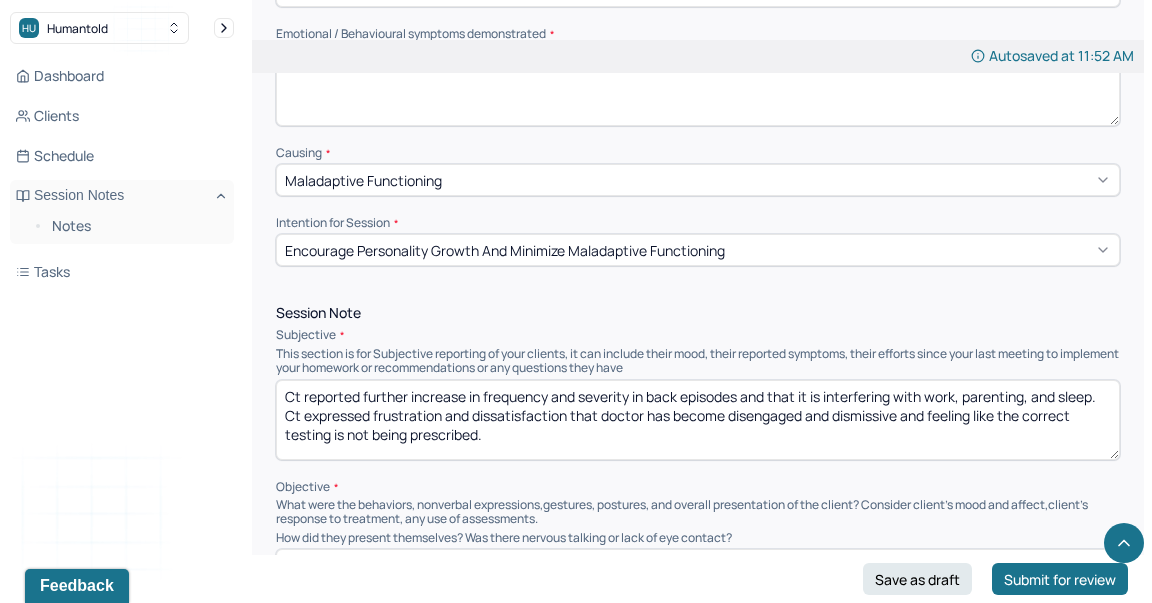 type on "Ct reported further increase in frequency and severity in back episodes and that it is interfering with work, parenting, and sleep.  Ct expressed frustration and dissatisfaction that doctor has become disengaged and dismissive and feeling like the correct testing is not being prescribed." 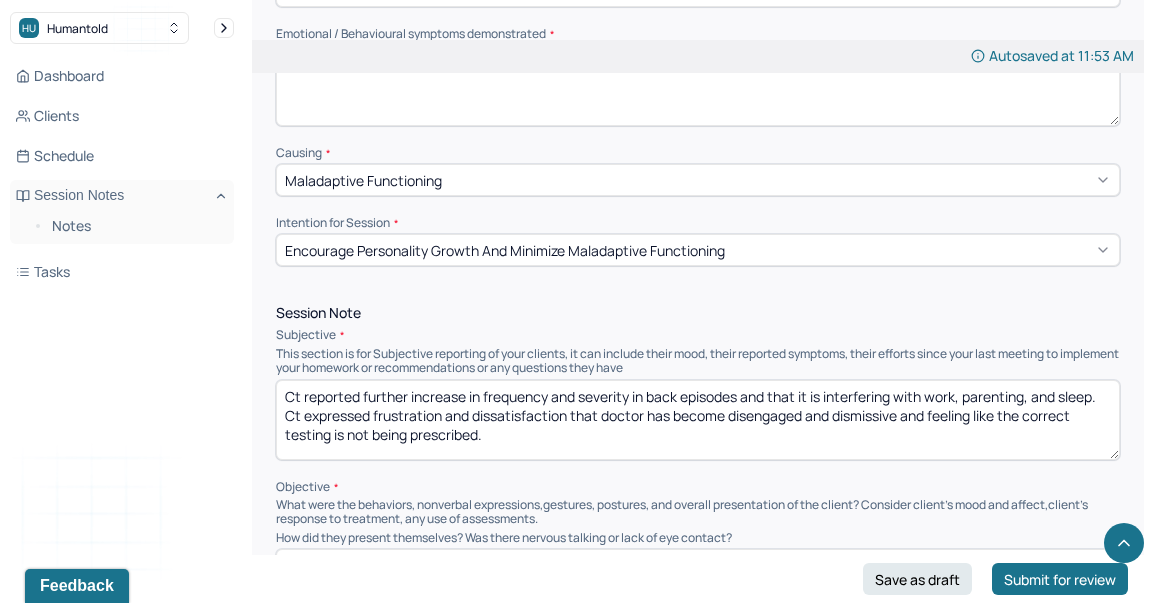 drag, startPoint x: 501, startPoint y: 509, endPoint x: 379, endPoint y: 510, distance: 122.0041 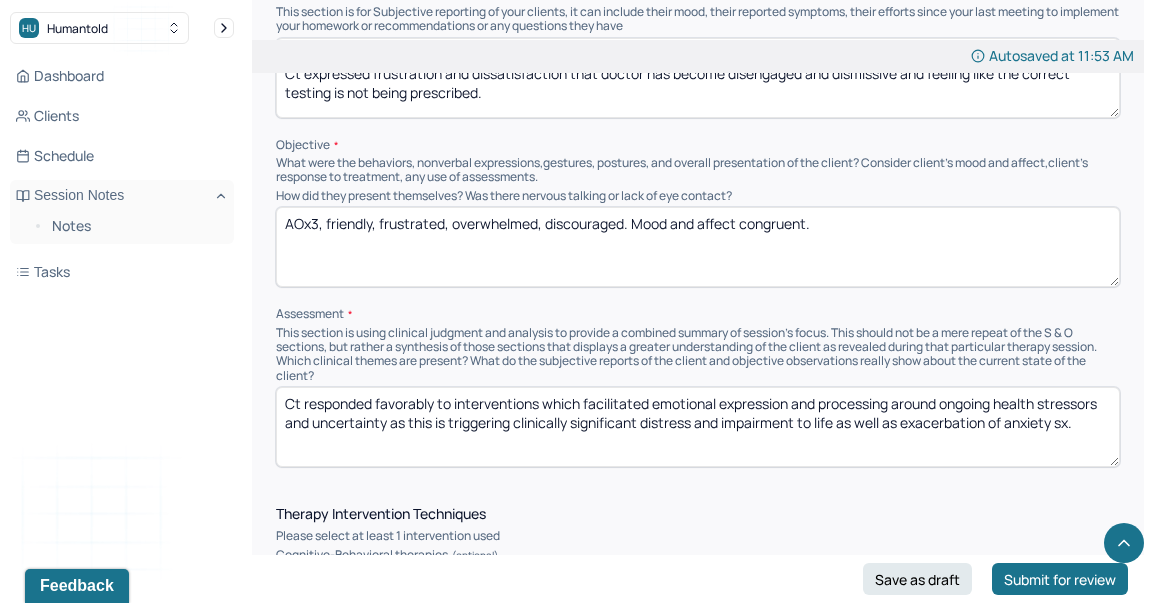 scroll, scrollTop: 1412, scrollLeft: 0, axis: vertical 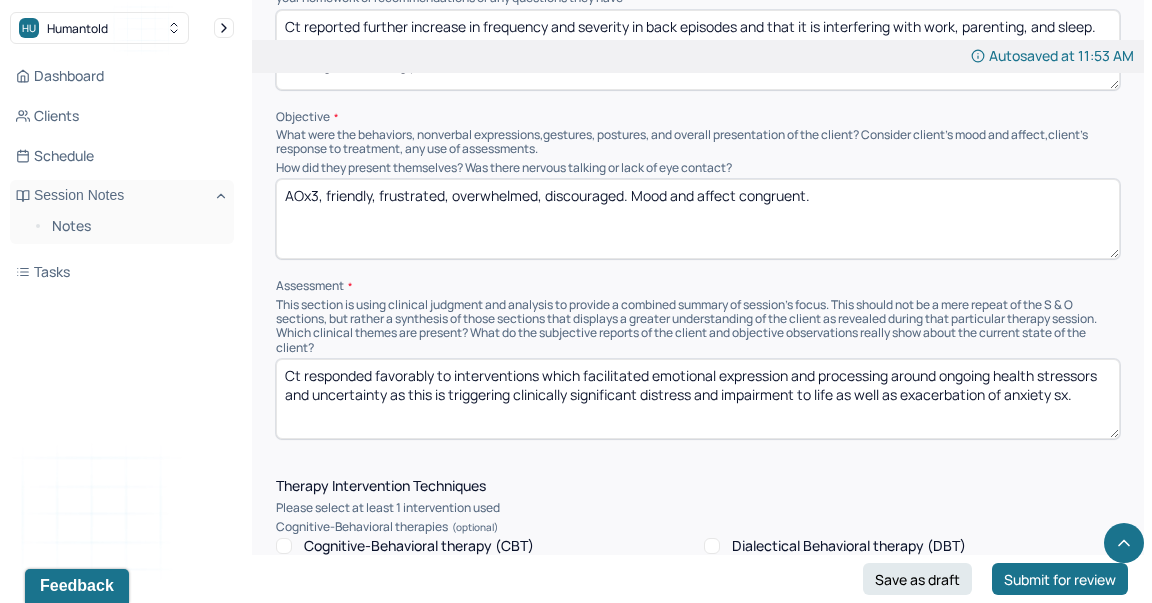 type on "AOx3, friendly, frustrated, overwhelmed, discouraged. Mood and affect congruent." 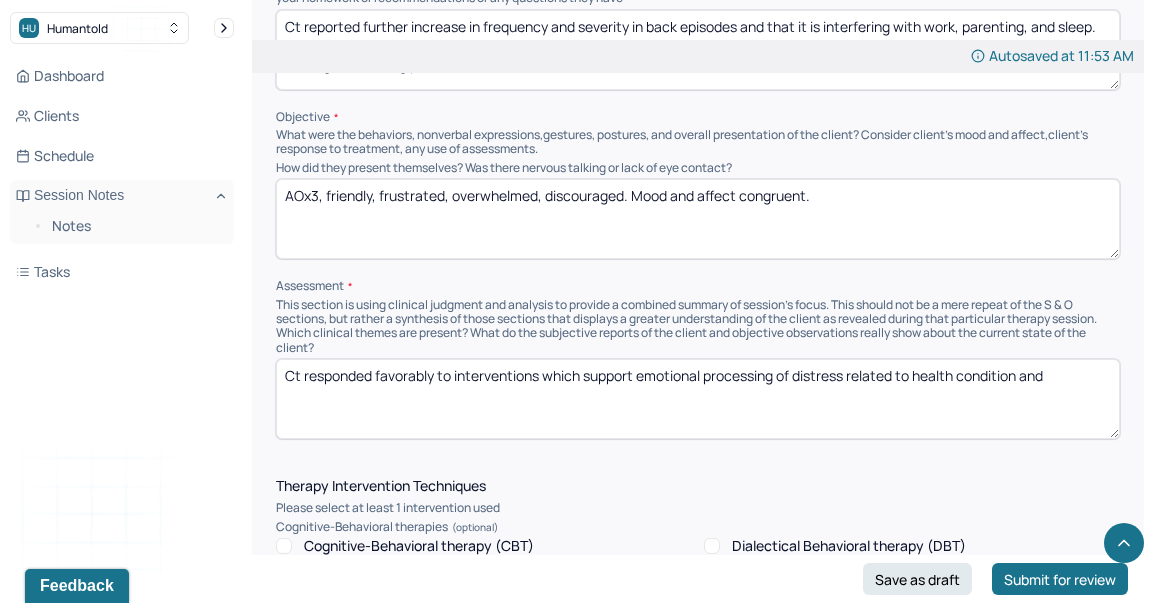 click on "Ct responded favorably to interventions which support emotional processing of distress related to health condition and" at bounding box center (698, 399) 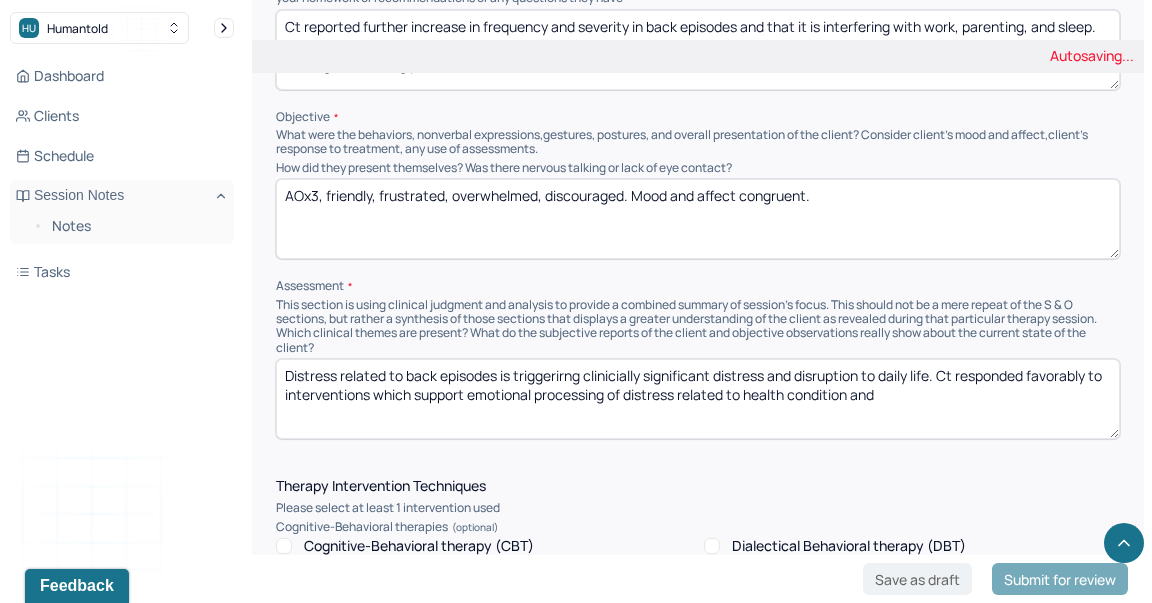 click on "Distress related to back episodes is Ct responded favorably to interventions which support emotional processing of distress related to health condition and" at bounding box center (698, 399) 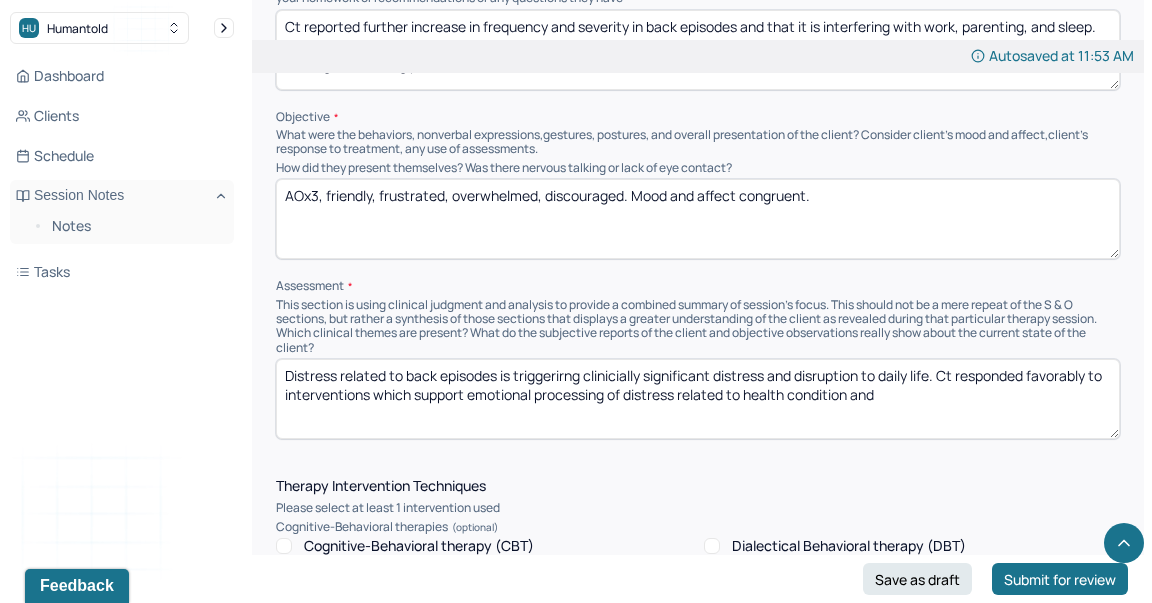 click on "Distress related to back episodes is Ct responded favorably to interventions which support emotional processing of distress related to health condition and" at bounding box center (698, 399) 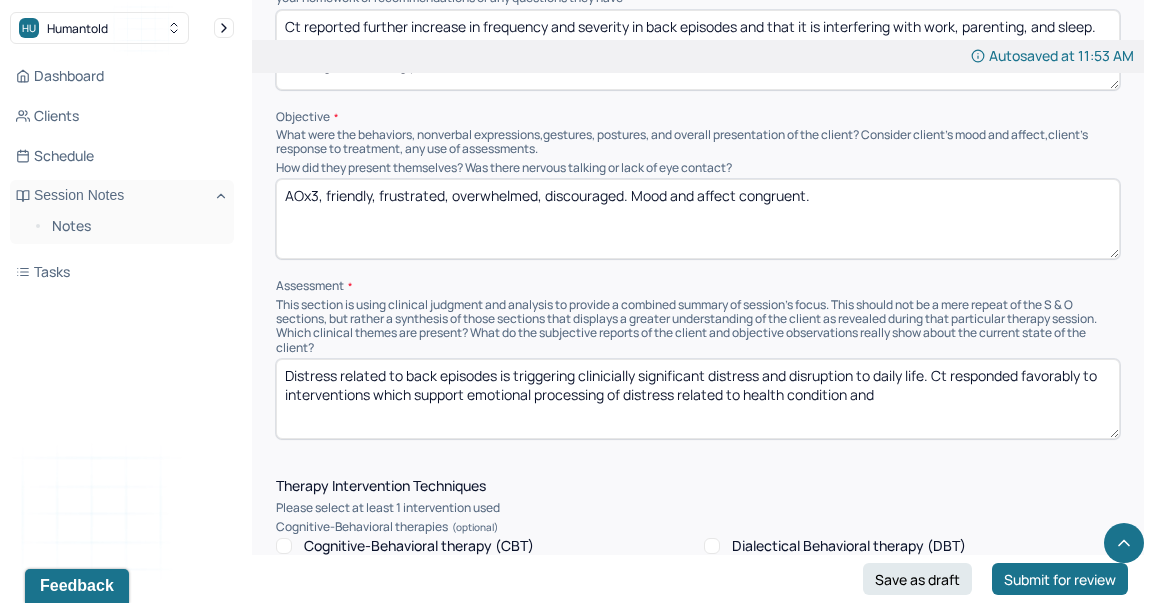 click on "Distress related to back episodes is triggering clinicially significant distress and disruption to daily life. Ct responded favorably to interventions which support emotional processing of distress related to health condition and" at bounding box center [698, 399] 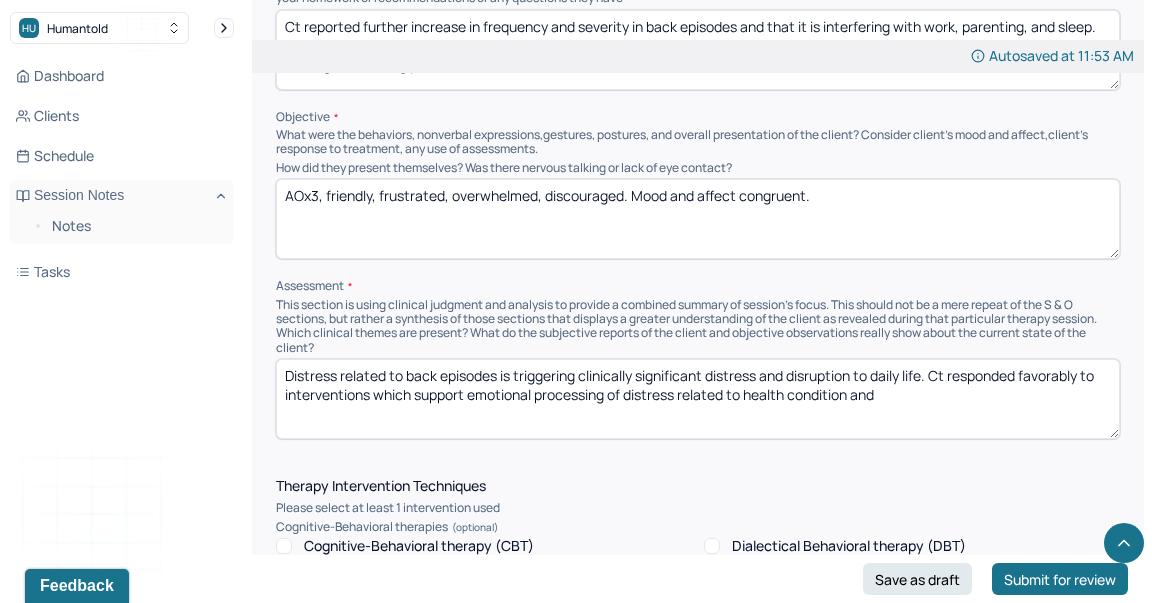 click on "Distress related to back episodes is triggering clinicially significant distress and disruption to daily life. Ct responded favorably to interventions which support emotional processing of distress related to health condition and" at bounding box center [698, 399] 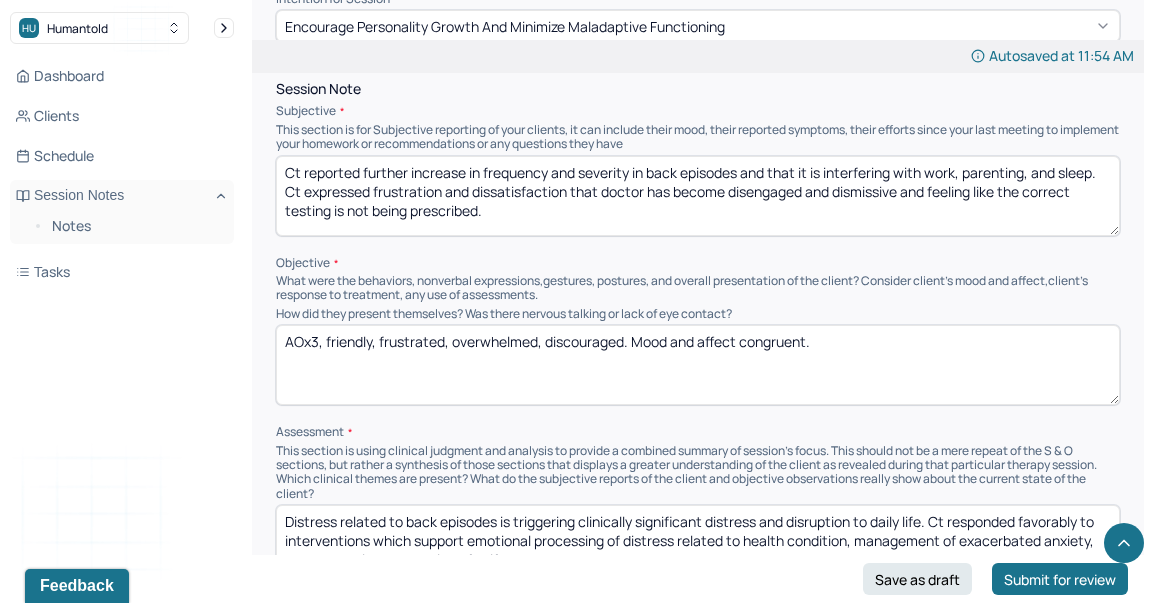 scroll, scrollTop: 1256, scrollLeft: 0, axis: vertical 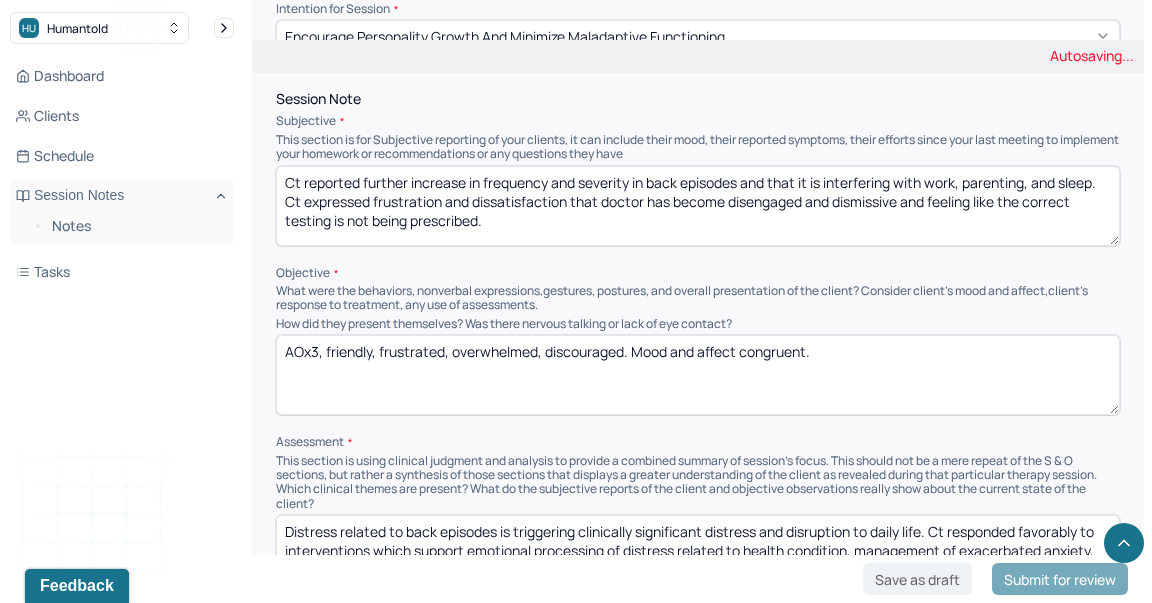 type on "Distress related to back episodes is triggering clinically significant distress and disruption to daily life. Ct responded favorably to interventions which support emotional processing of distress related to health condition, management of exacerbated anxiety, and supporting advocation of self and needs." 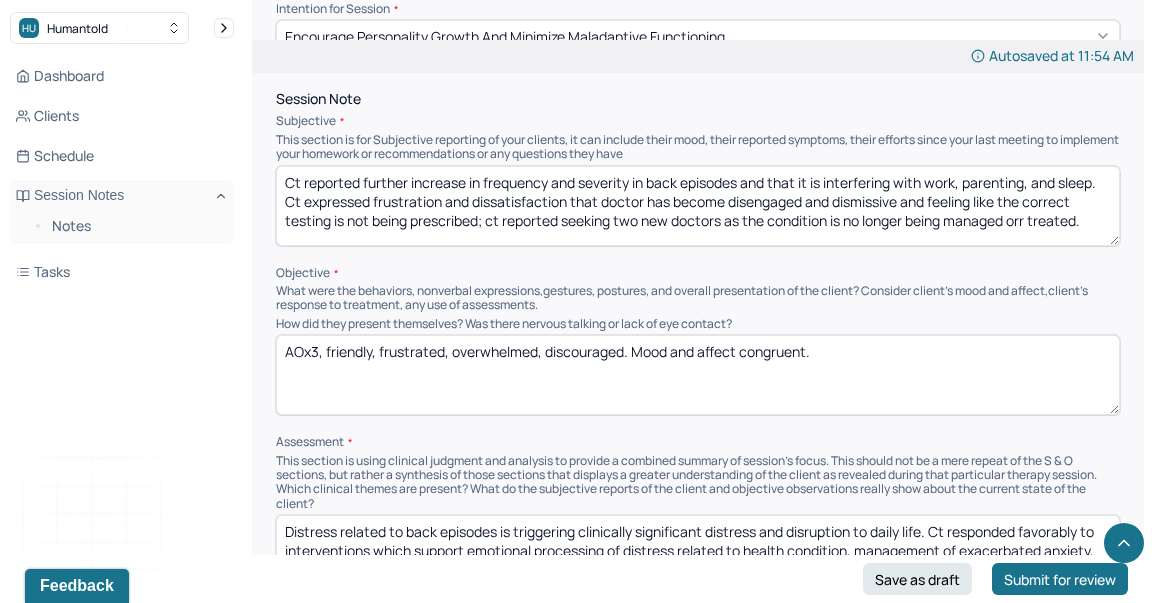 click on "Ct reported further increase in frequency and severity in back episodes and that it is interfering with work, parenting, and sleep. Ct expressed frustration and dissatisfaction that doctor has become disengaged and dismissive and feeling like the correct testing is not being prescribed; ct reported seeking two new doctors as the condition is no longer being managed orr trreated." at bounding box center [698, 206] 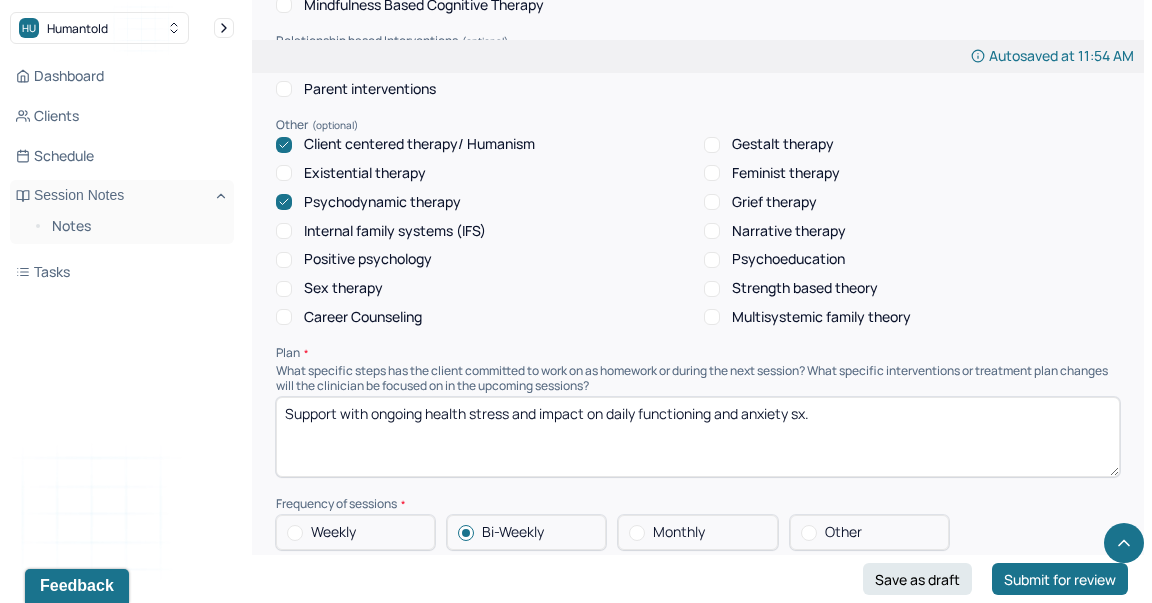 scroll, scrollTop: 2072, scrollLeft: 0, axis: vertical 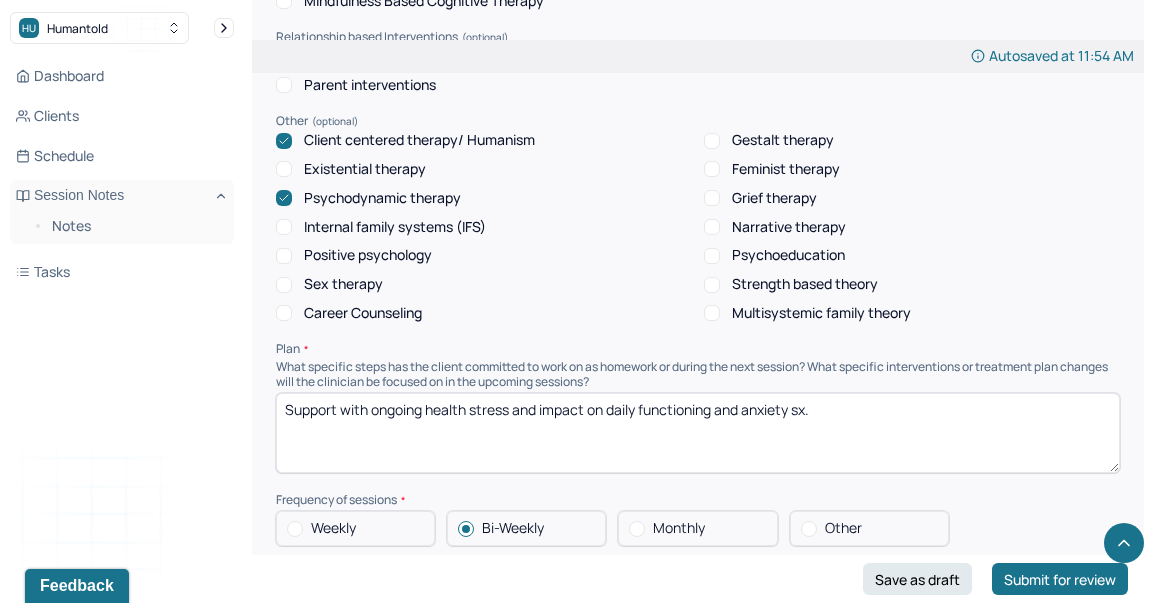type on "Ct reported further increase in frequency and severity in back episodes and that it is interfering with work, parenting, and sleep.  Ct expressed frustration and dissatisfaction that doctor has become disengaged and dismissive and feeling like the correct testing is not being prescribed; ct reported seeking two new doctors as the condition is no longer being managed or treated." 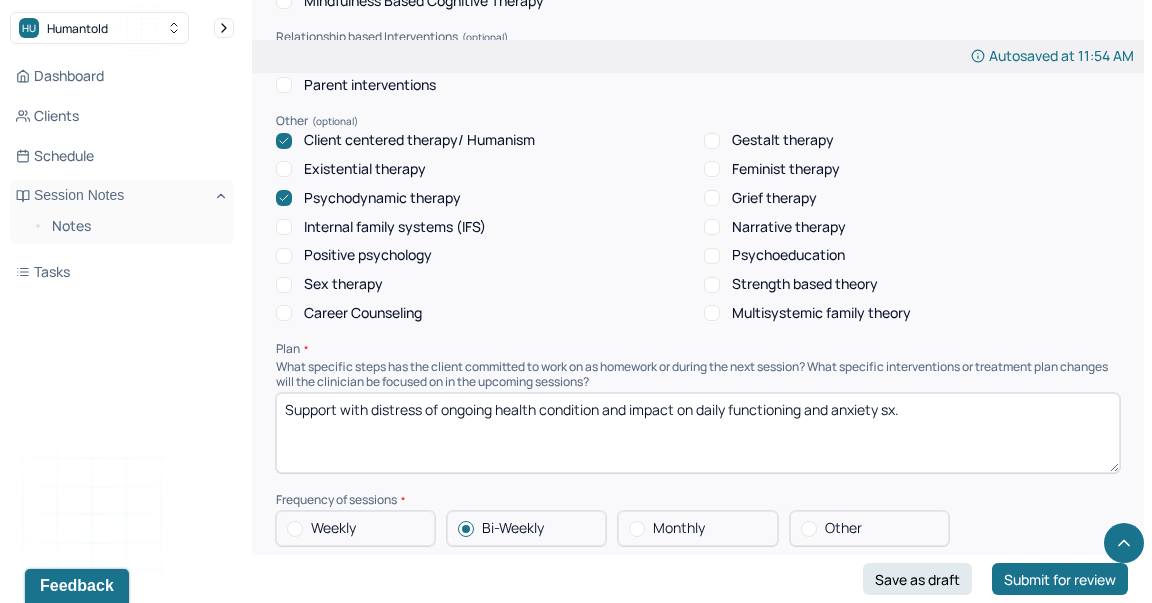 drag, startPoint x: 725, startPoint y: 353, endPoint x: 704, endPoint y: 354, distance: 21.023796 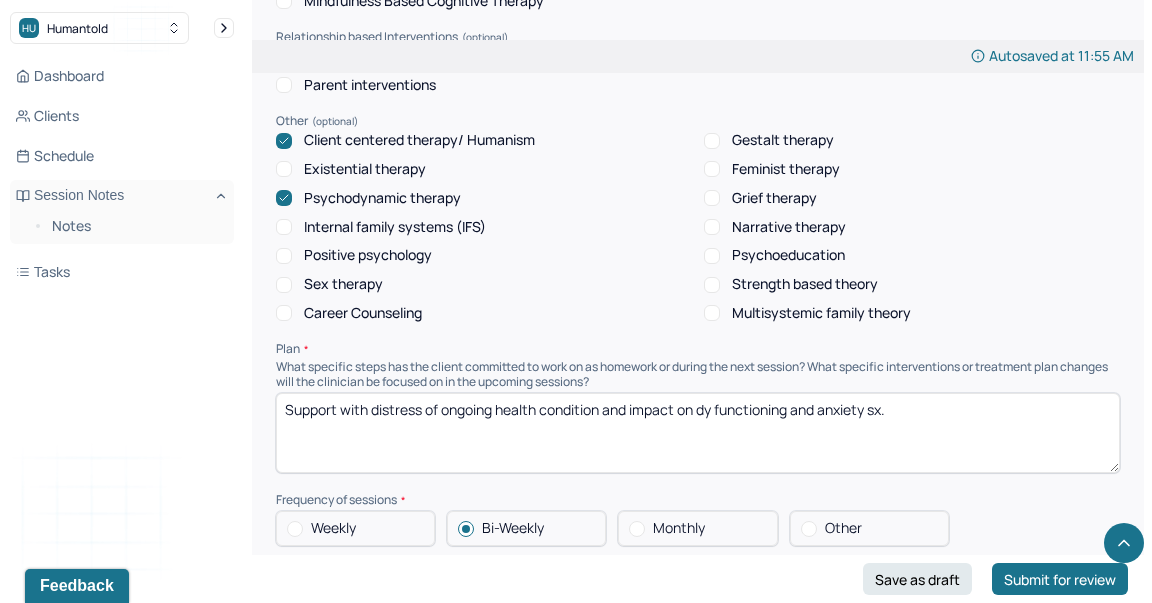 drag, startPoint x: 712, startPoint y: 353, endPoint x: 632, endPoint y: 350, distance: 80.05623 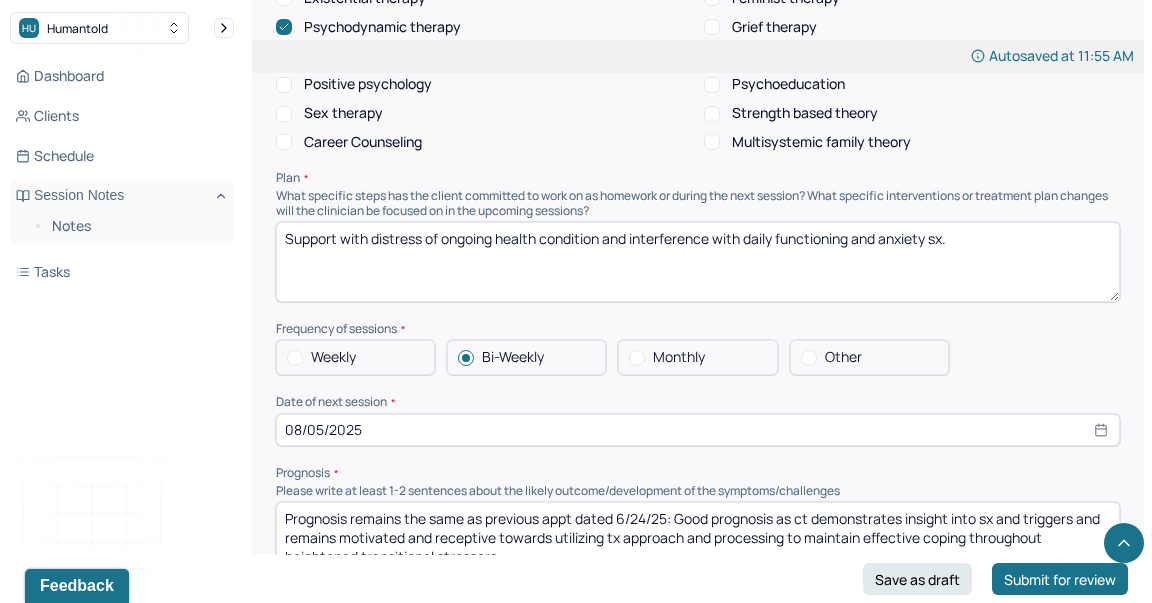scroll, scrollTop: 2302, scrollLeft: 0, axis: vertical 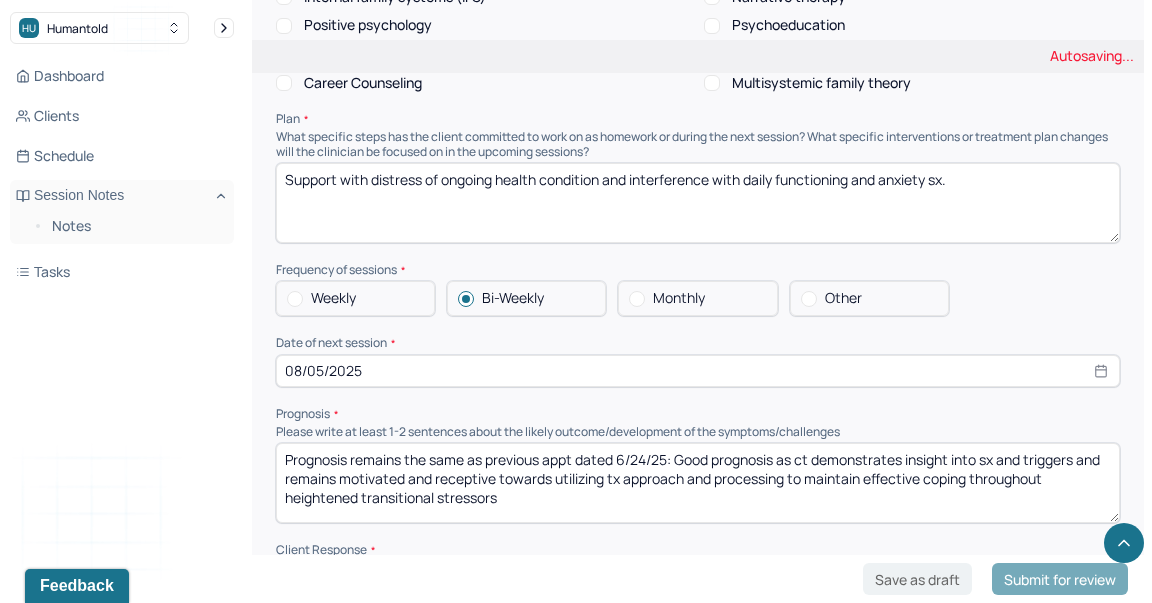 type on "Support with distress of ongoing health condition and interference with daily functioning and anxiety sx." 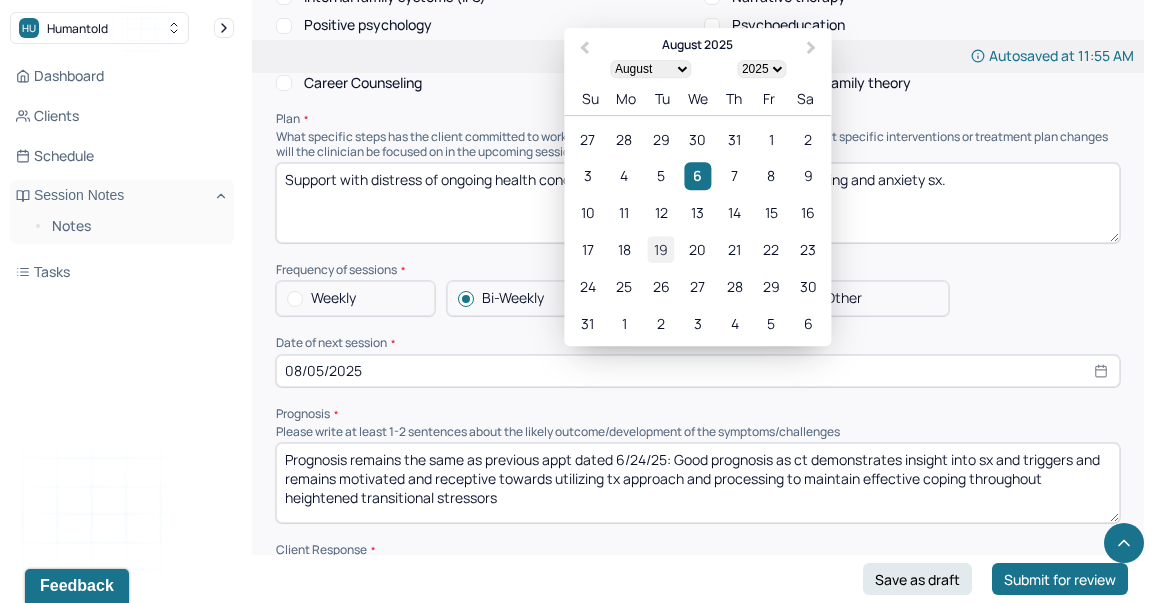 click on "19" at bounding box center [661, 249] 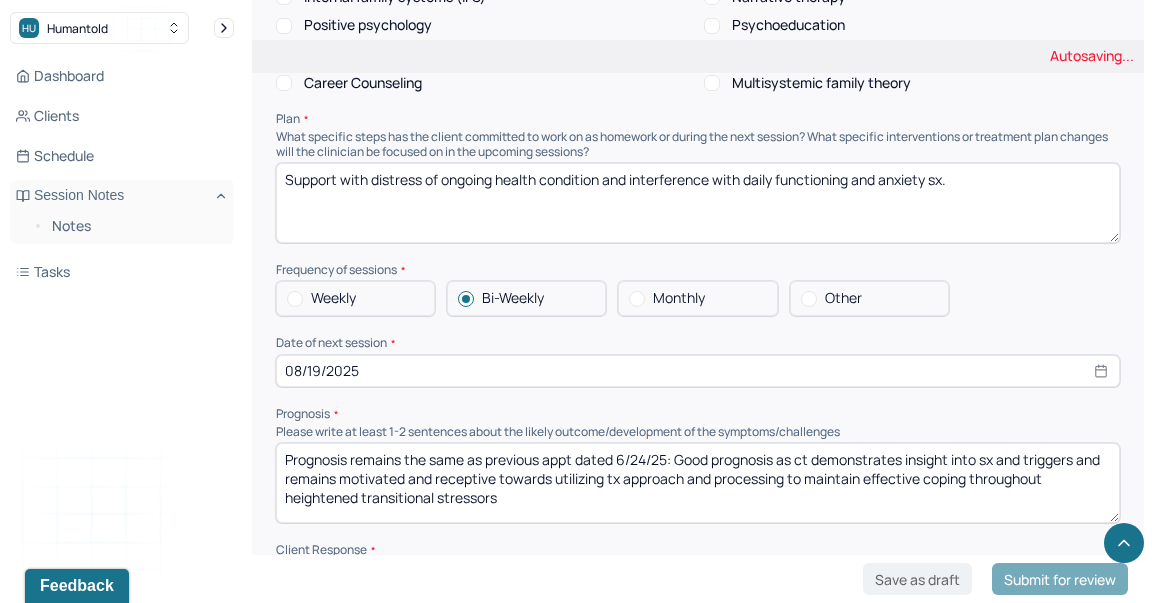 click on "Prognosis remains the same as previous appt dated 6/24/25: Good prognosis as ct demonstrates insight into sx and triggers and remains motivated and receptive towards utilizing tx approach and processing to maintain effective coping throughout heightened transitional stressors" at bounding box center (698, 483) 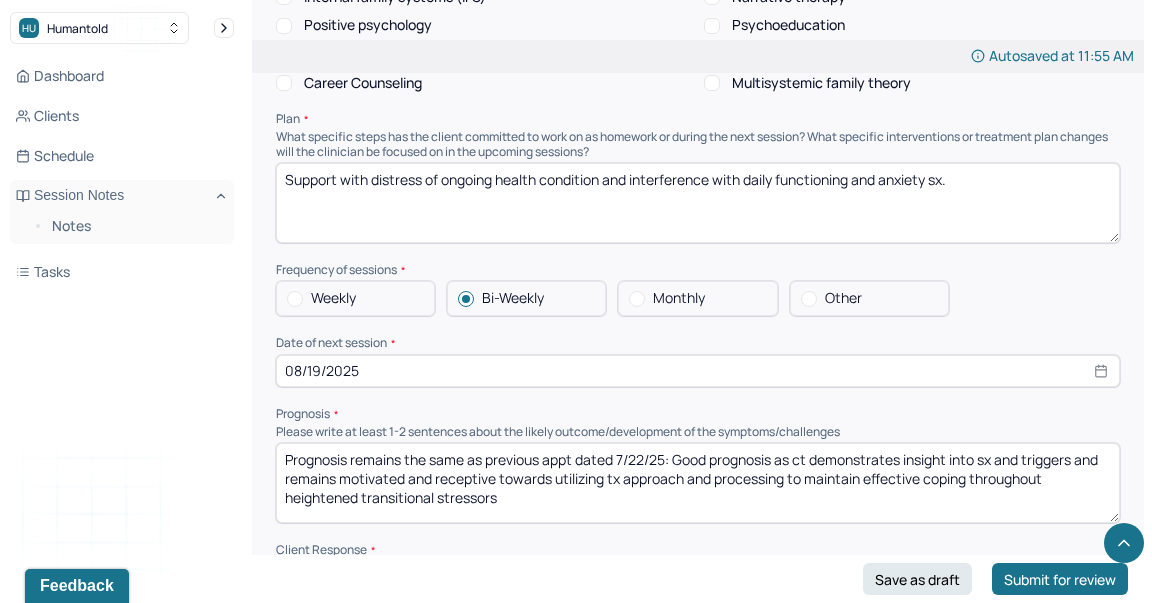 scroll, scrollTop: 9, scrollLeft: 0, axis: vertical 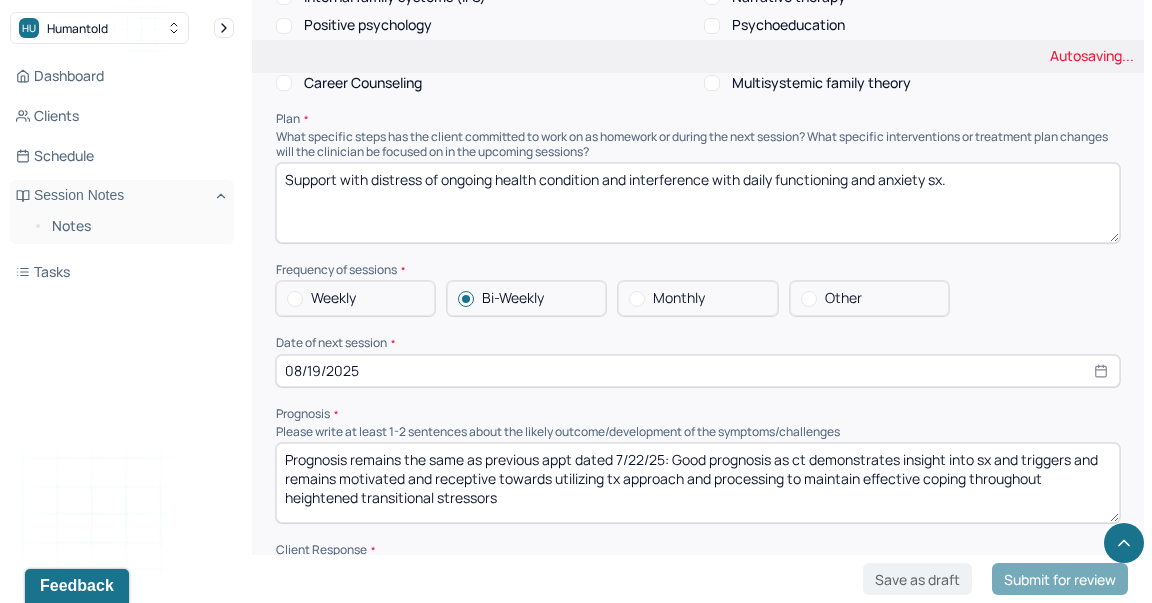 type on "Prognosis remains the same as previous appt dated 7/22/25: Good prognosis as ct demonstrates insight into sx and triggers and remains motivated and receptive towards utilizing tx approach and processing to maintain effective coping throughout heightened transitional stressors" 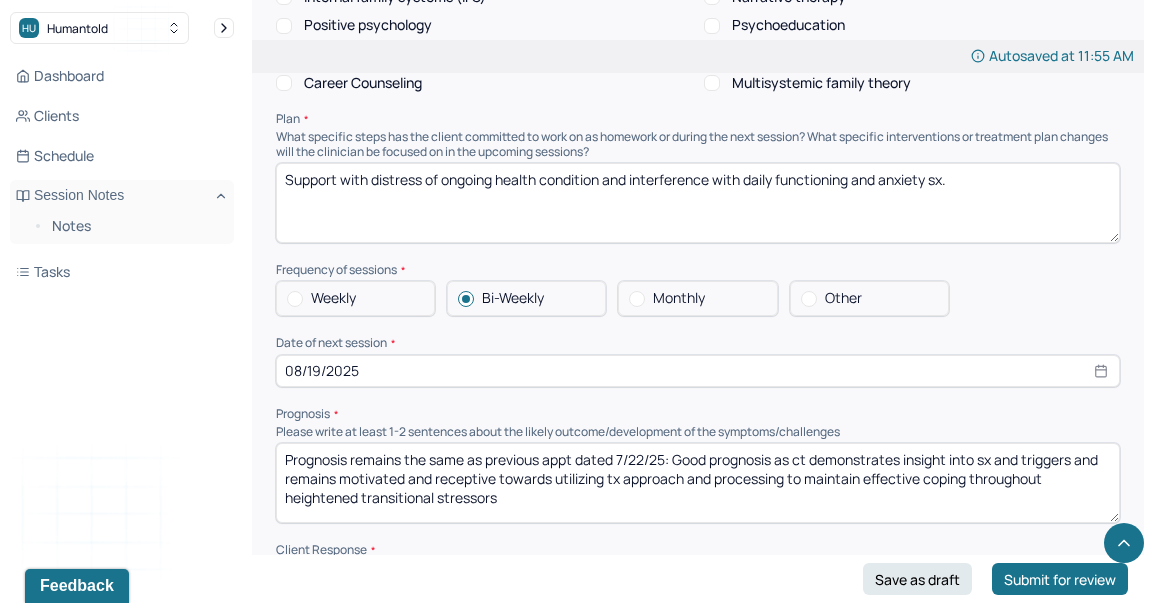 click on "Ct was receptive throughout the session." at bounding box center (698, 602) 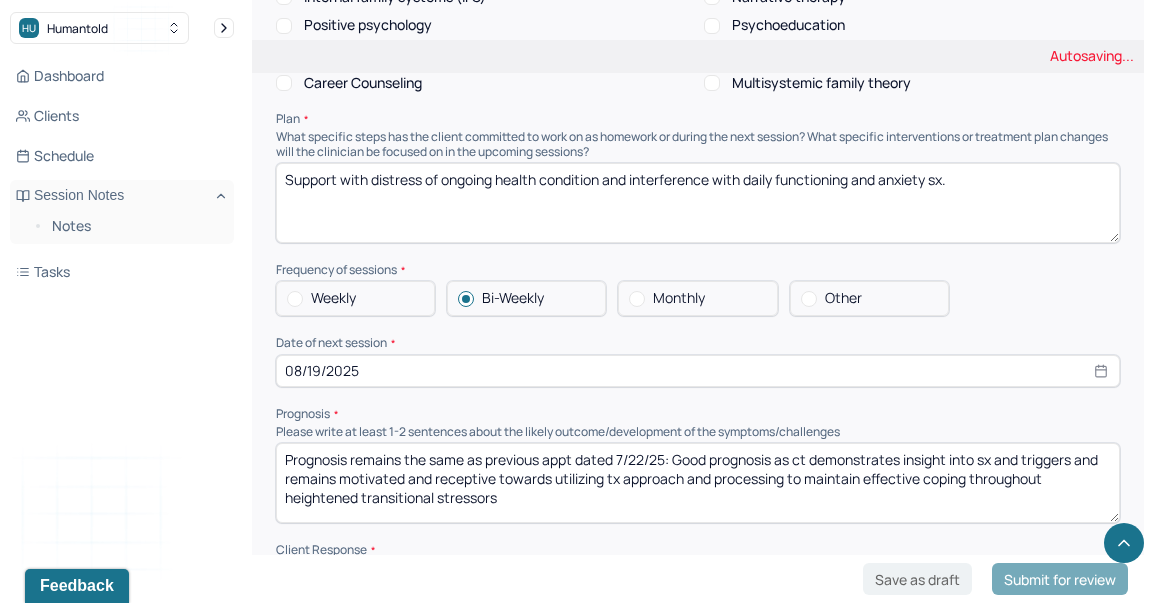 type on "Ct was engaged." 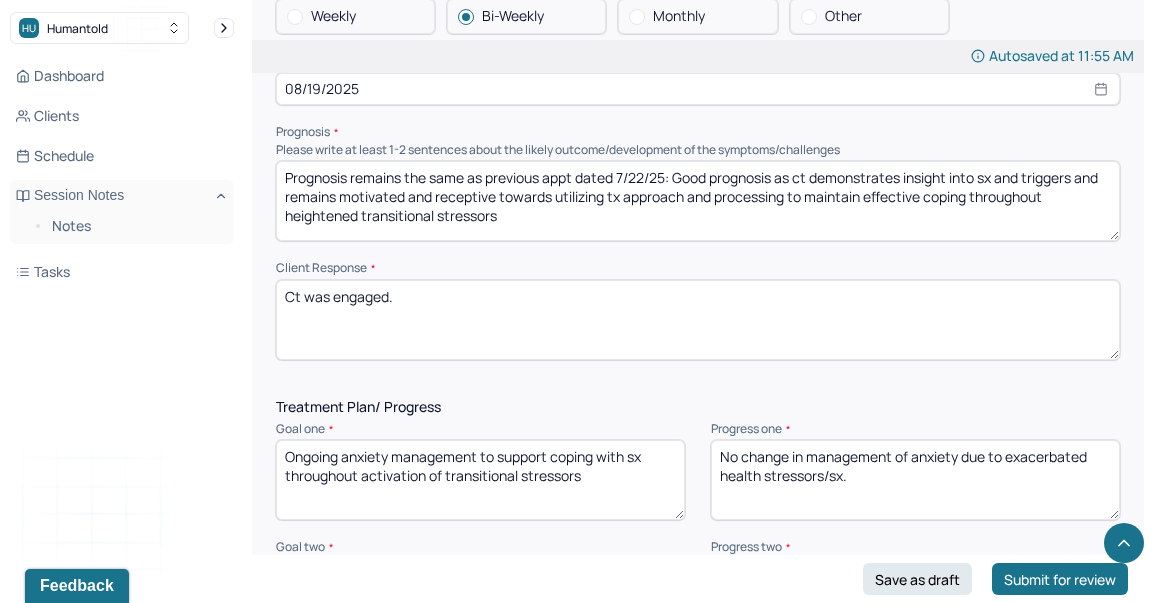click on "No change in management of anxiety due to exacerbated health stressors/sx." at bounding box center (915, 480) 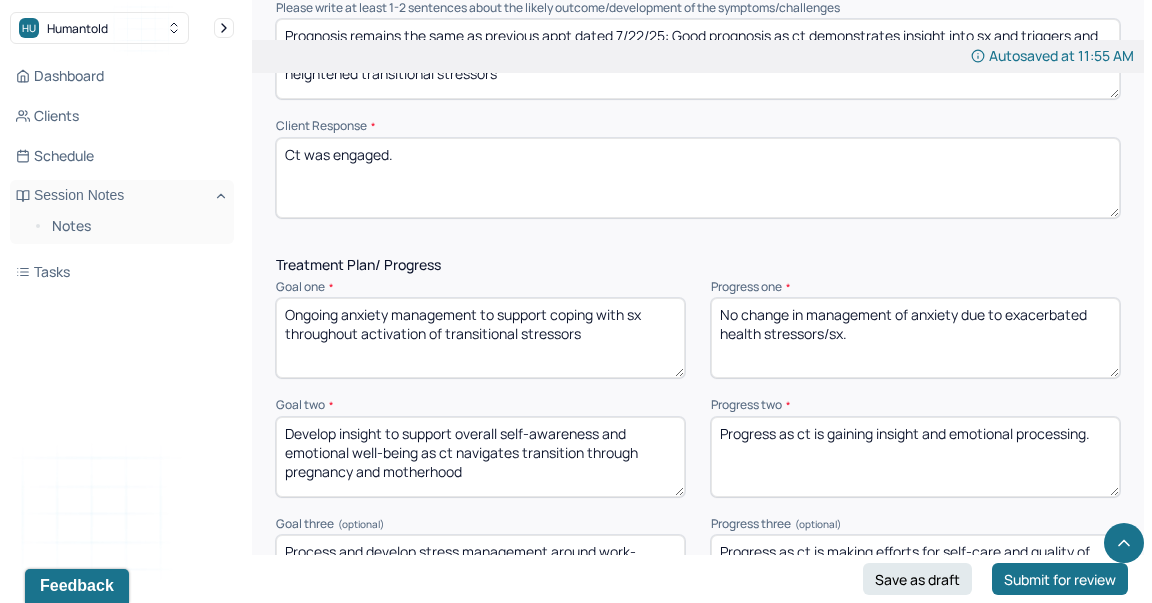 click on "Progress as ct is gaining insight and emotional processing." at bounding box center (915, 457) 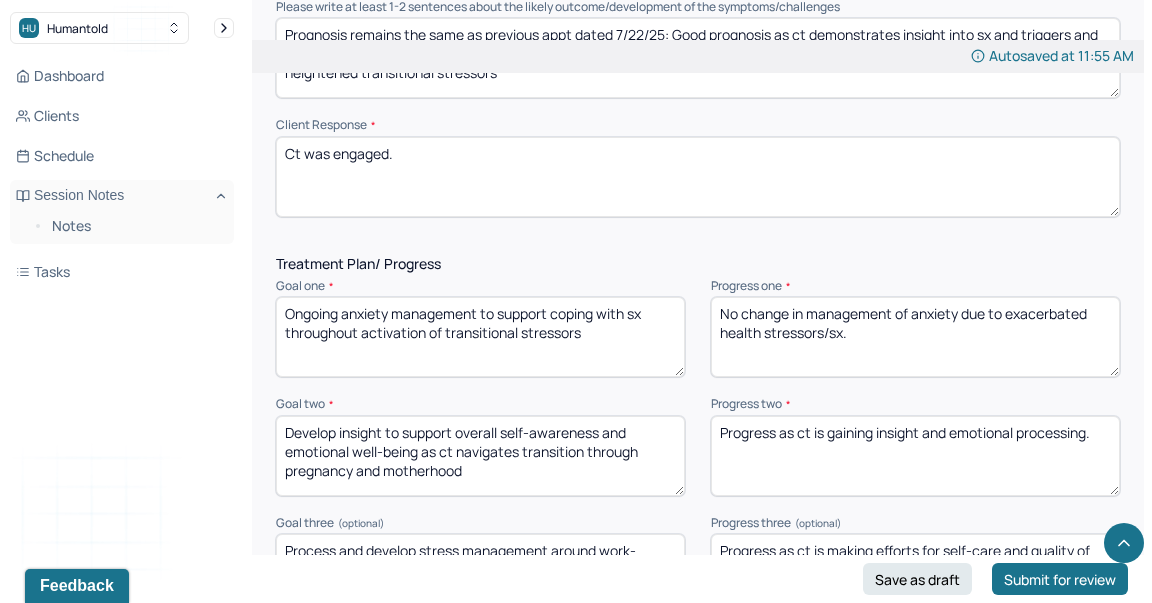 click on "Progress as ct is gaining insight and emotional processing." at bounding box center (915, 456) 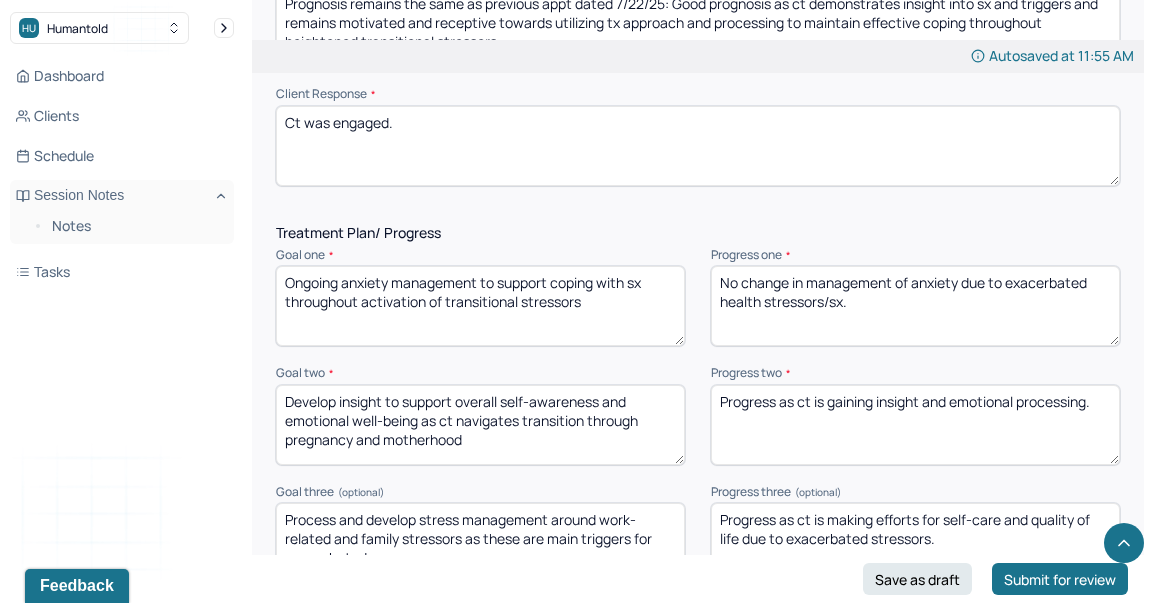 scroll, scrollTop: 2762, scrollLeft: 0, axis: vertical 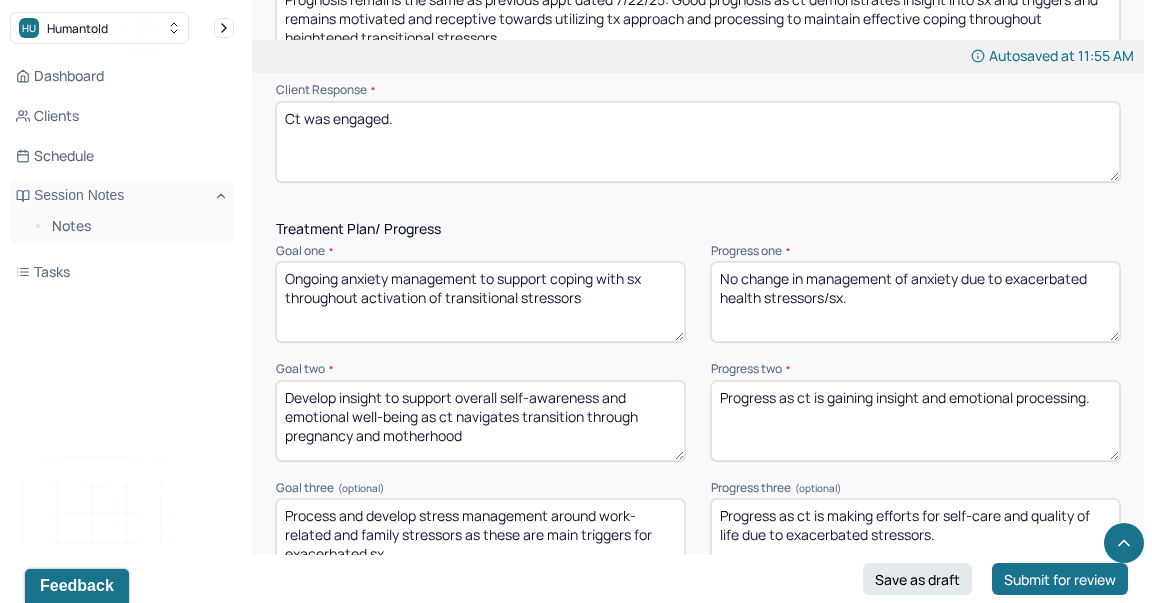 click on "Progress as ct is making efforts for self-care and quality of life due to exacerbated stressors." at bounding box center (915, 539) 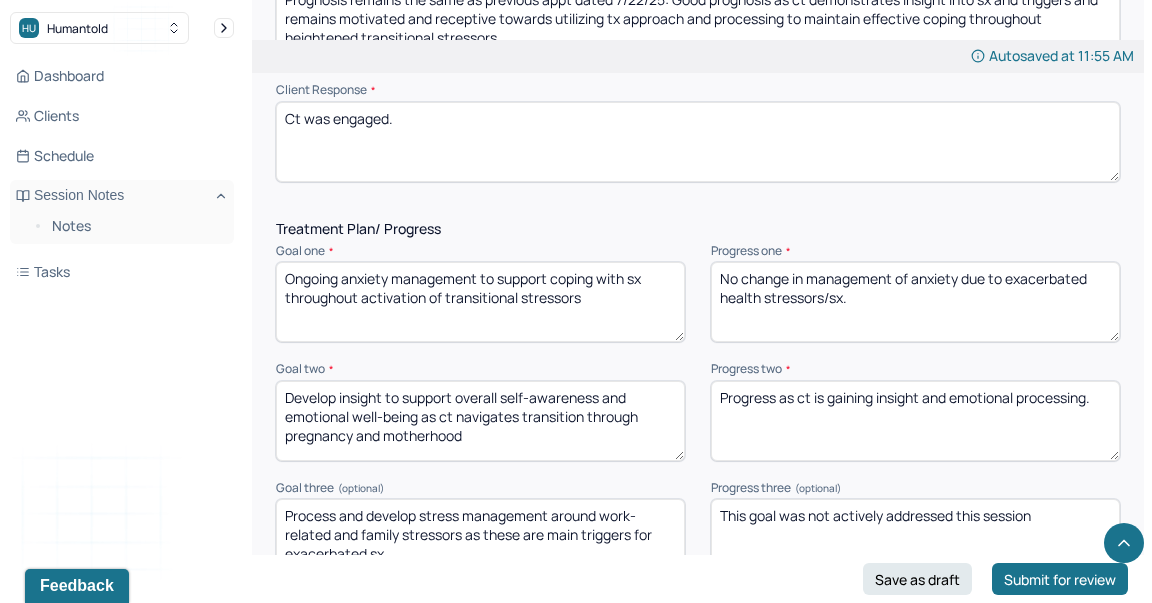 click on "Progress as ct is making efforts for self-care and quality of life due to exacerbated stressors." at bounding box center [915, 539] 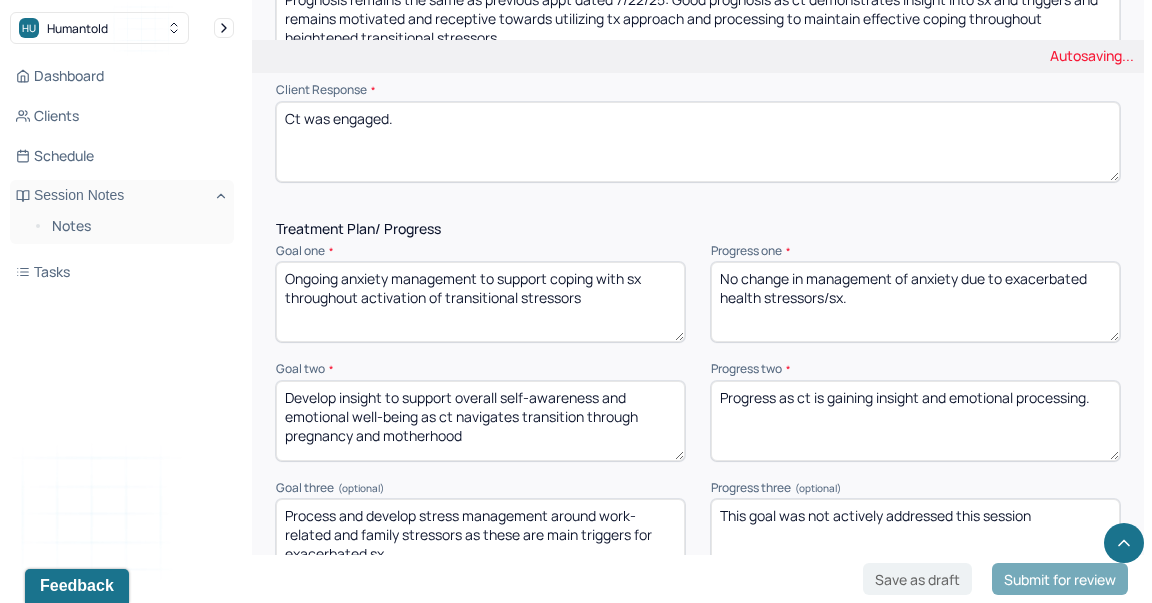 click on "Progress as ct is making efforts for self-care and quality of life due to exacerbated stressors." at bounding box center (915, 539) 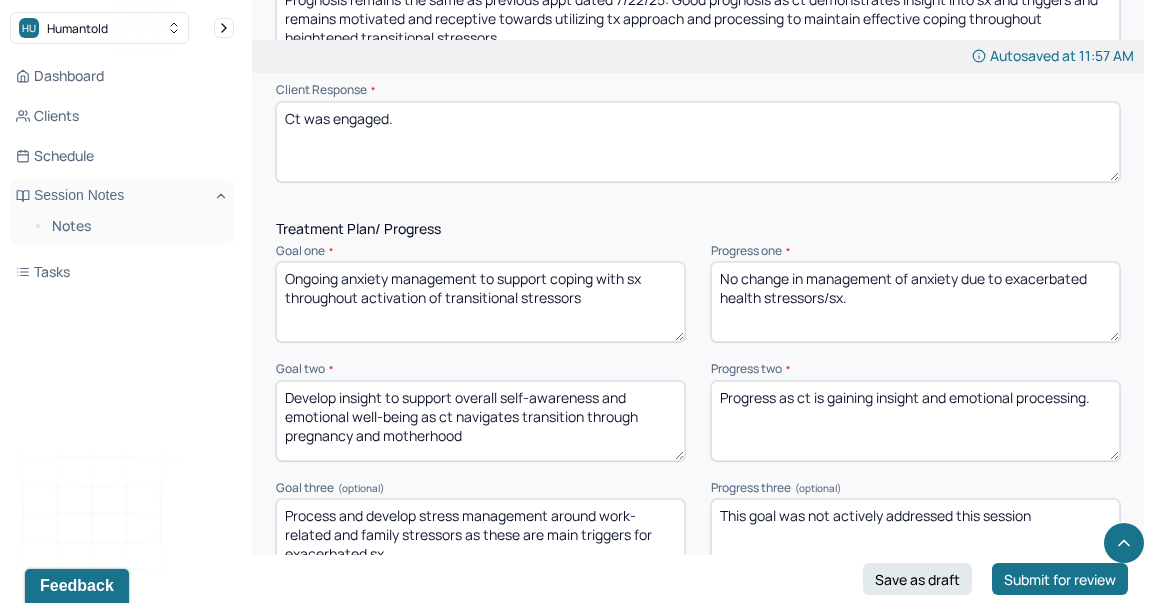 type on "This goal was not actively addressed this session" 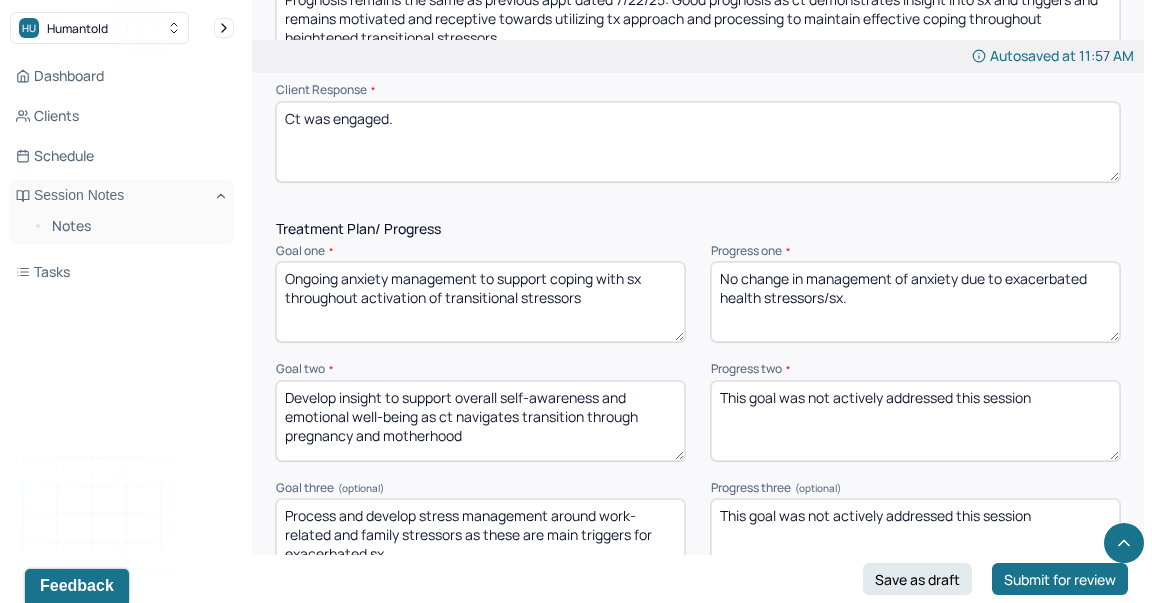 type on "This goal was not actively addressed this session" 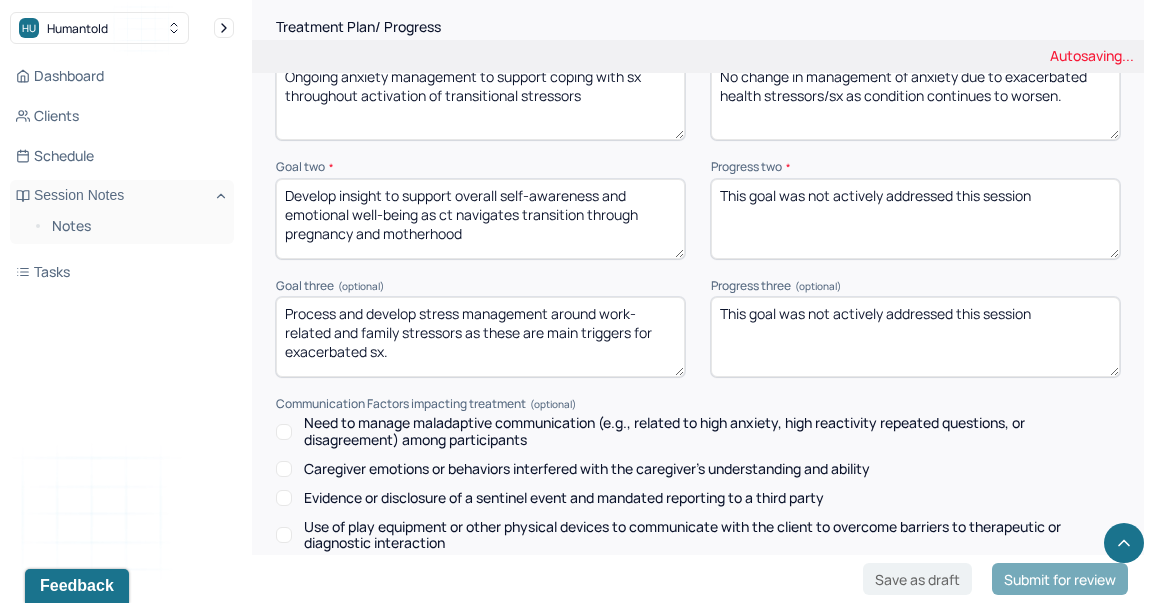 scroll, scrollTop: 3264, scrollLeft: 0, axis: vertical 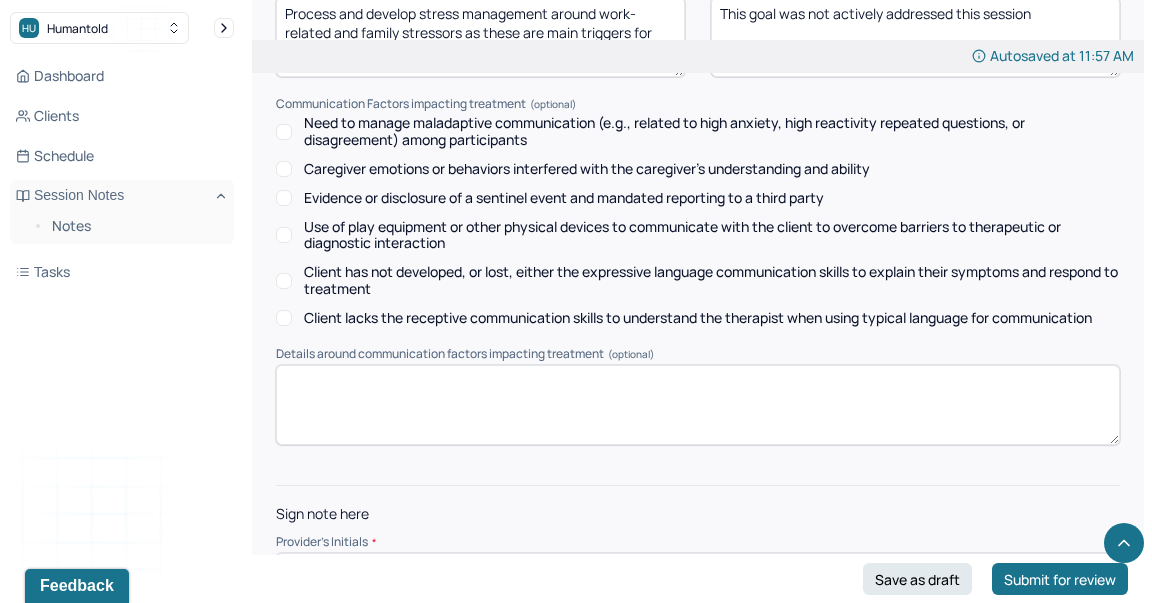 type on "No change in management of anxiety due to exacerbated health stressors/sx as condition continues to worsen." 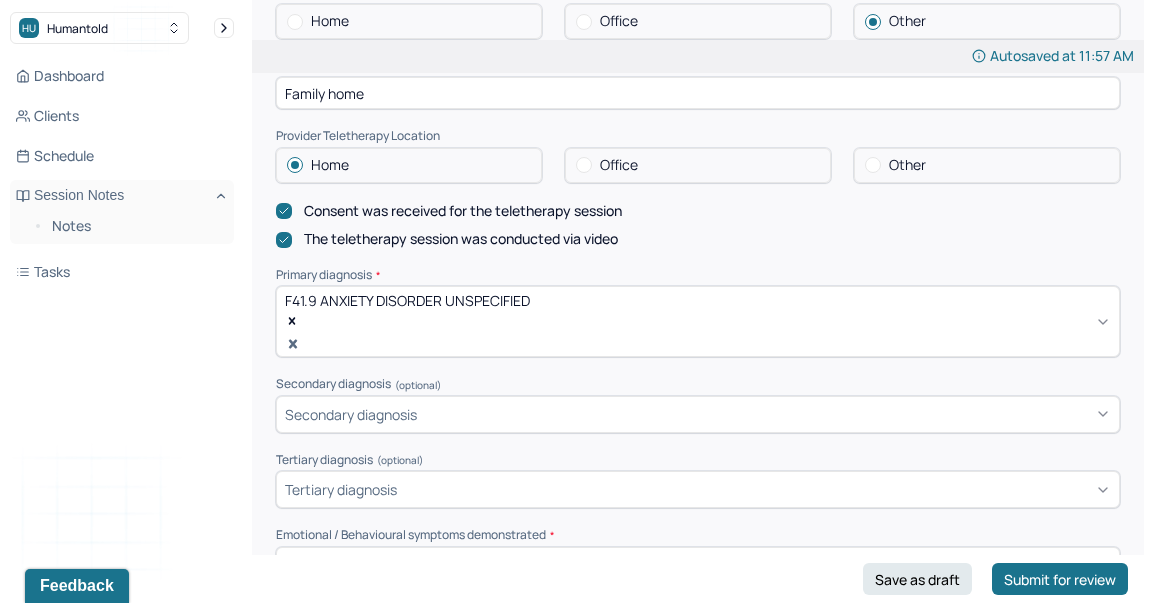 scroll, scrollTop: 577, scrollLeft: 0, axis: vertical 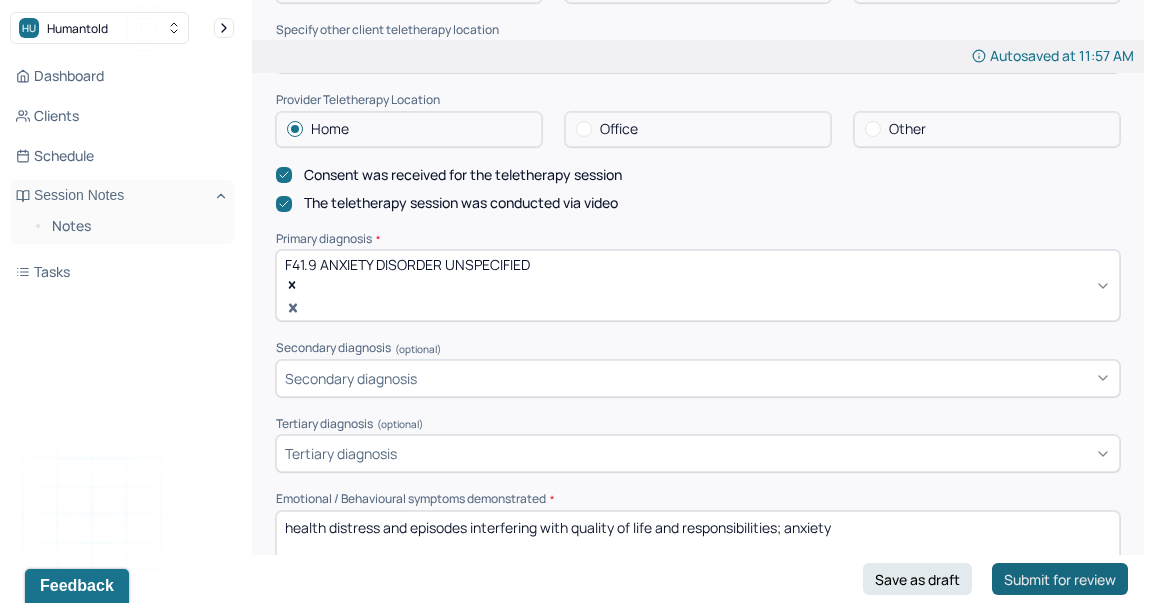 type on "KR" 